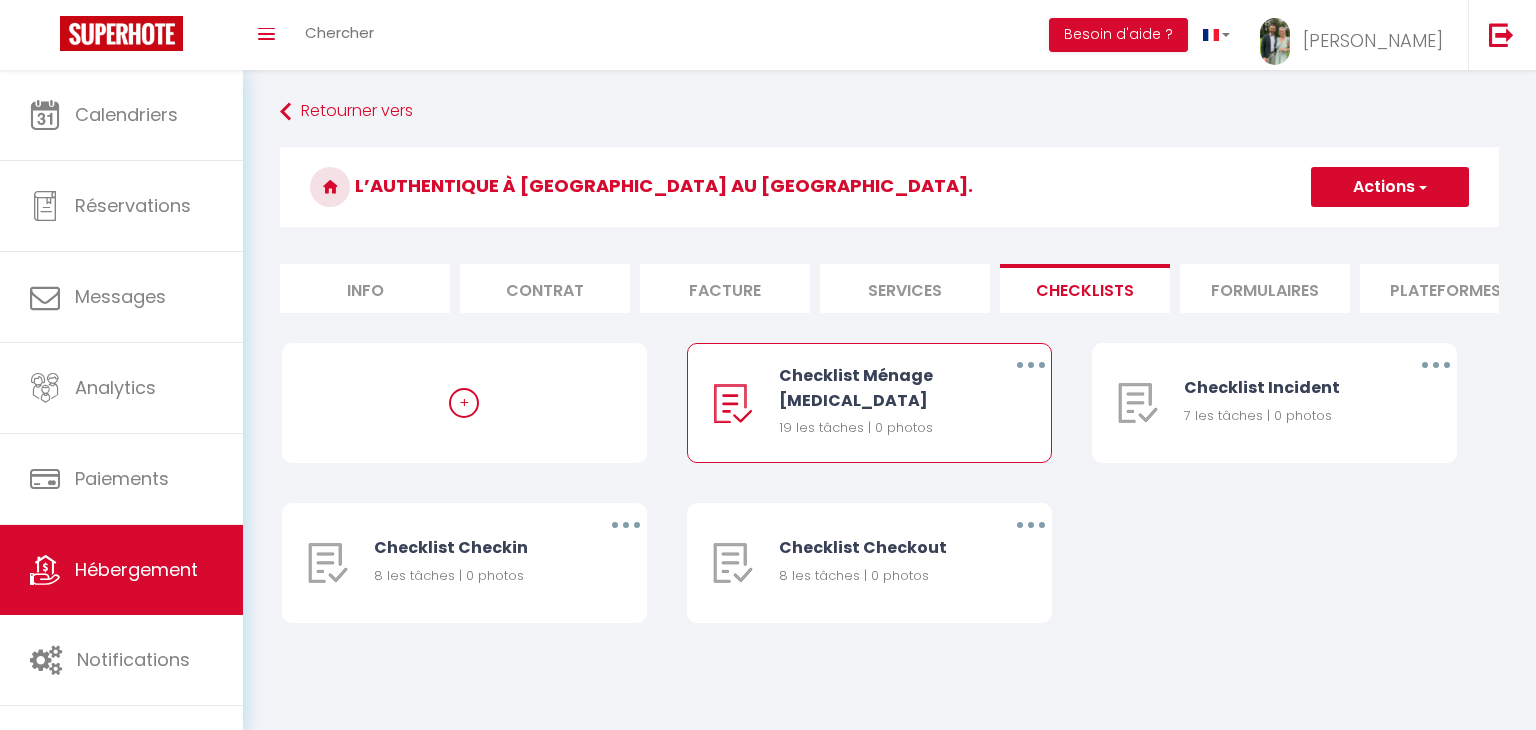 scroll, scrollTop: 0, scrollLeft: 0, axis: both 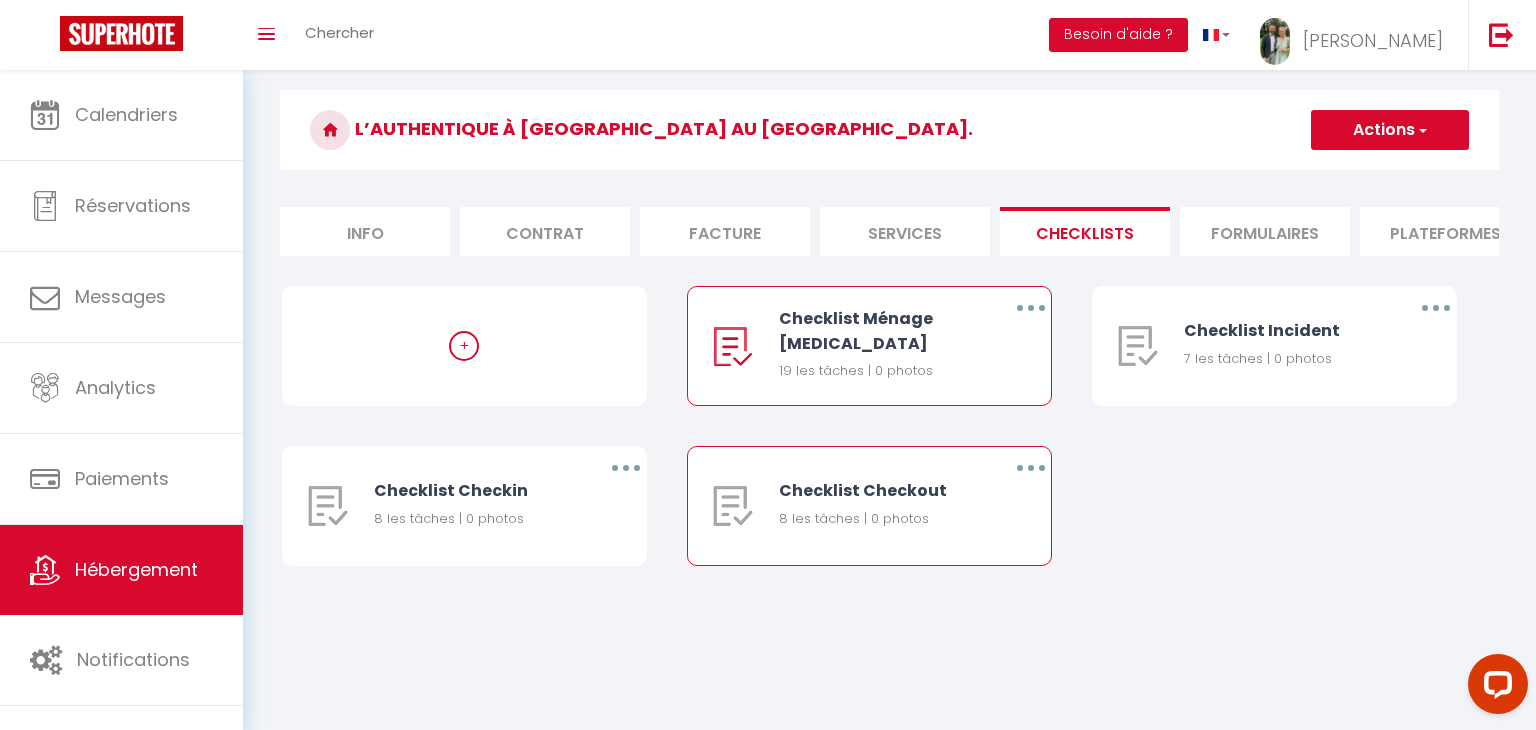 click at bounding box center (1031, 468) 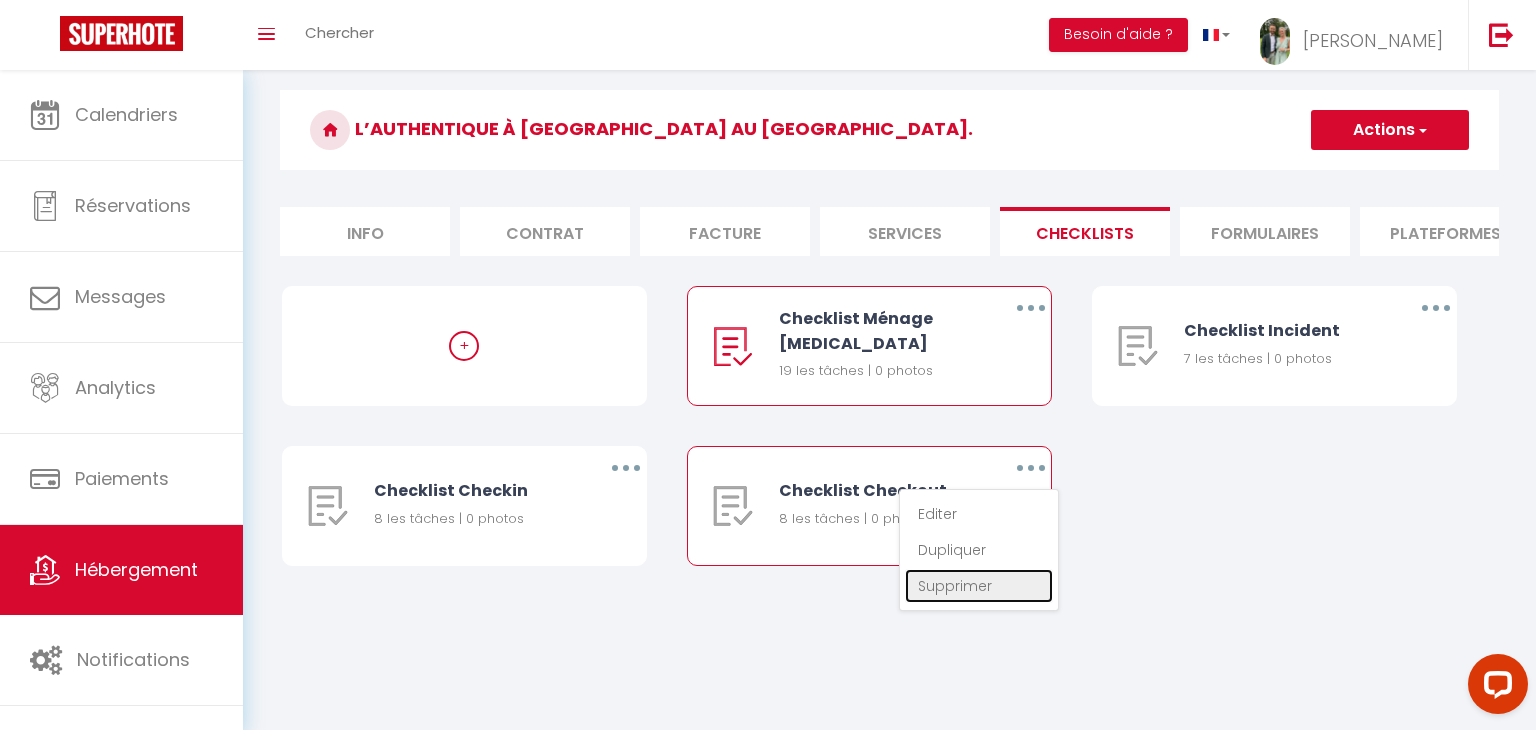 click on "Supprimer" at bounding box center (979, 586) 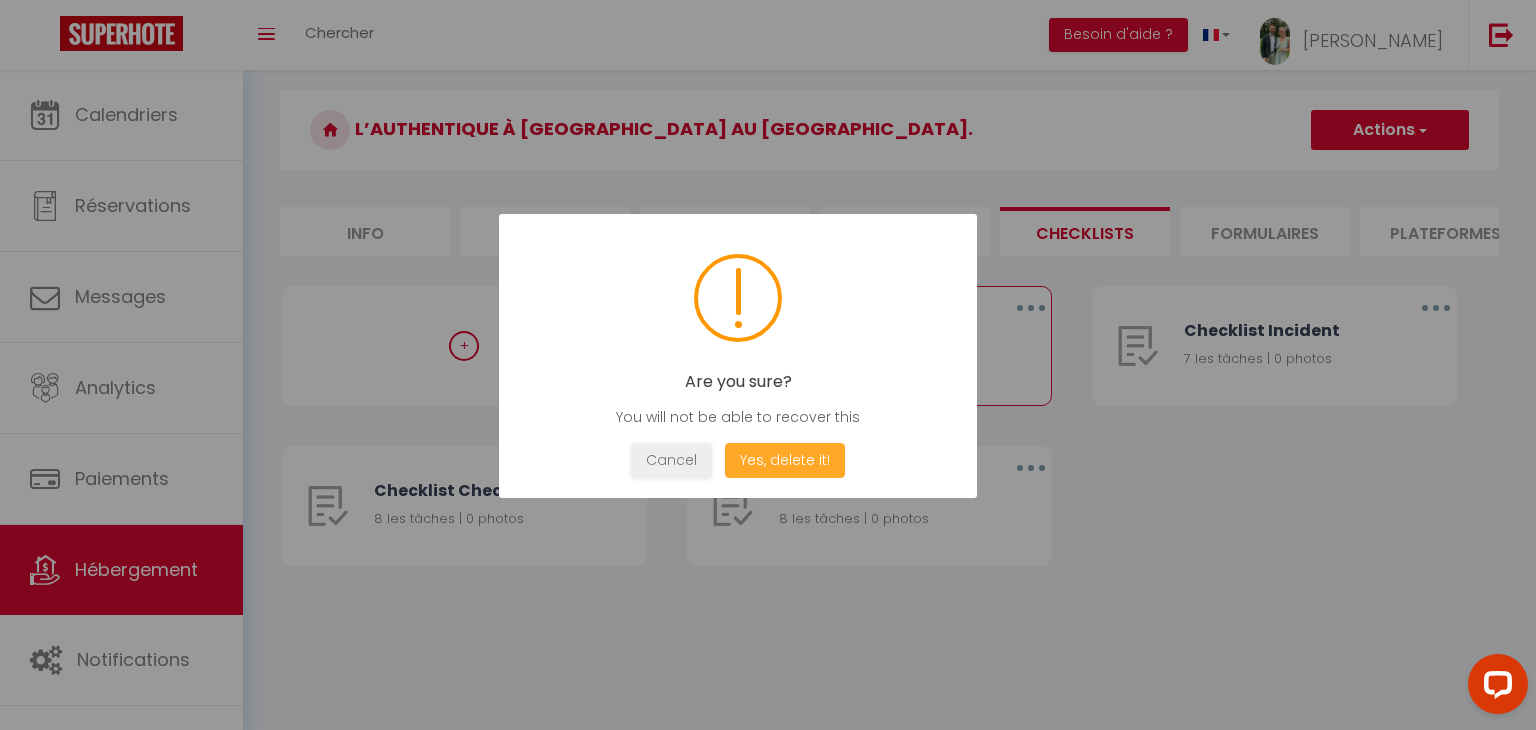 click on "Yes, delete it!" at bounding box center (785, 460) 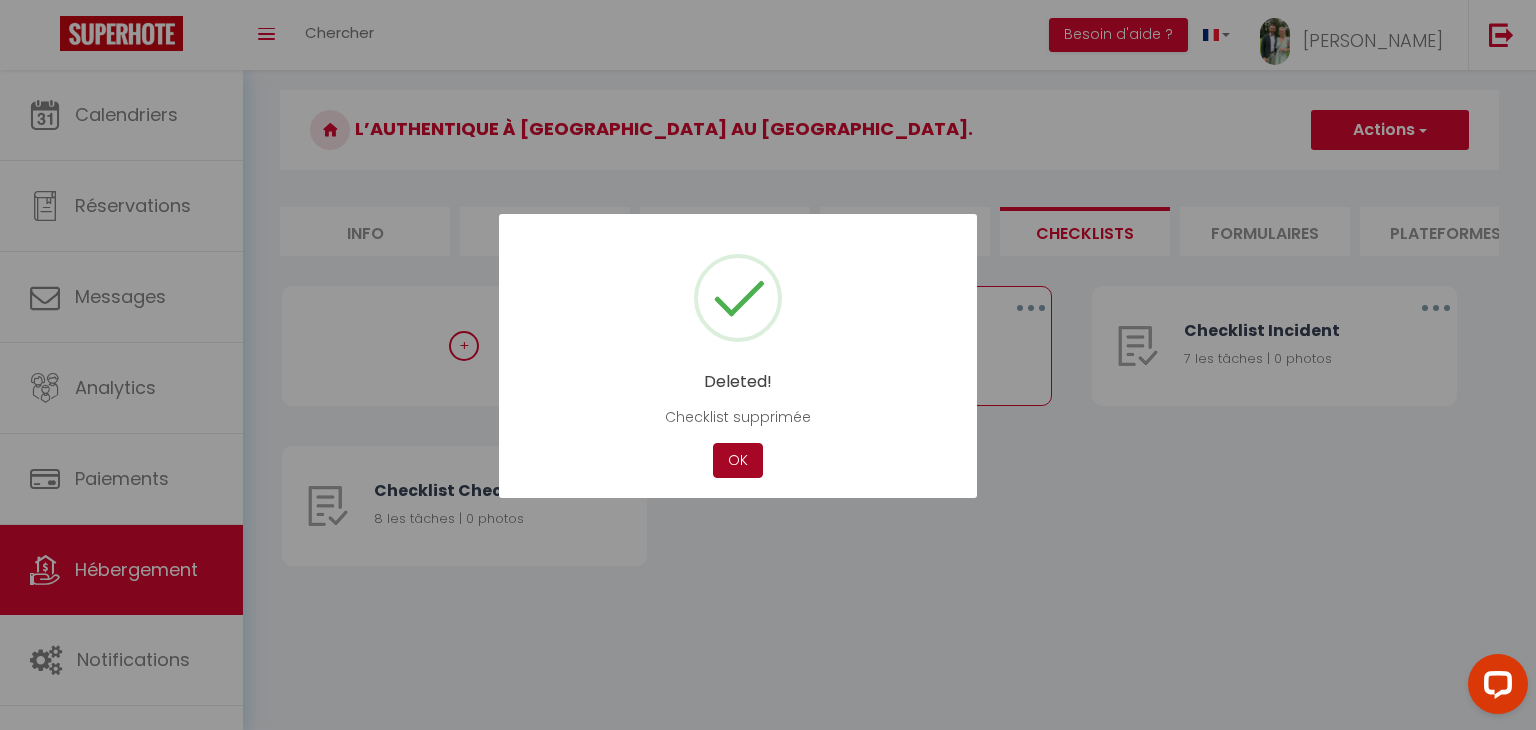 click on "OK" at bounding box center (738, 460) 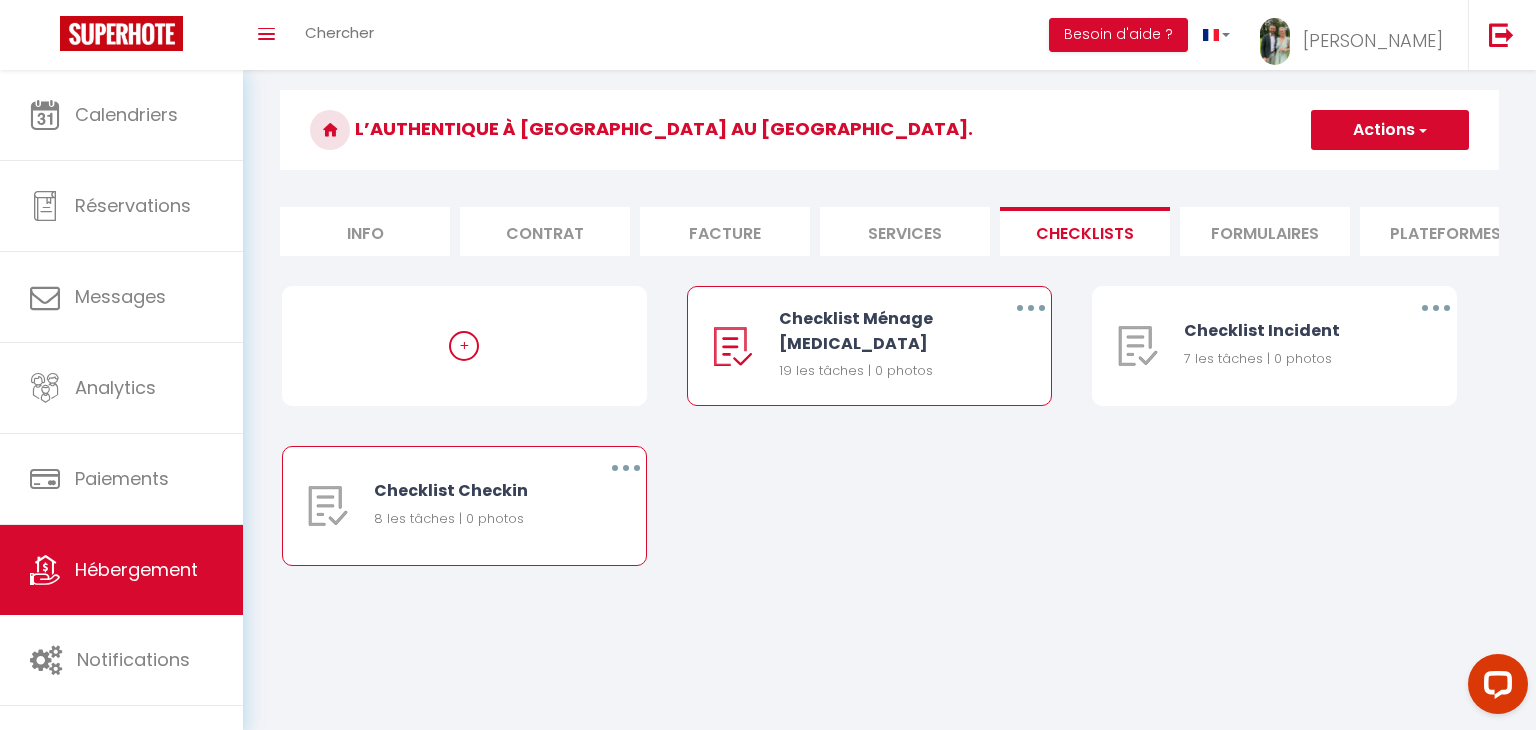 click at bounding box center [626, 468] 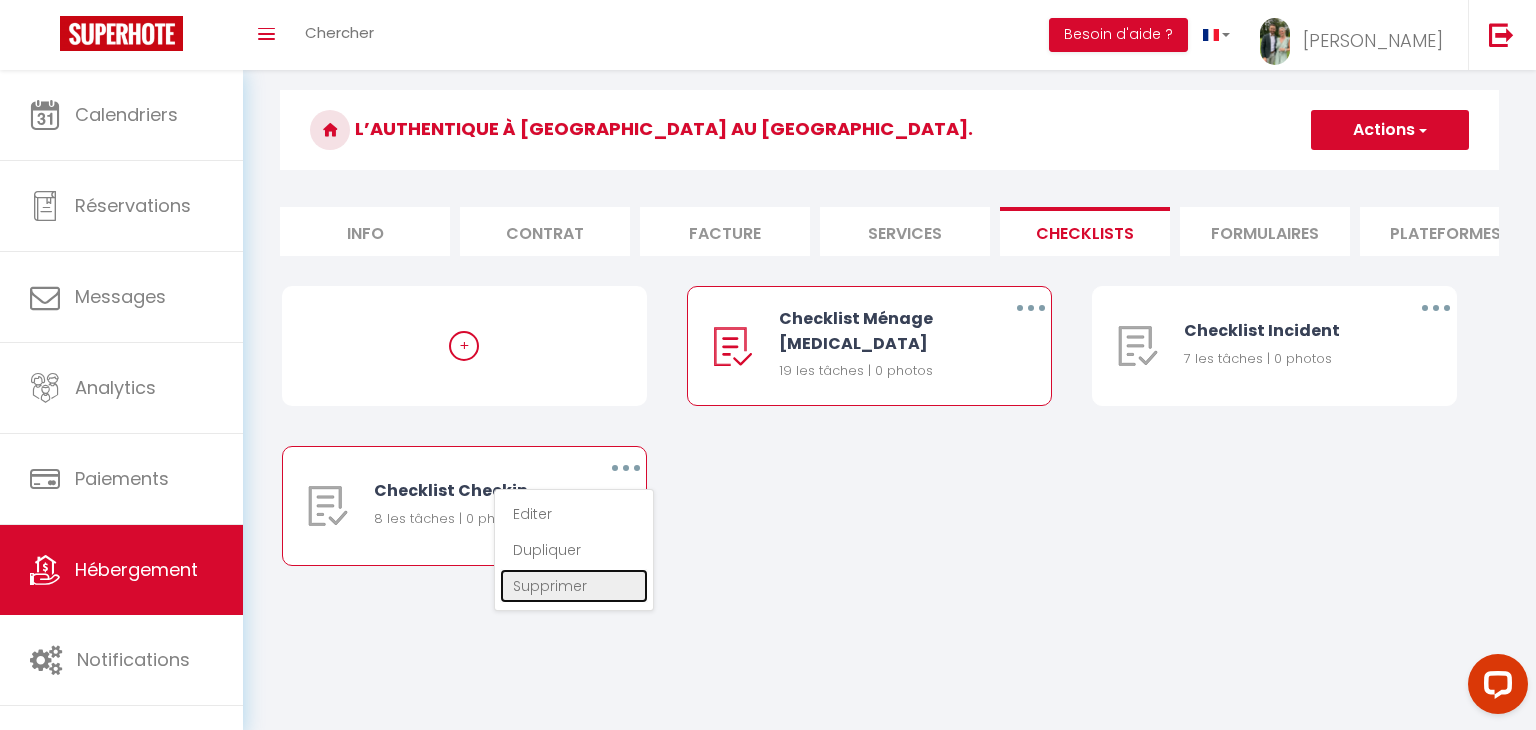 click on "Supprimer" at bounding box center [574, 586] 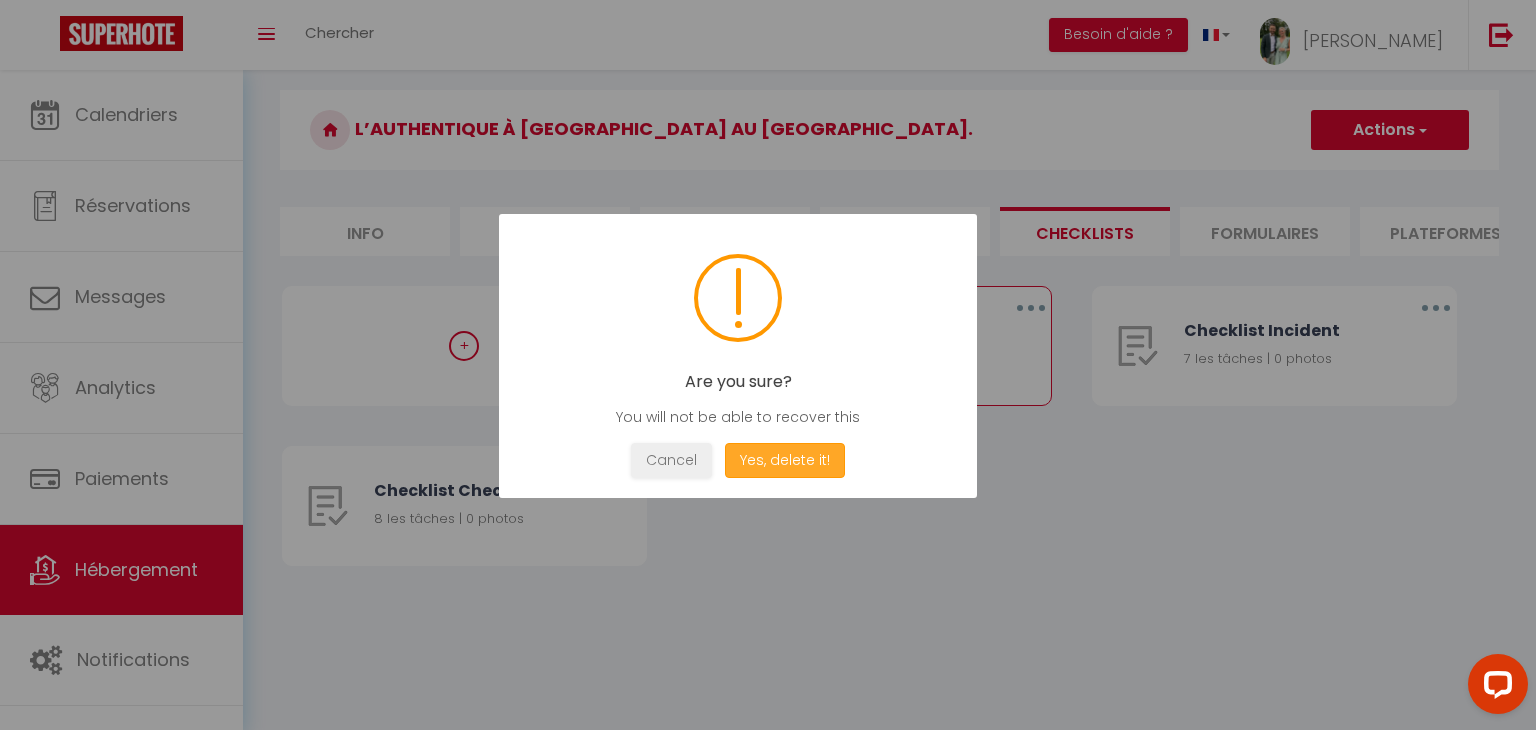 click on "Yes, delete it!" at bounding box center [785, 460] 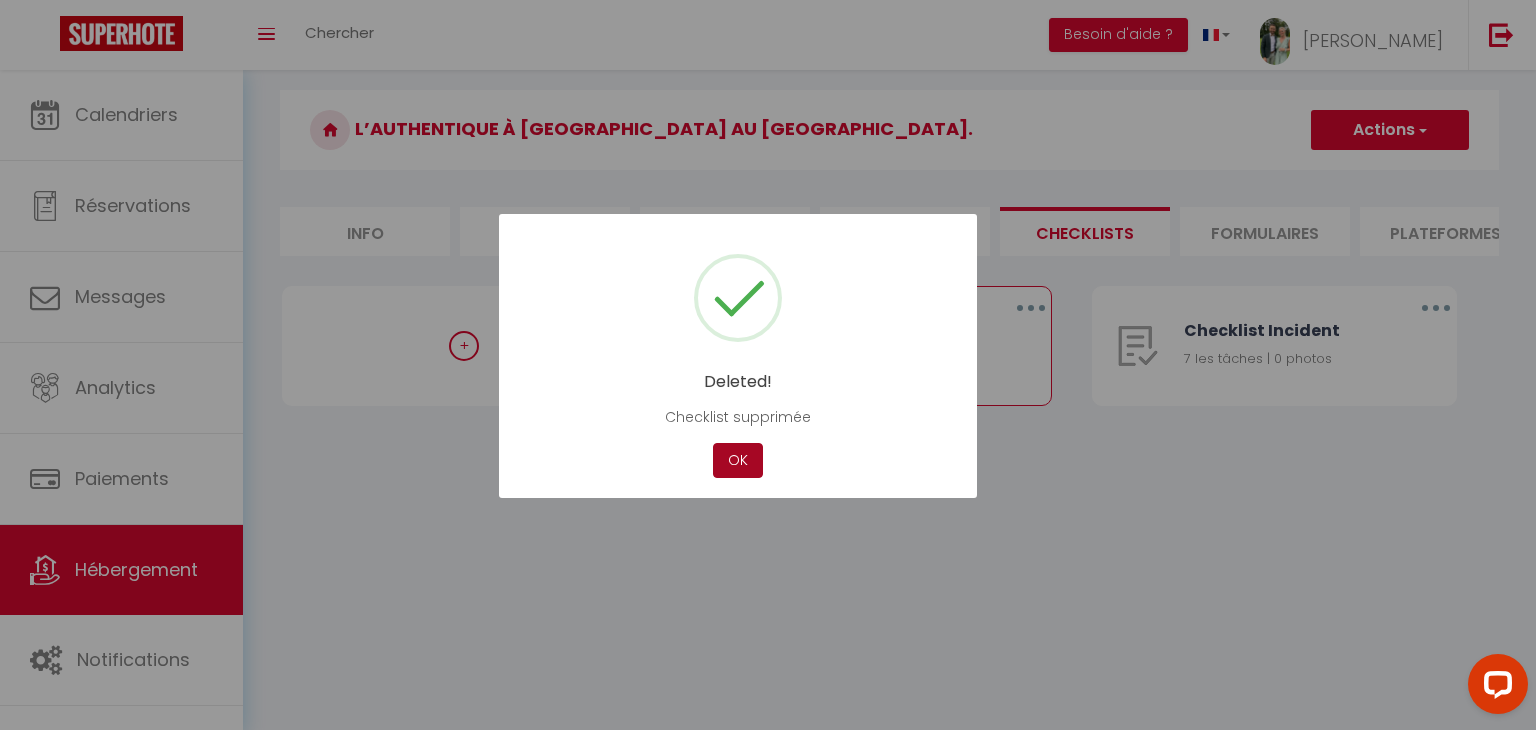 click on "OK" at bounding box center (738, 460) 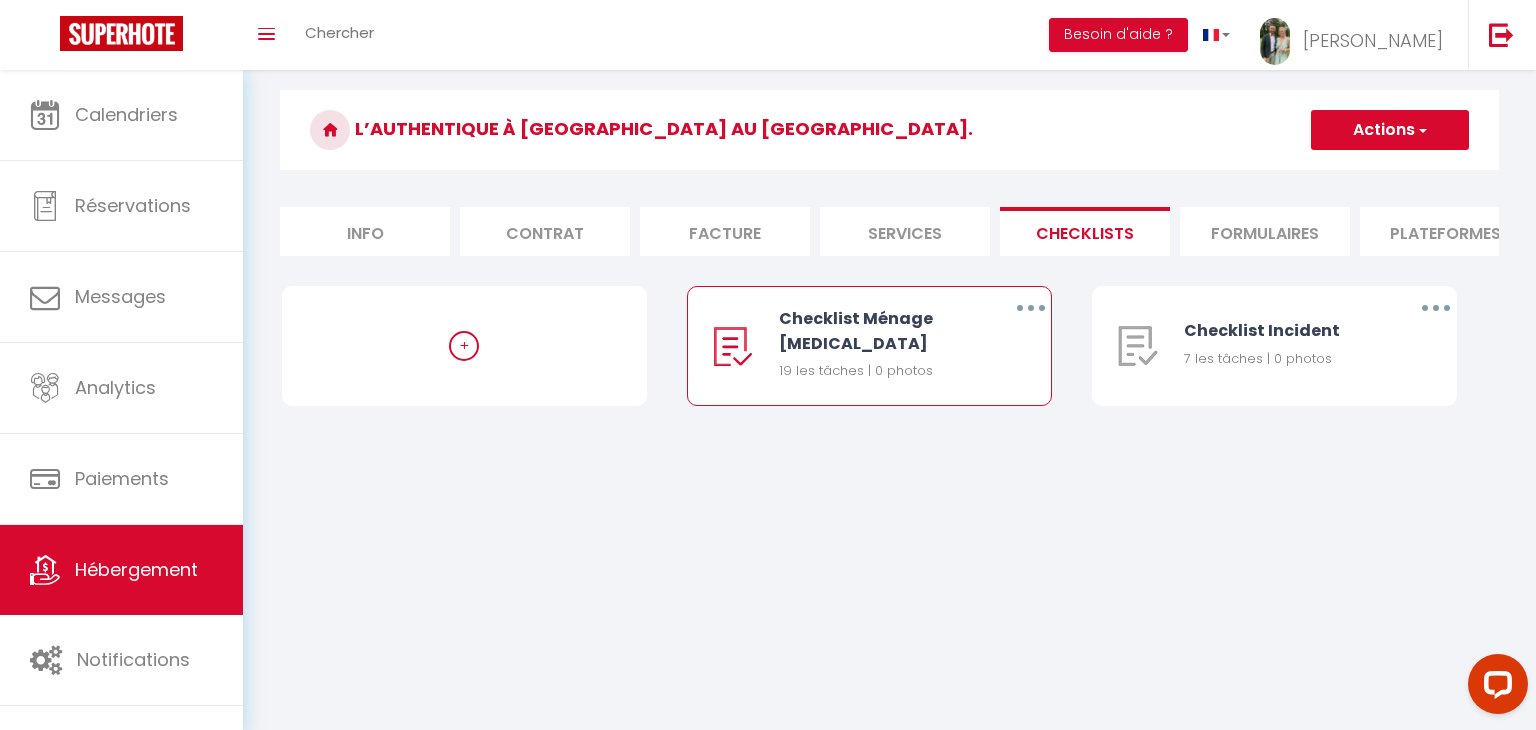 click at bounding box center [1031, 308] 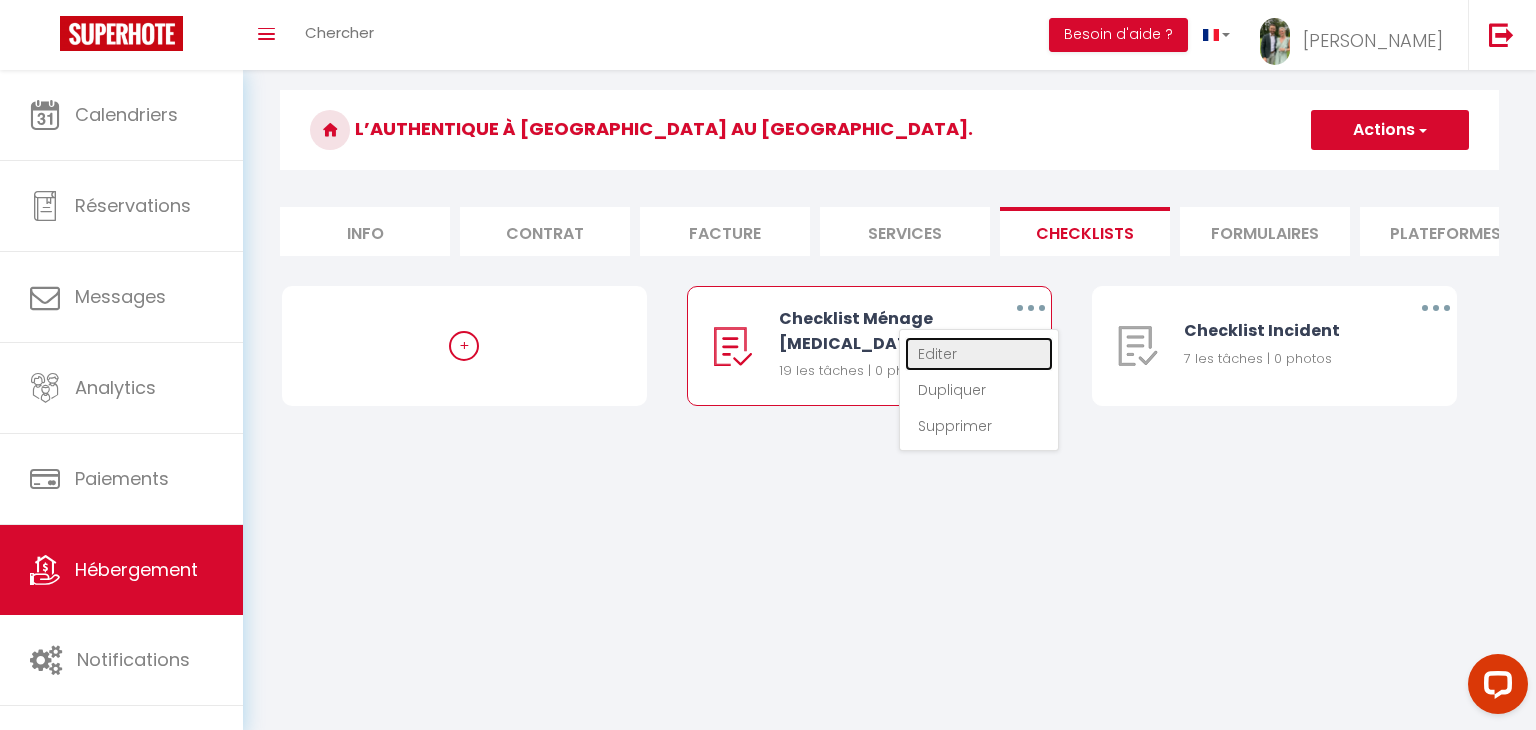 click on "Editer" at bounding box center (979, 354) 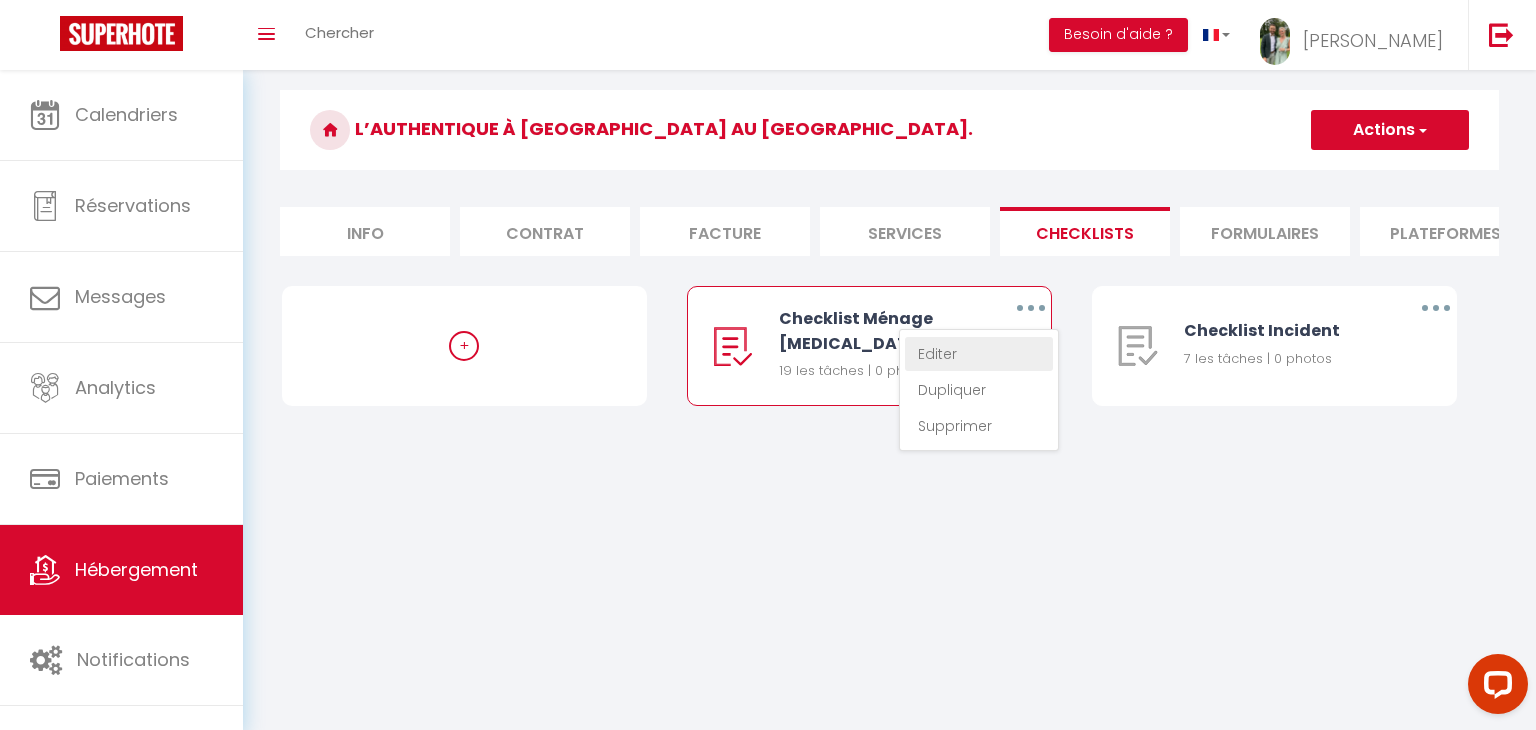 type on "Checklist Ménage [MEDICAL_DATA]" 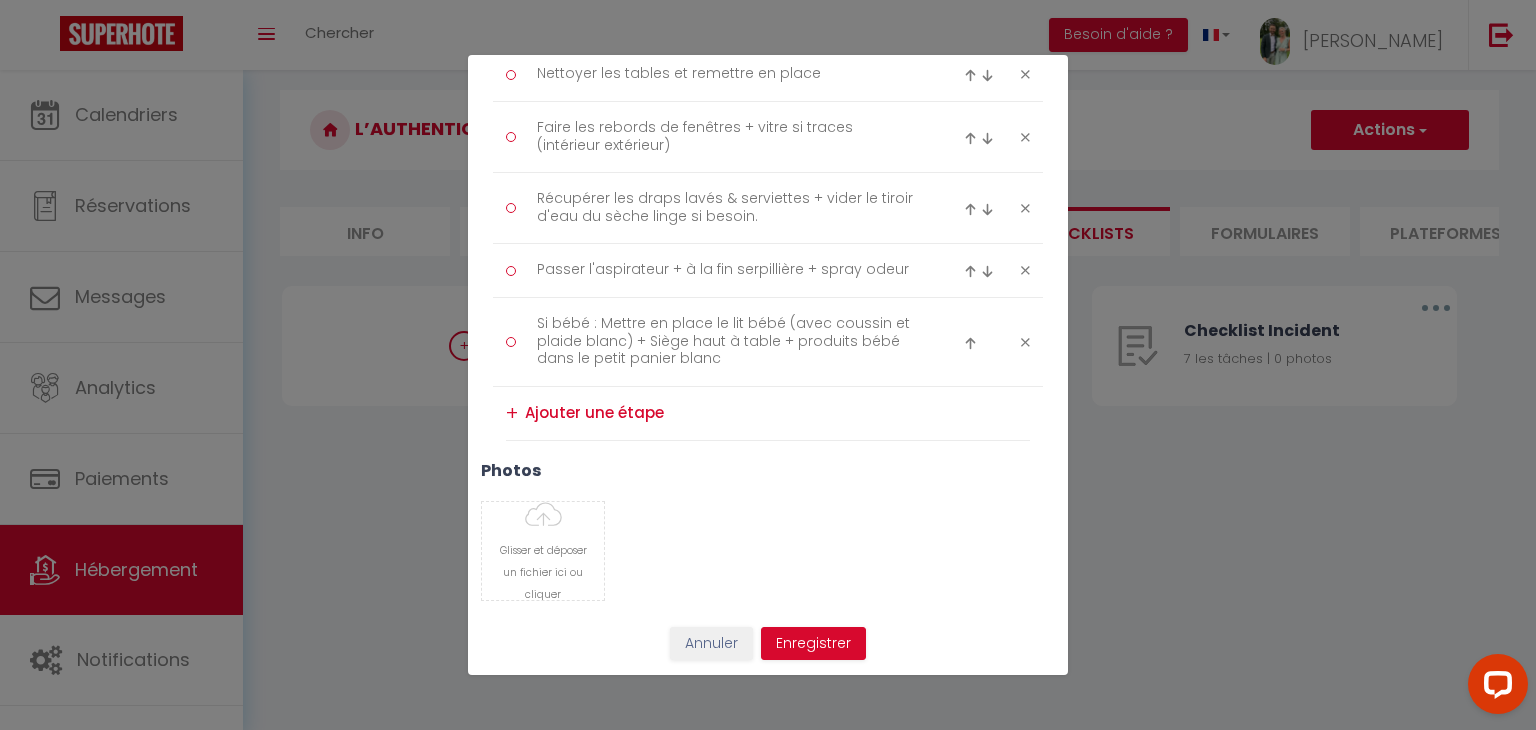 scroll, scrollTop: 0, scrollLeft: 0, axis: both 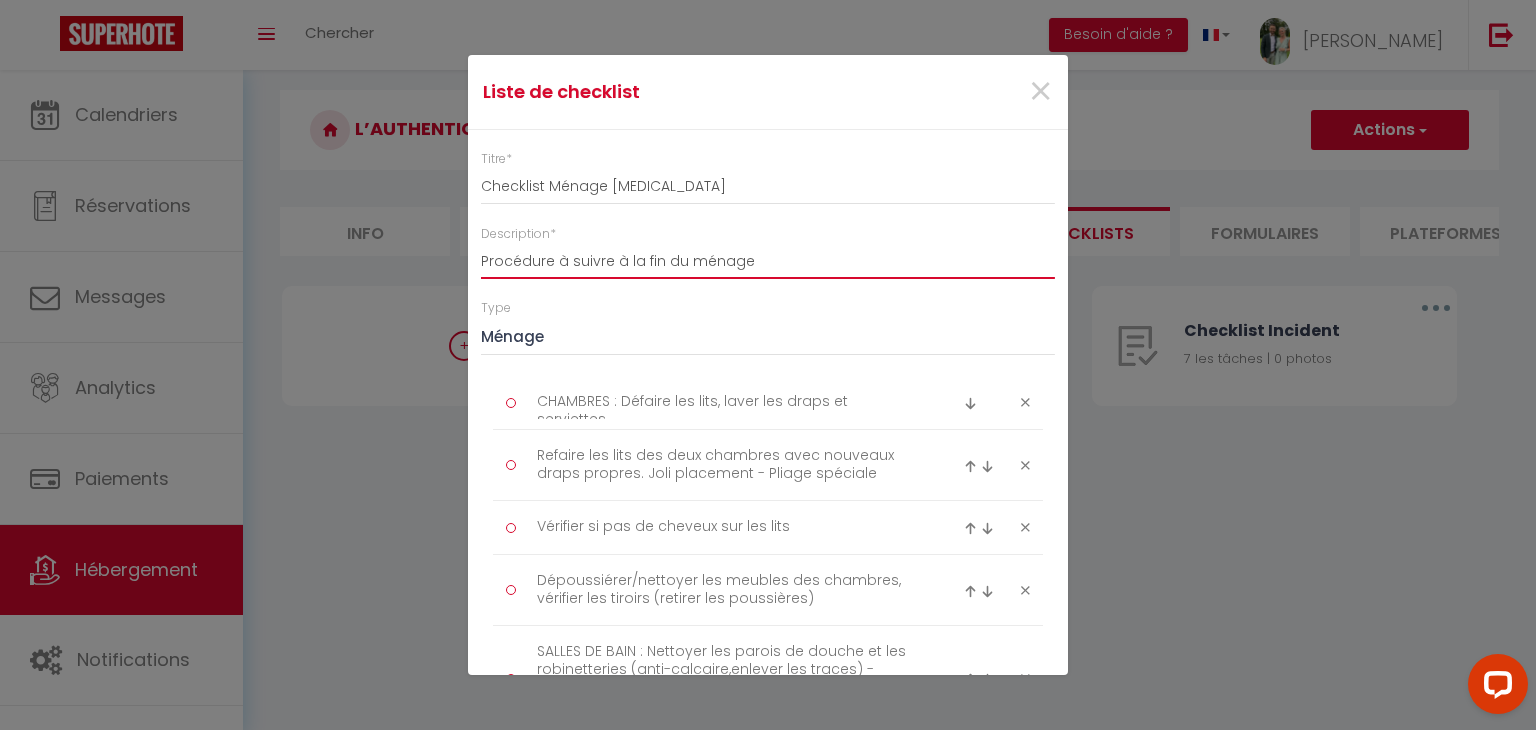 click on "Procédure à suivre à la fin du ménage" at bounding box center (768, 261) 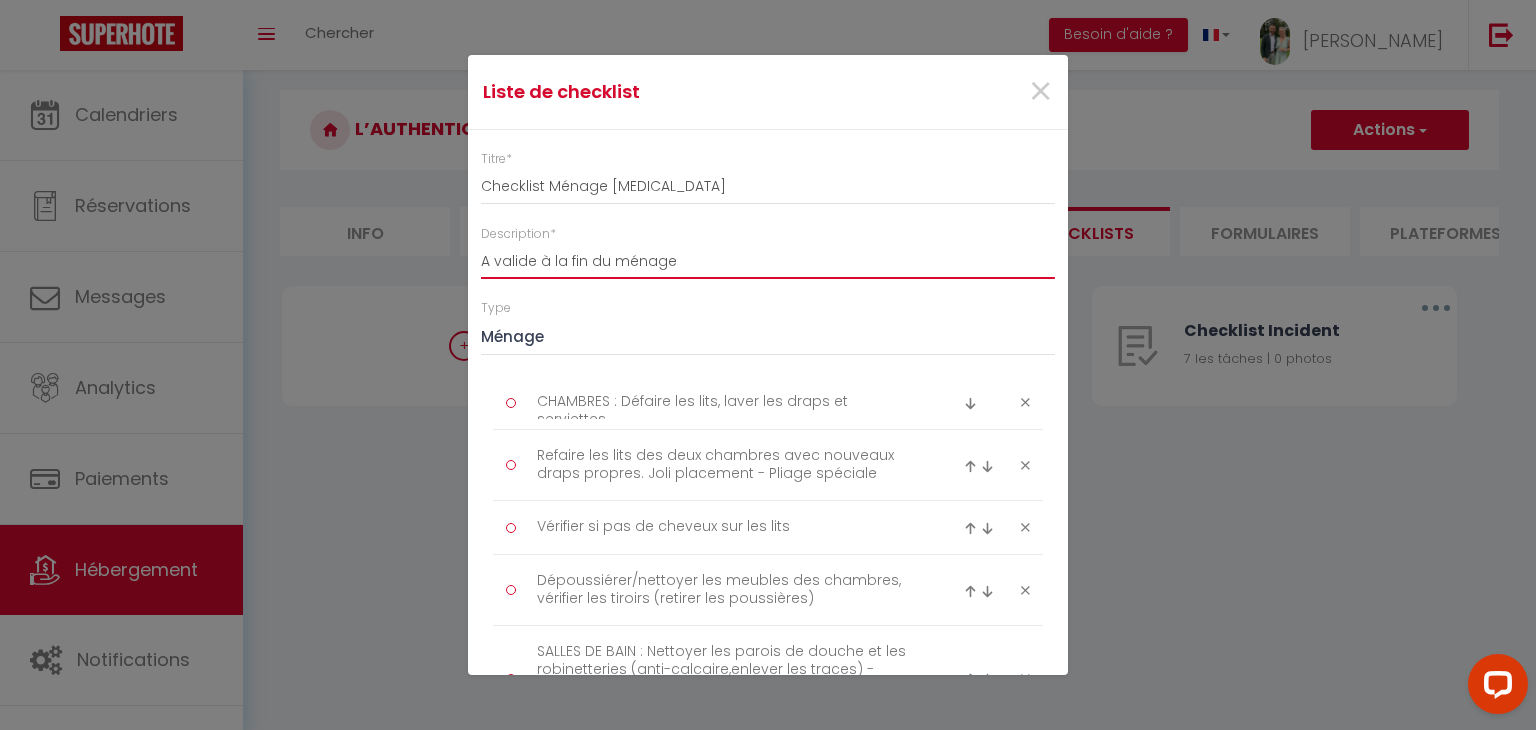 type on "A valider à la fin du ménage" 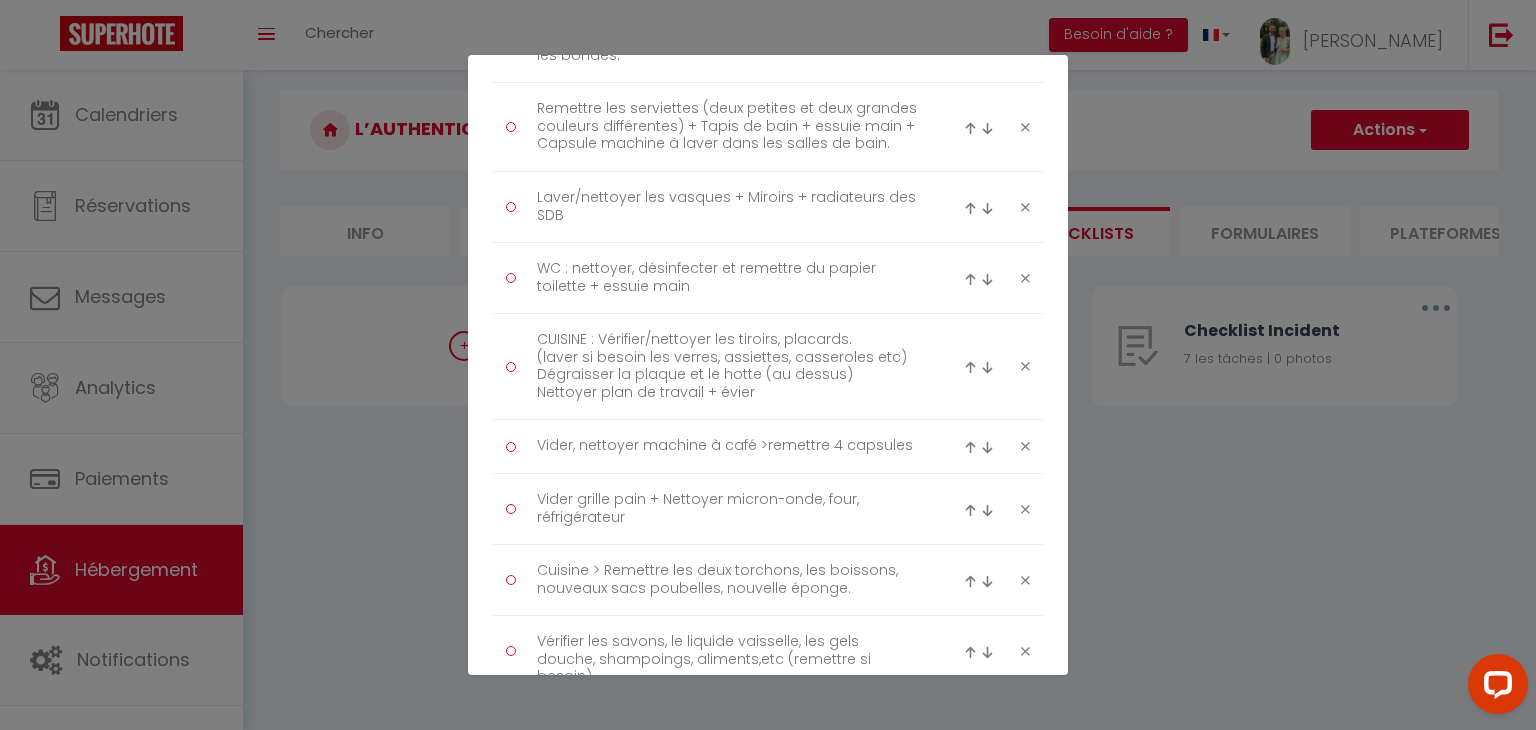 scroll, scrollTop: 1359, scrollLeft: 0, axis: vertical 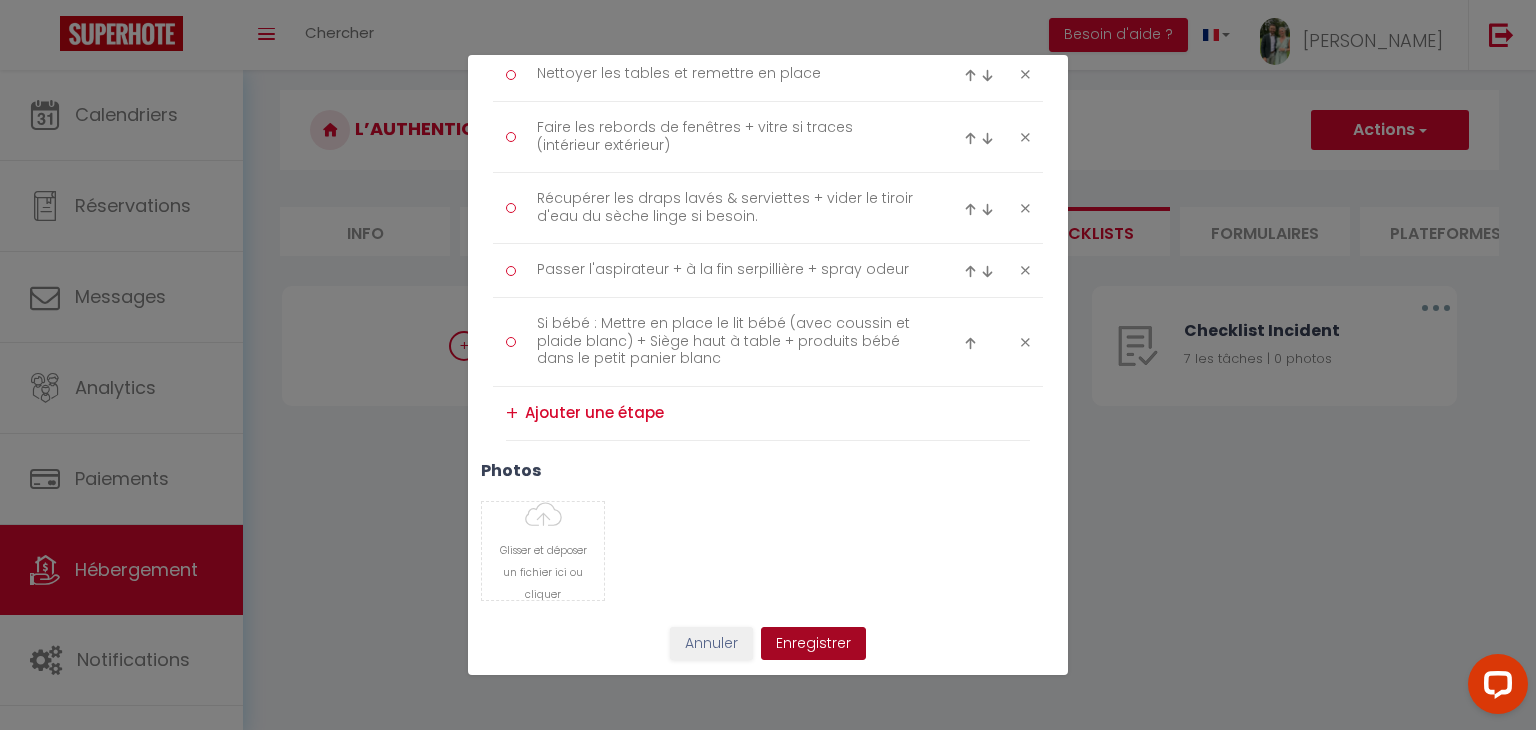 click on "Enregistrer" at bounding box center (813, 644) 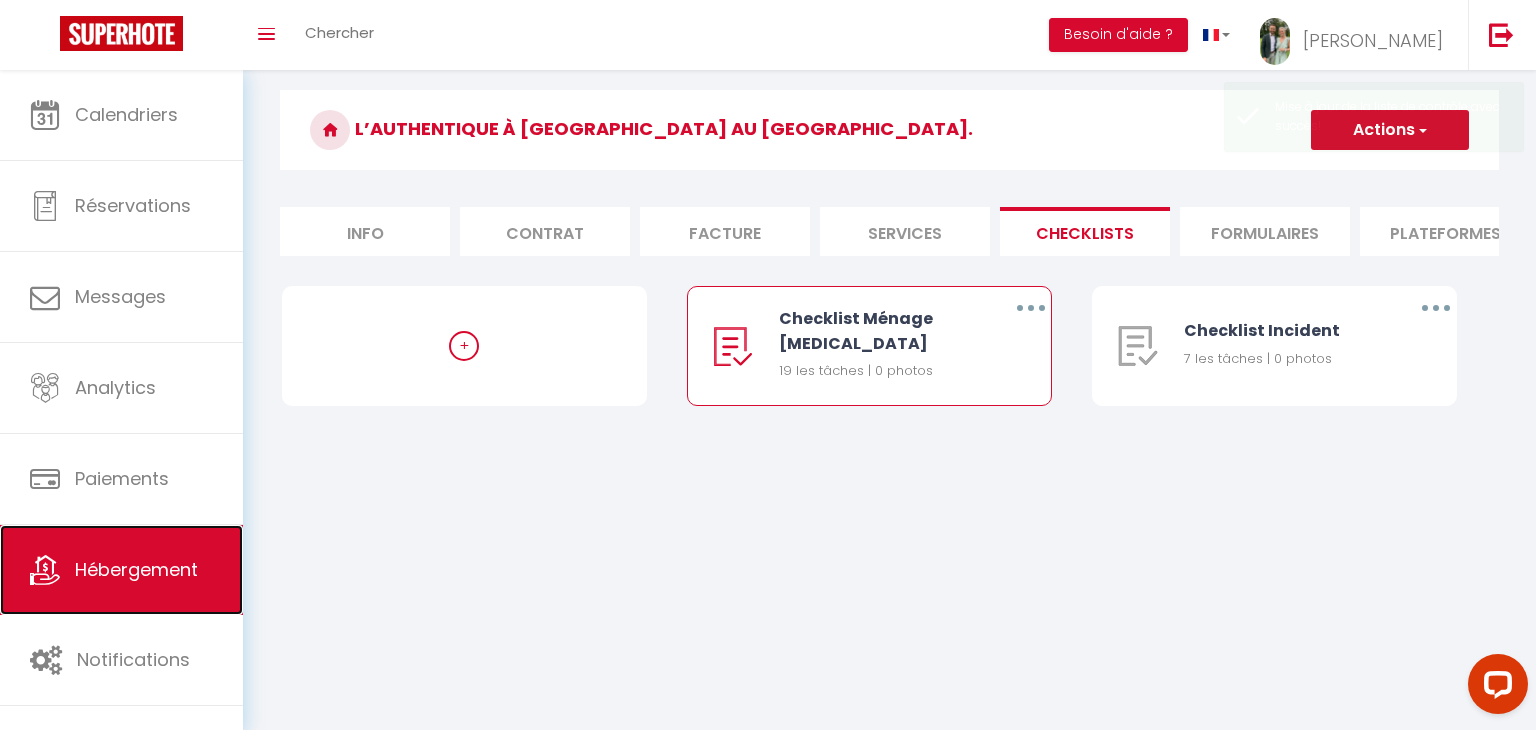 click on "Hébergement" at bounding box center [136, 569] 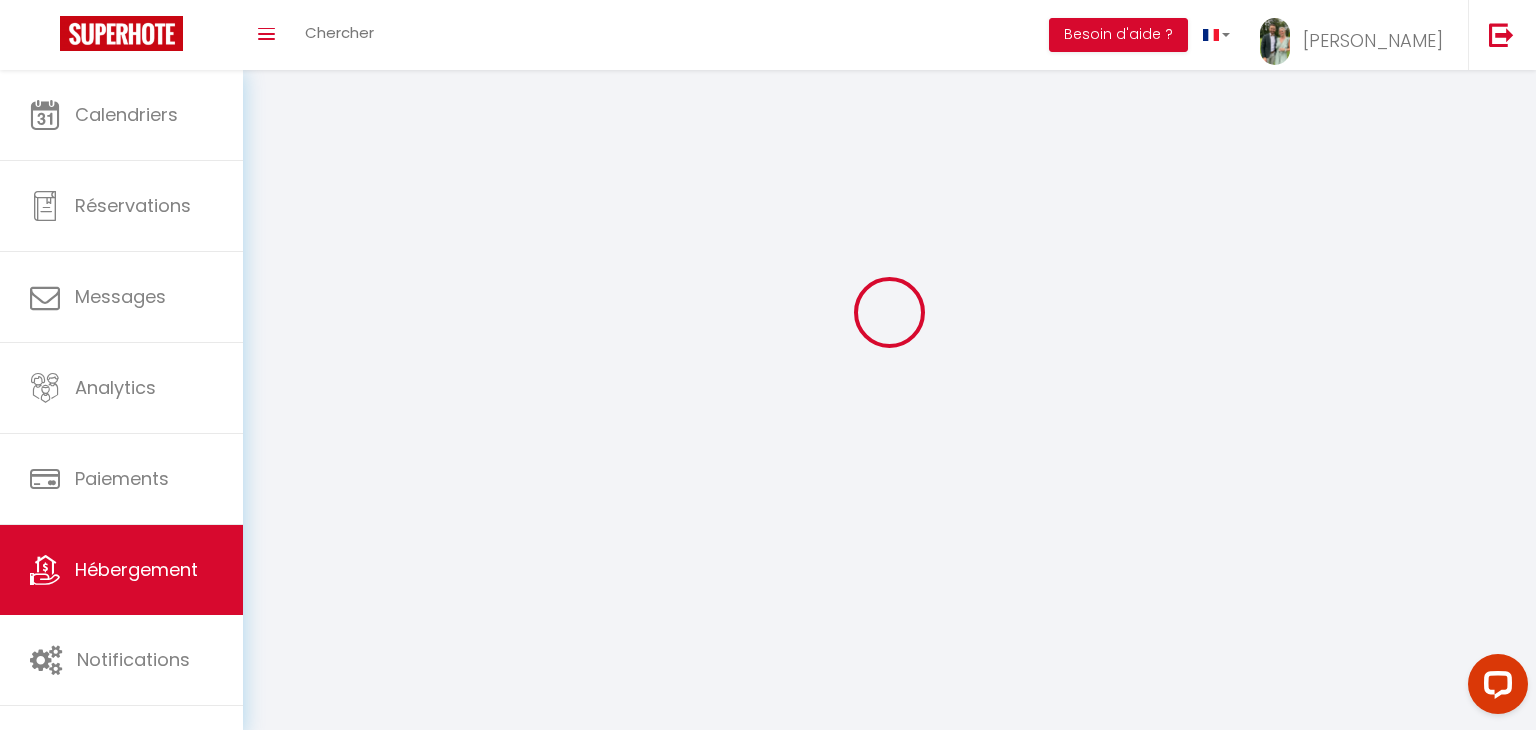 scroll, scrollTop: 0, scrollLeft: 0, axis: both 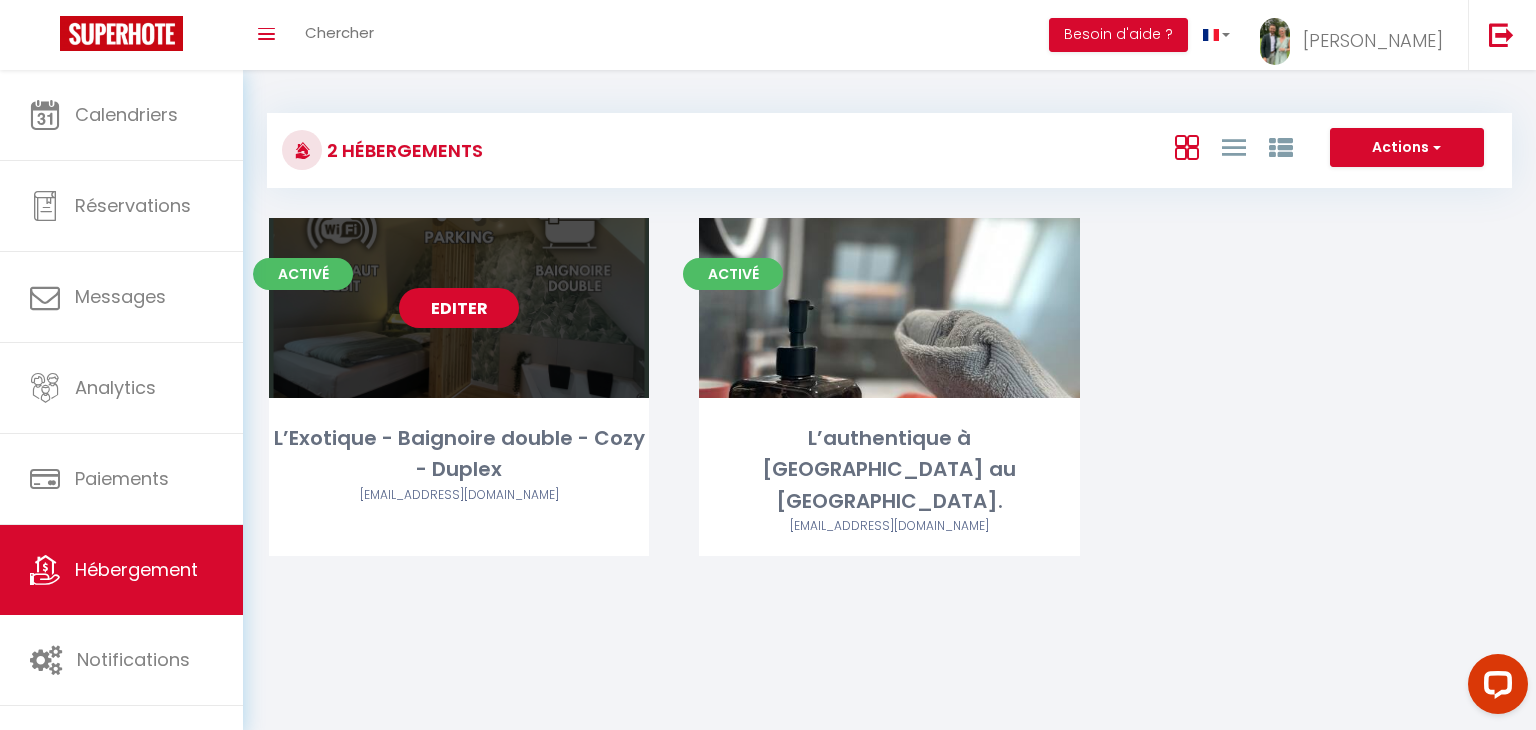 click on "Editer" at bounding box center (459, 308) 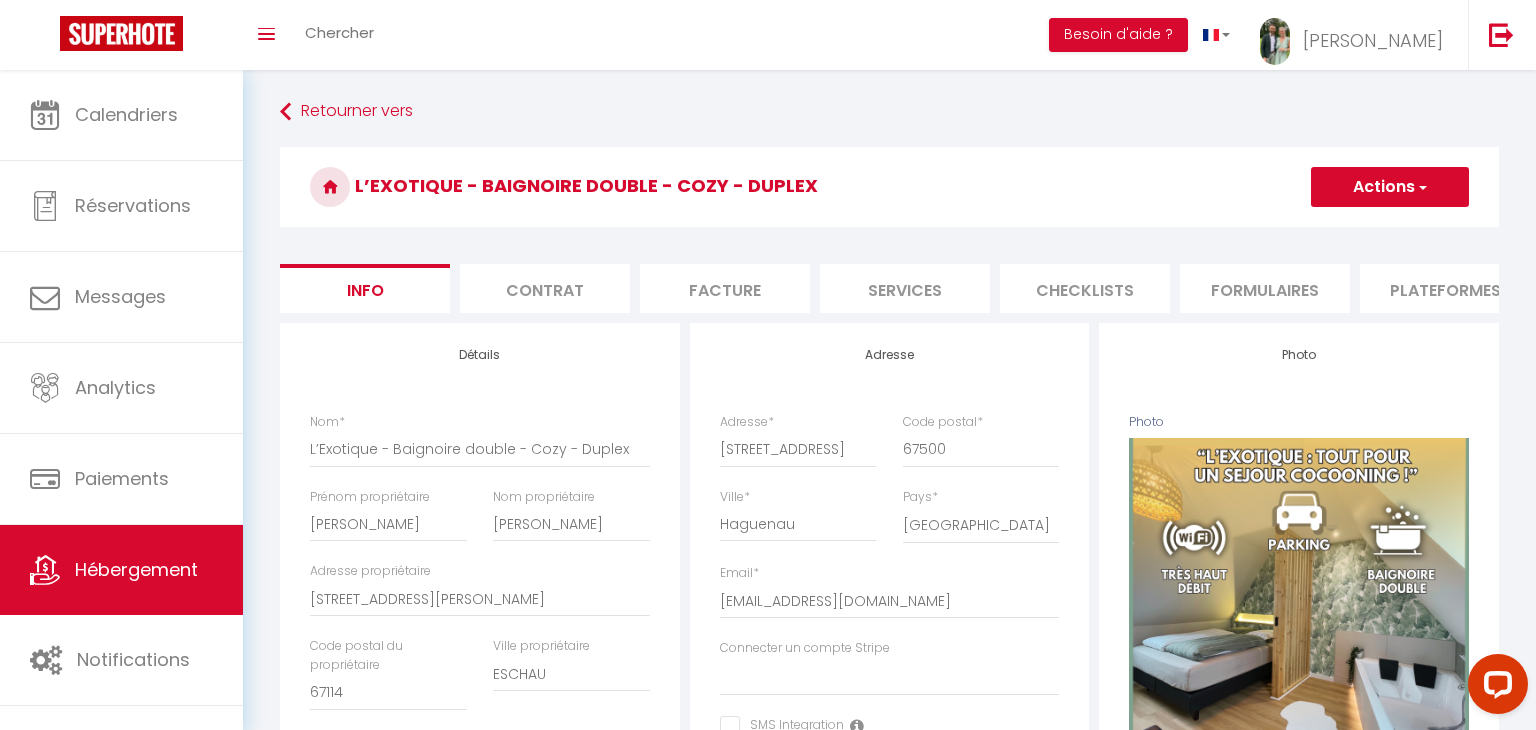 select 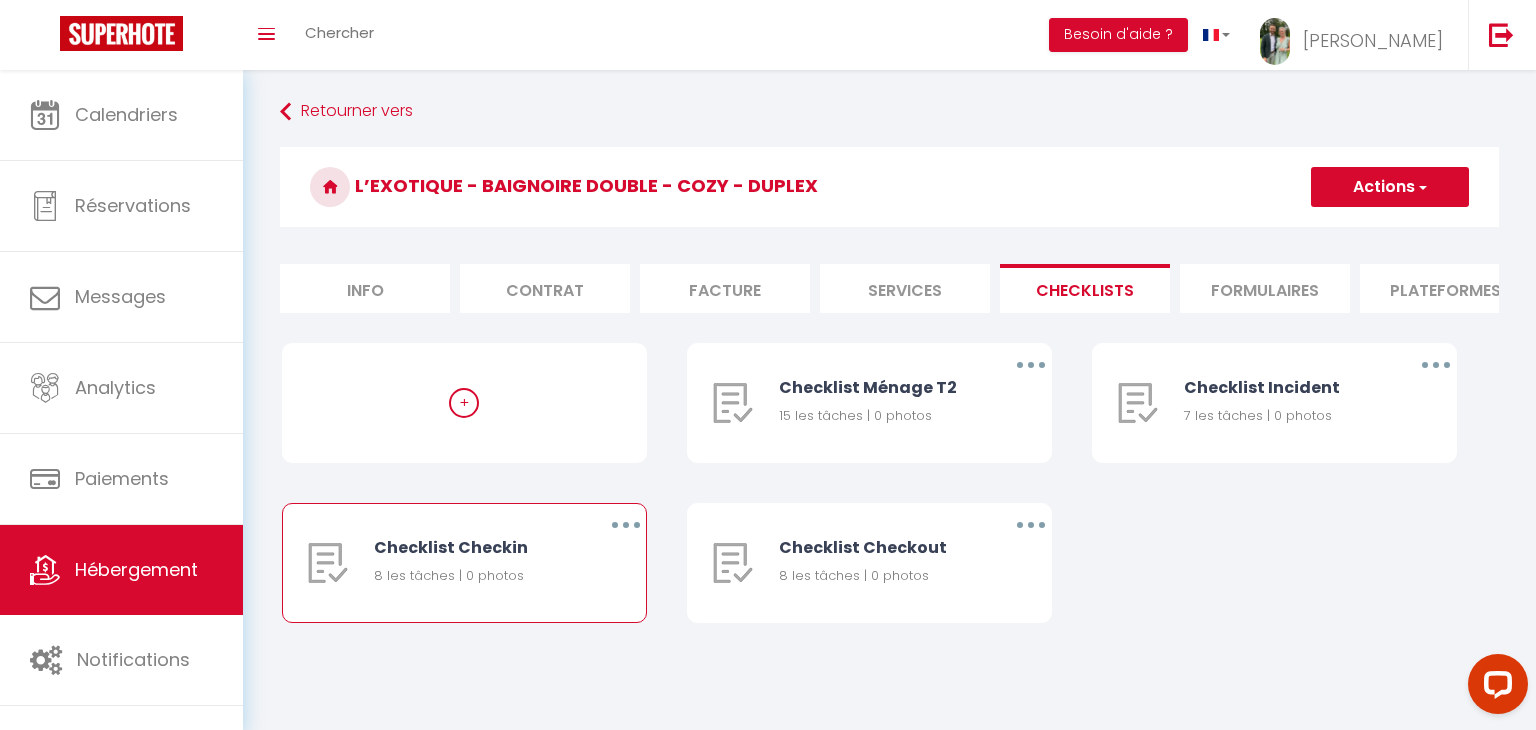 click at bounding box center [626, 525] 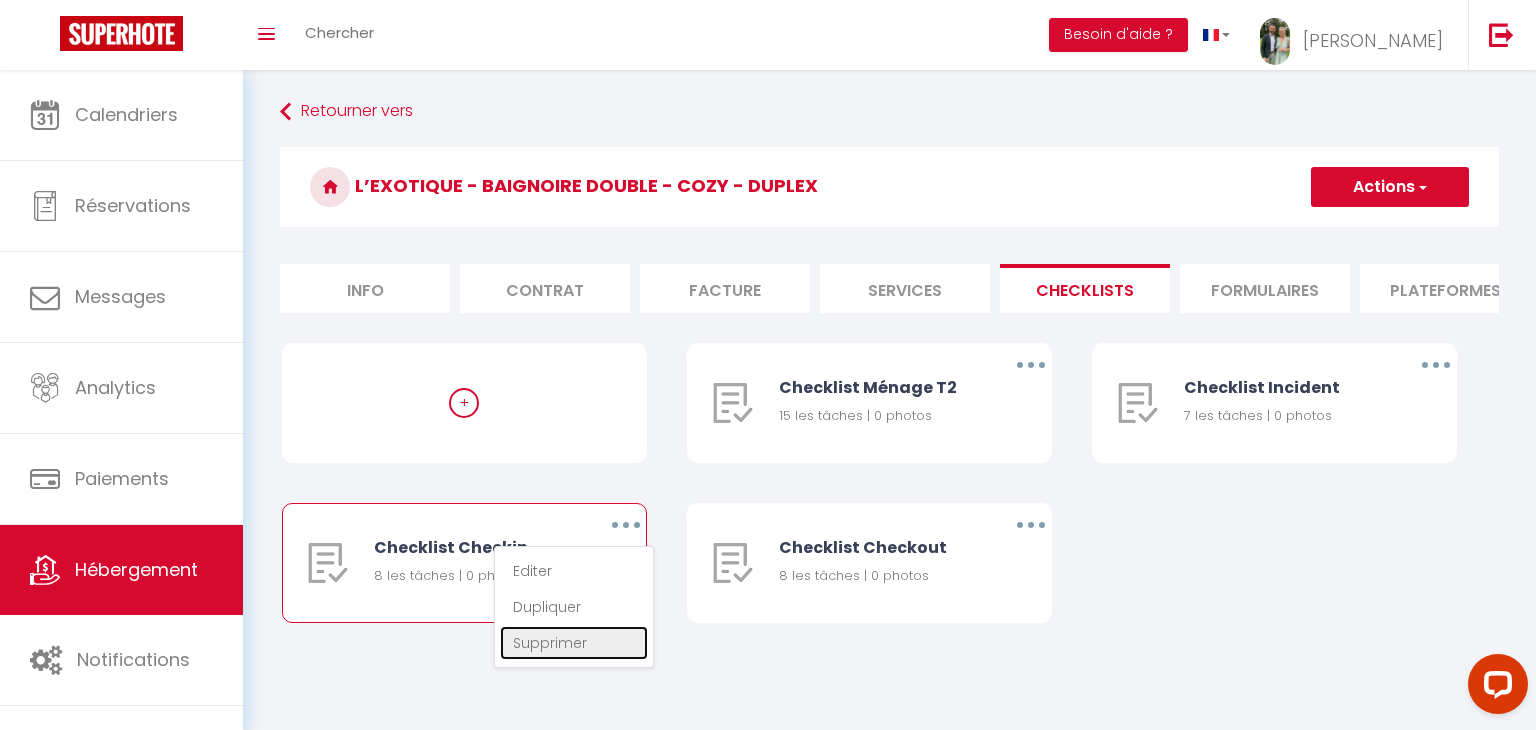 click on "Supprimer" at bounding box center (574, 643) 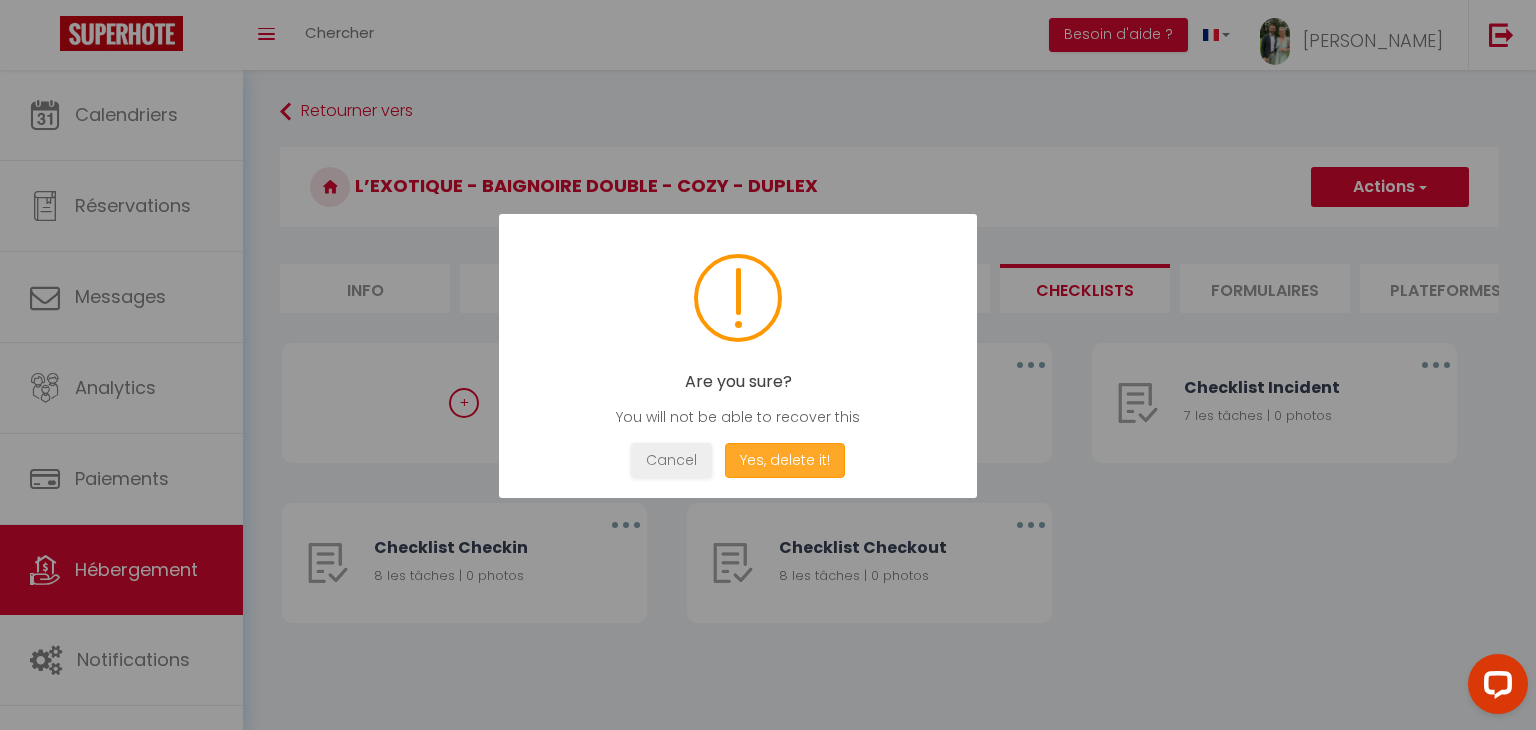 click on "Yes, delete it!" at bounding box center (785, 460) 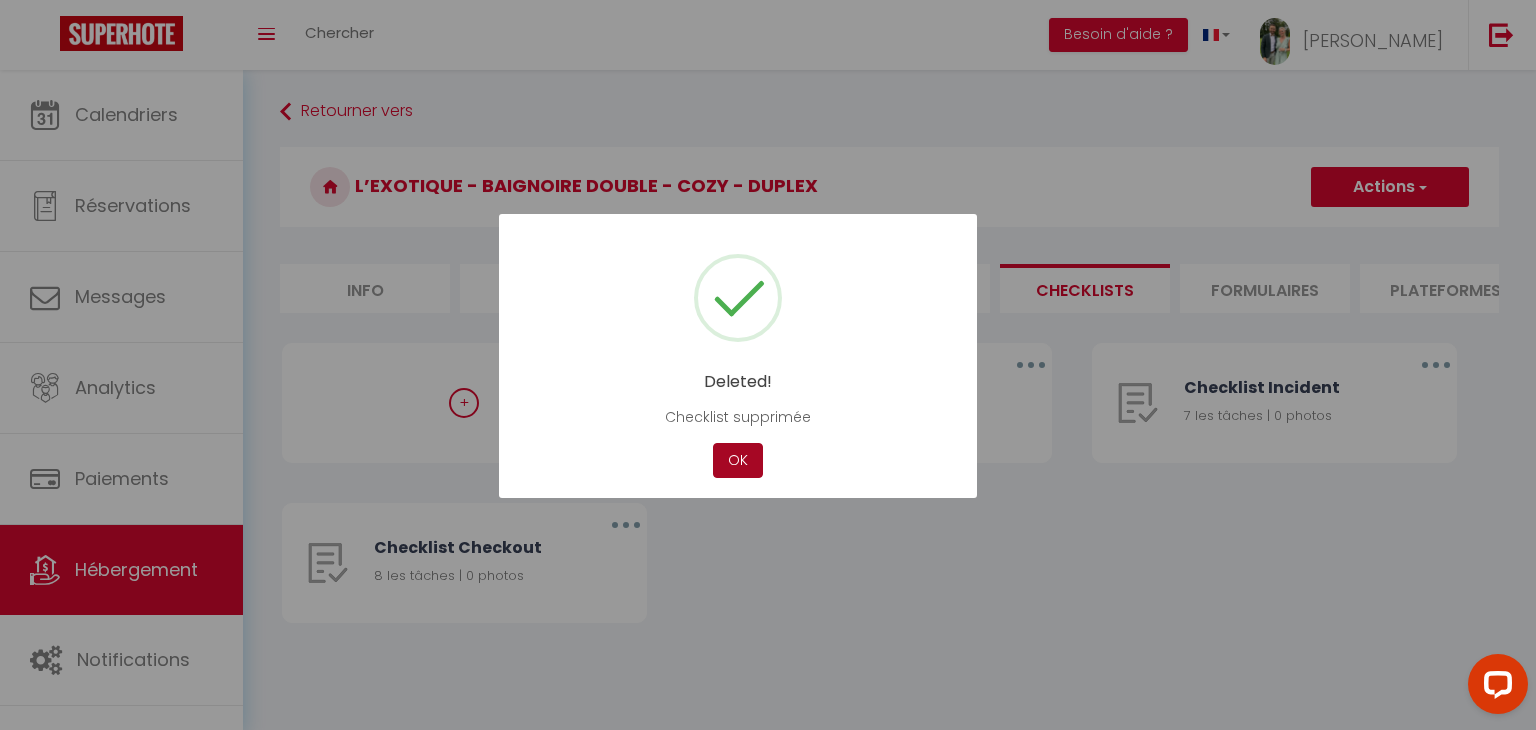 click on "OK" at bounding box center (738, 460) 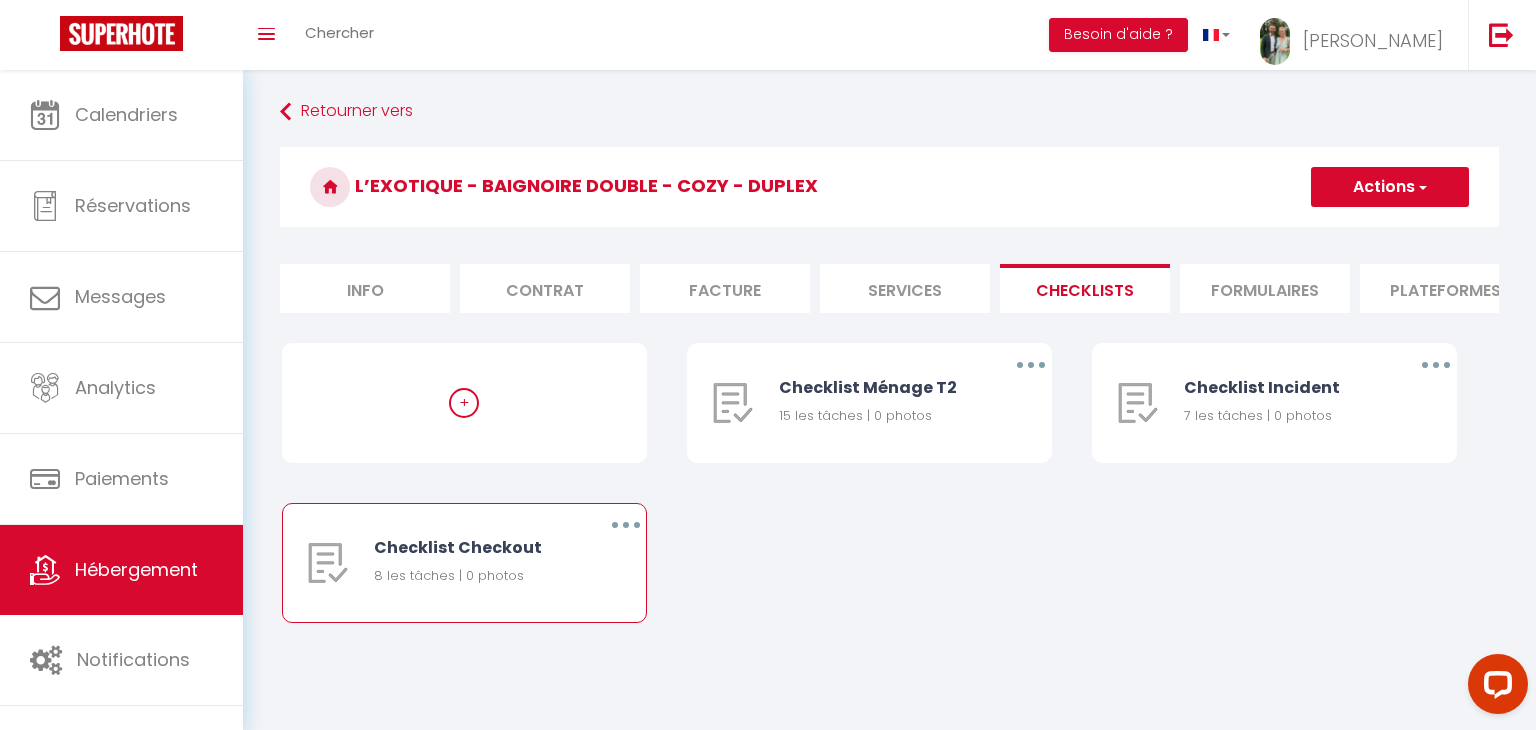 click at bounding box center (626, 525) 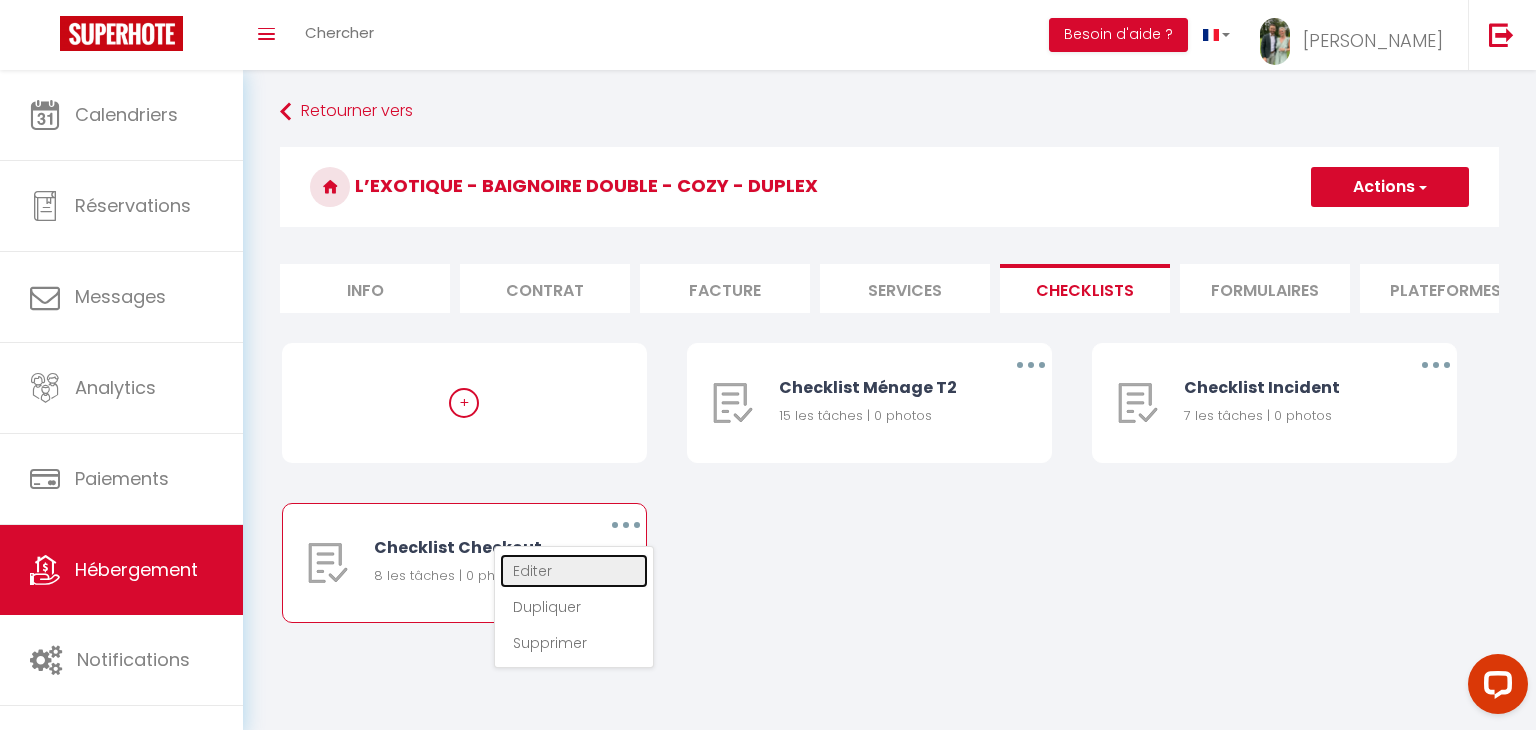 click on "Editer" at bounding box center [574, 571] 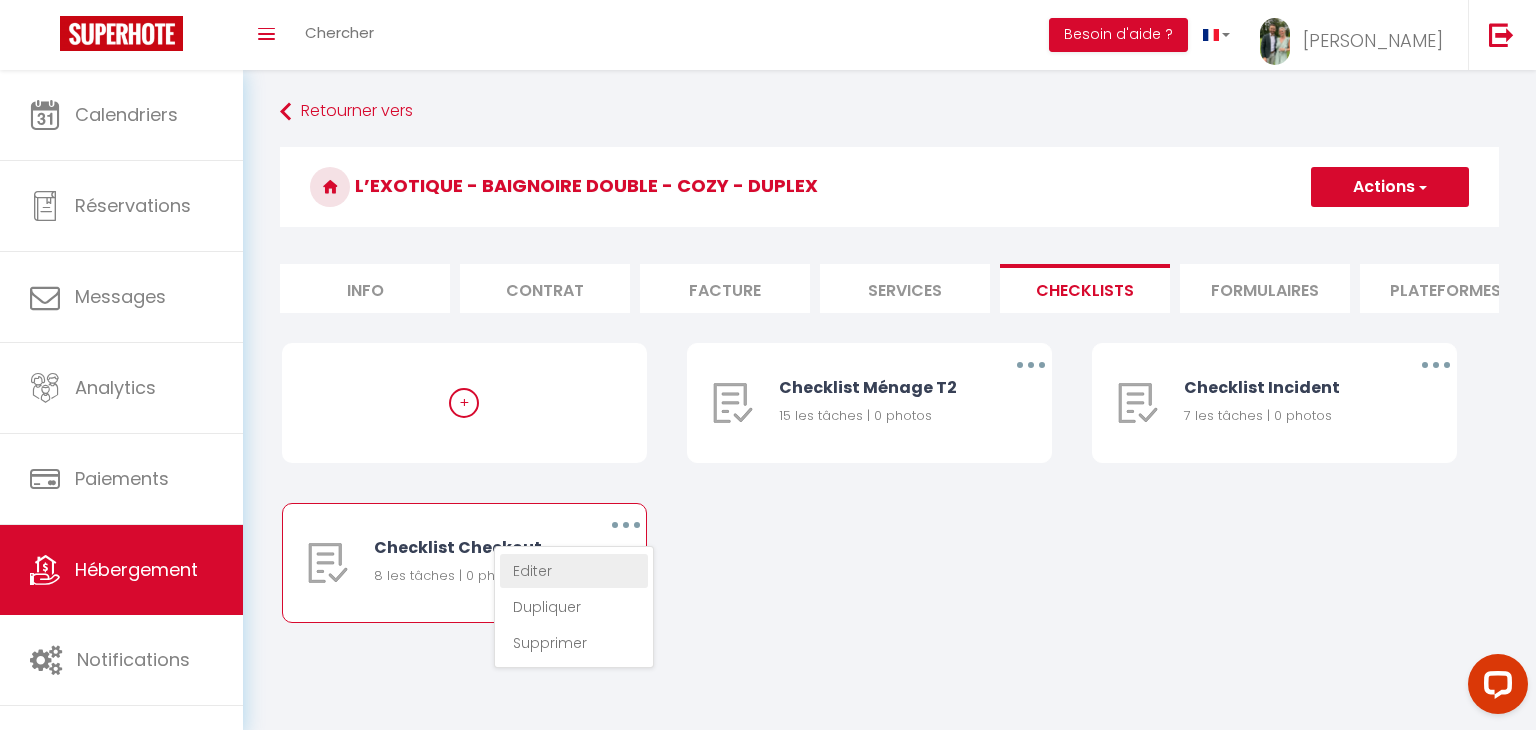 type on "Checklist Checkout" 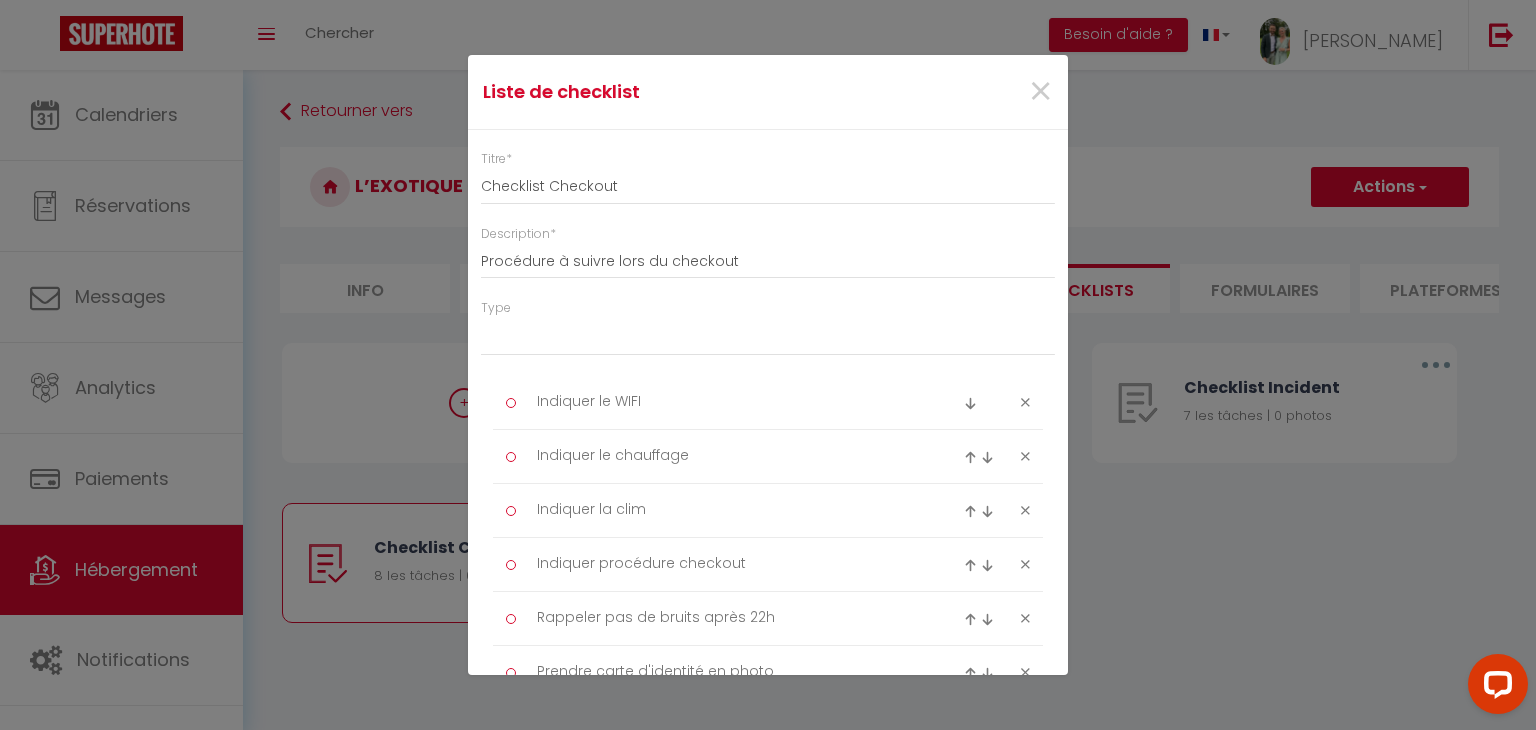 select on "4" 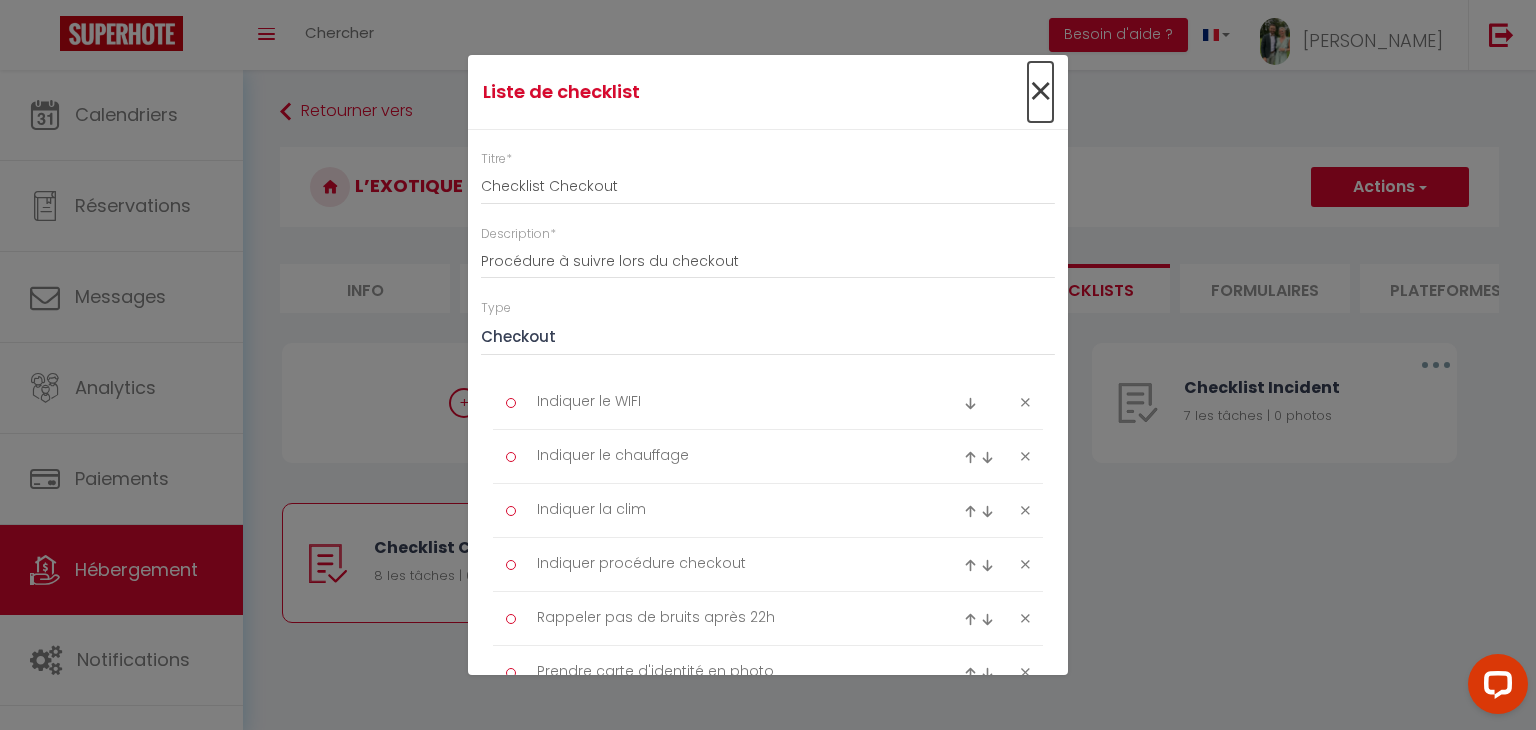 click on "×" at bounding box center [1040, 92] 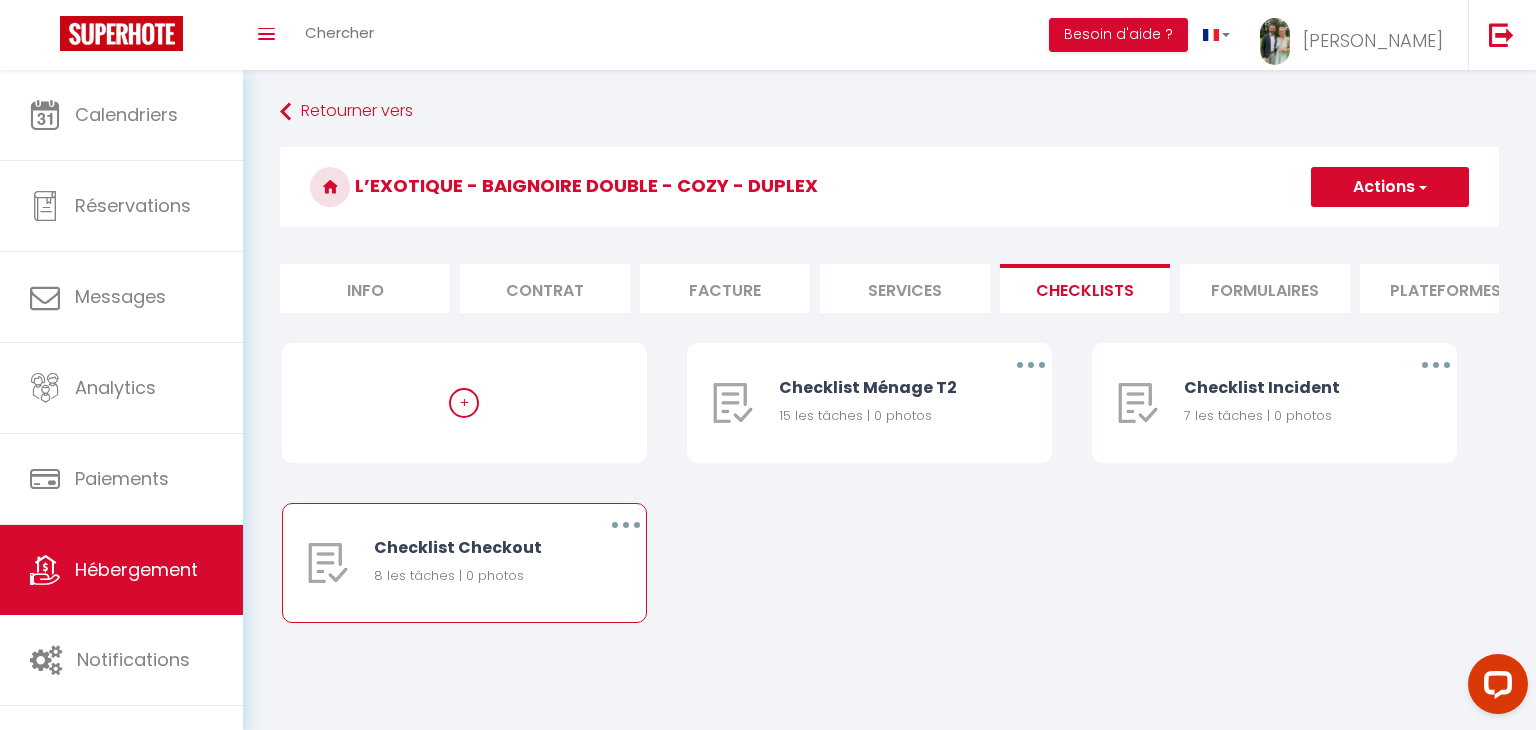 click at bounding box center [626, 525] 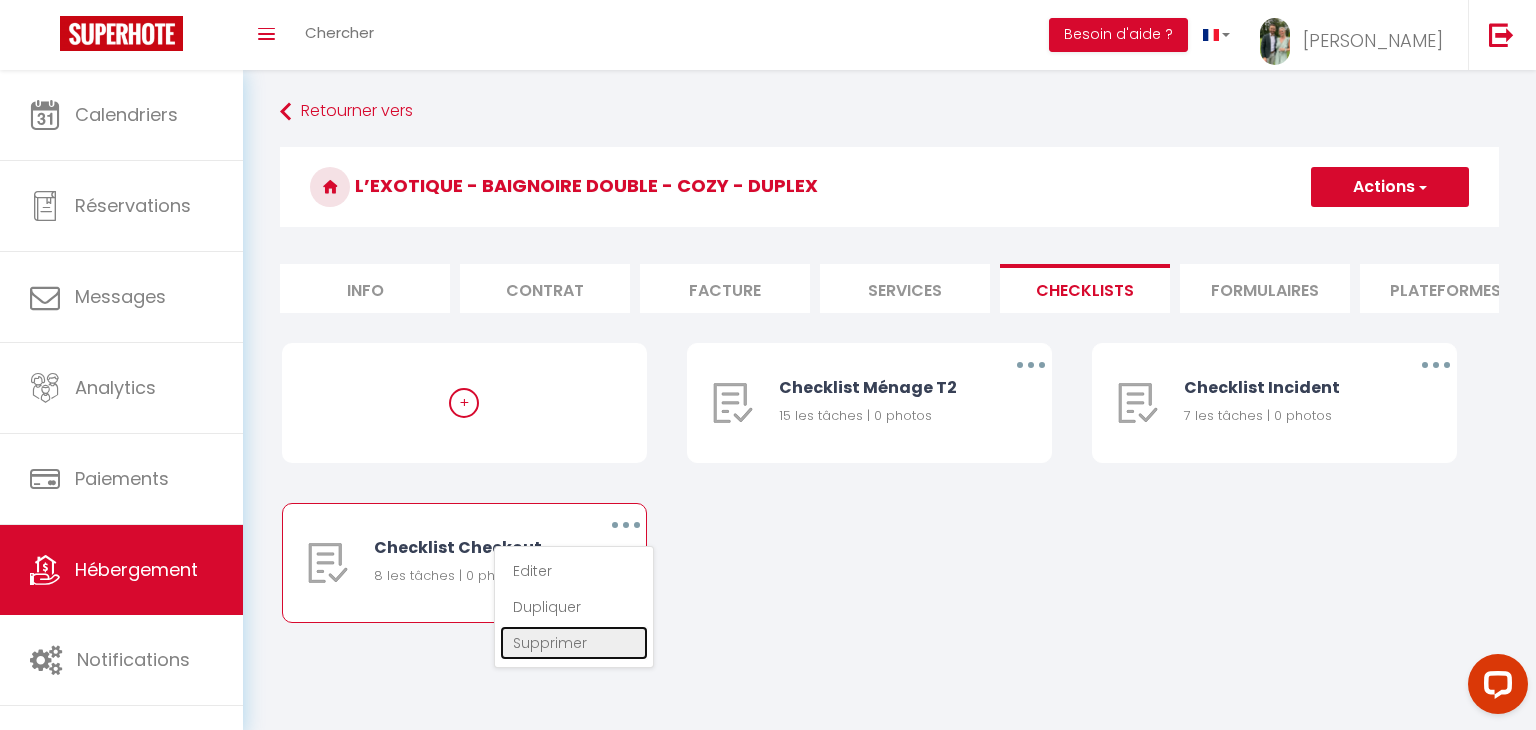 click on "Supprimer" at bounding box center (574, 643) 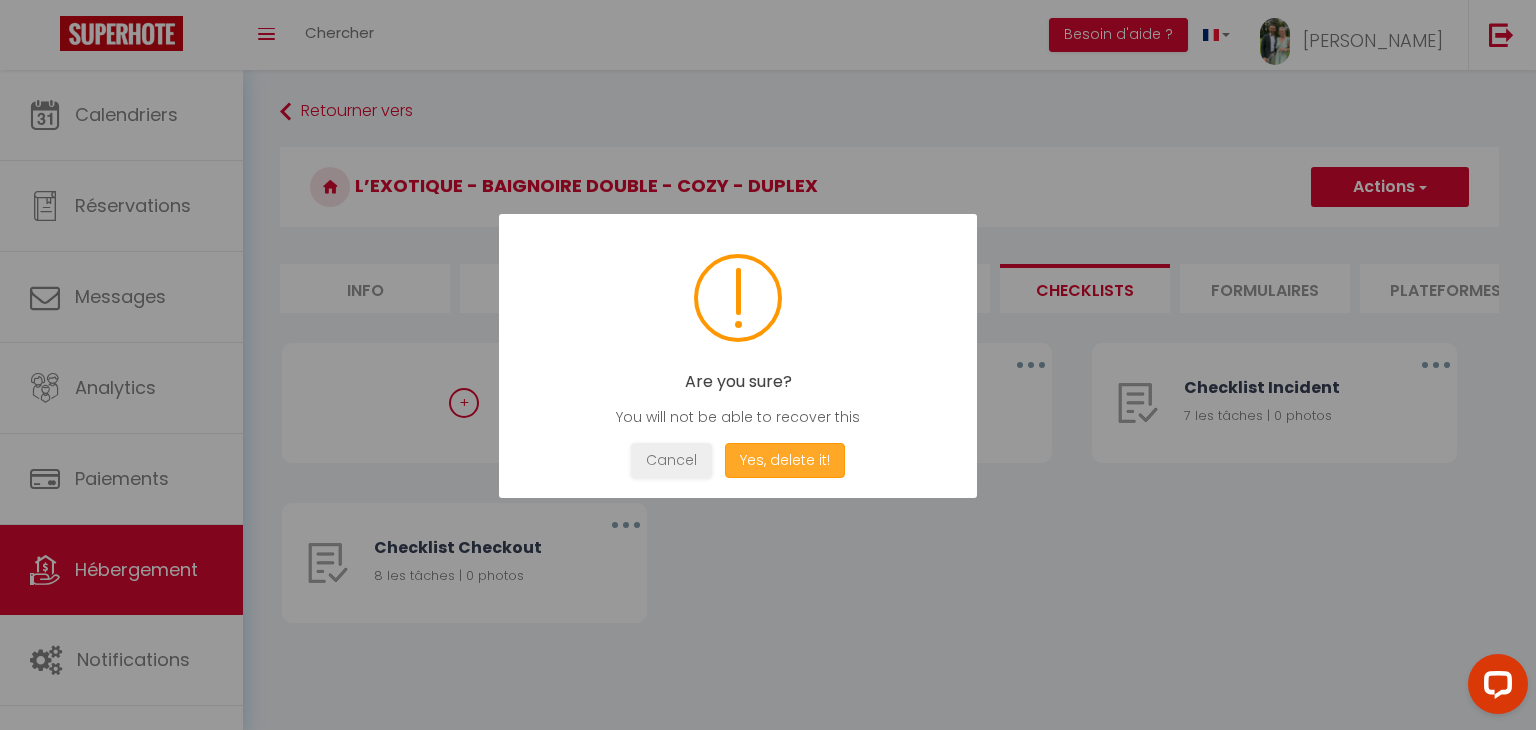 click on "Yes, delete it!" at bounding box center (785, 460) 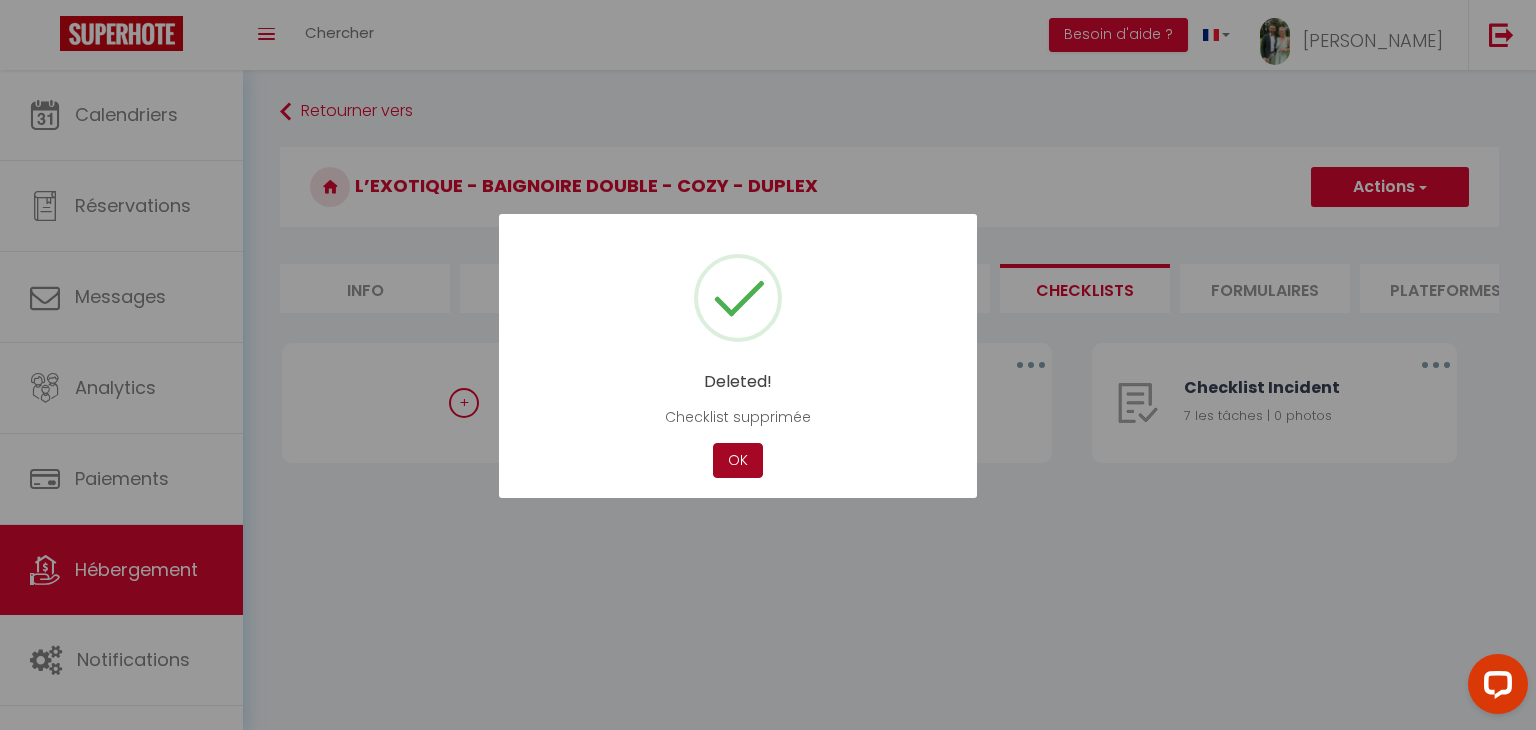 click on "OK" at bounding box center [738, 460] 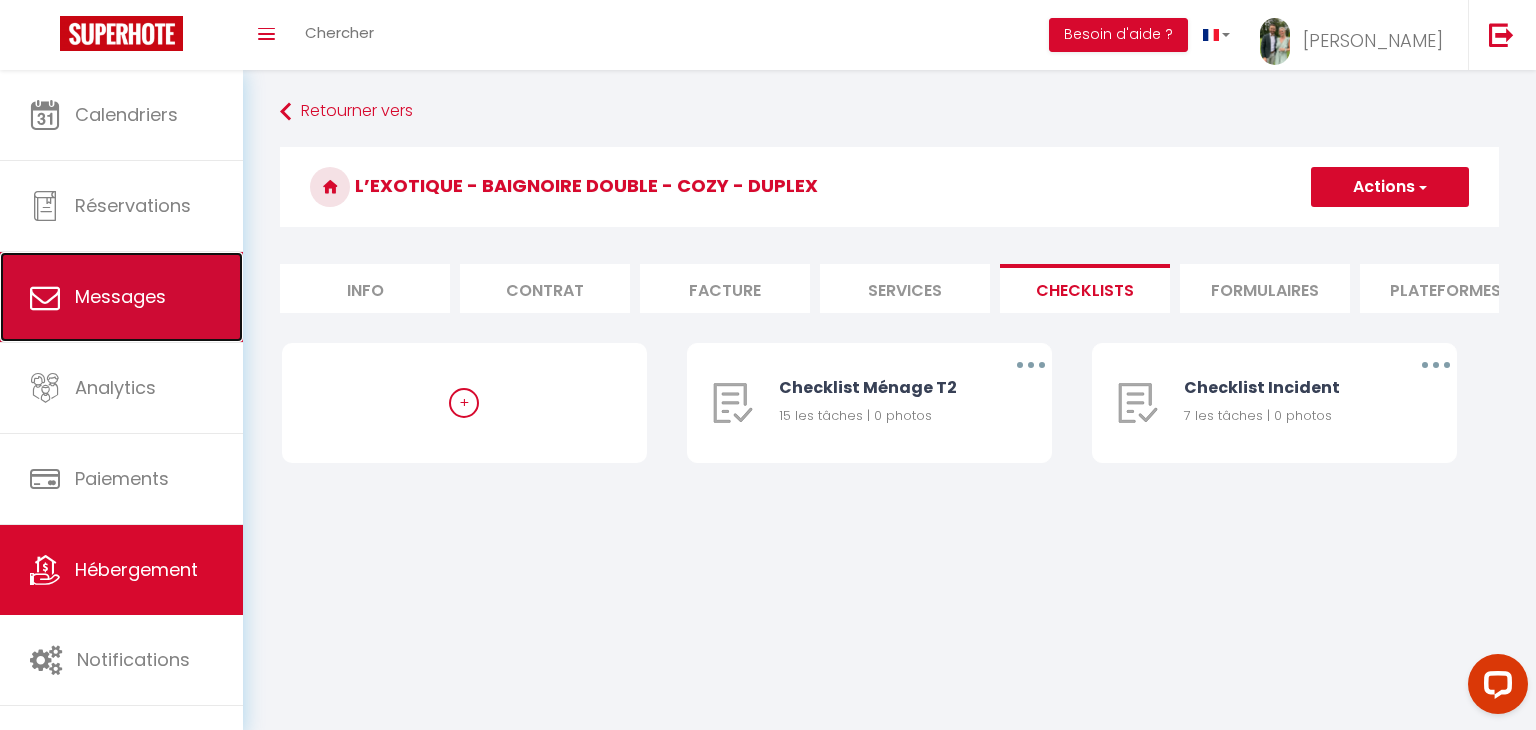 click on "Messages" at bounding box center [121, 297] 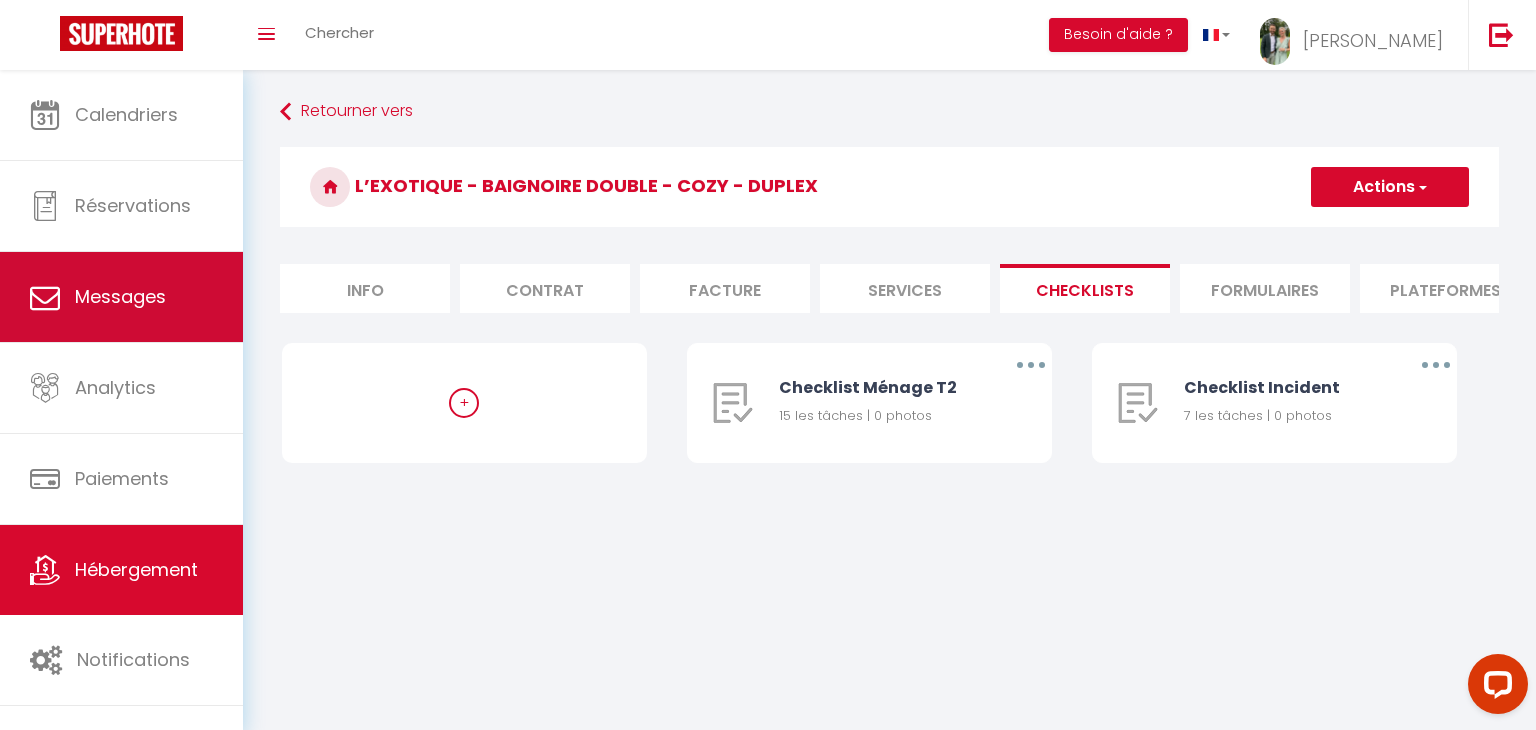select on "message" 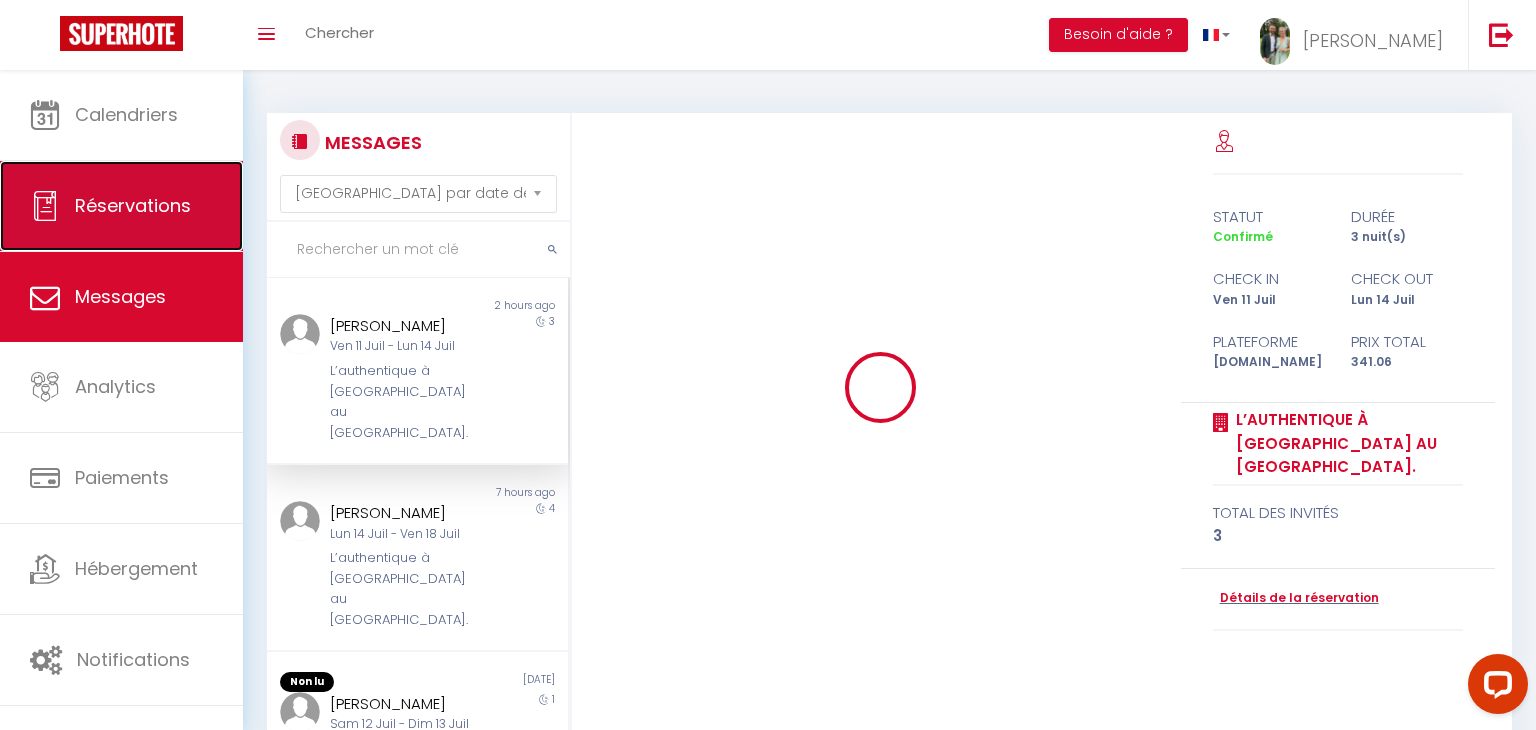 click on "Réservations" at bounding box center [121, 206] 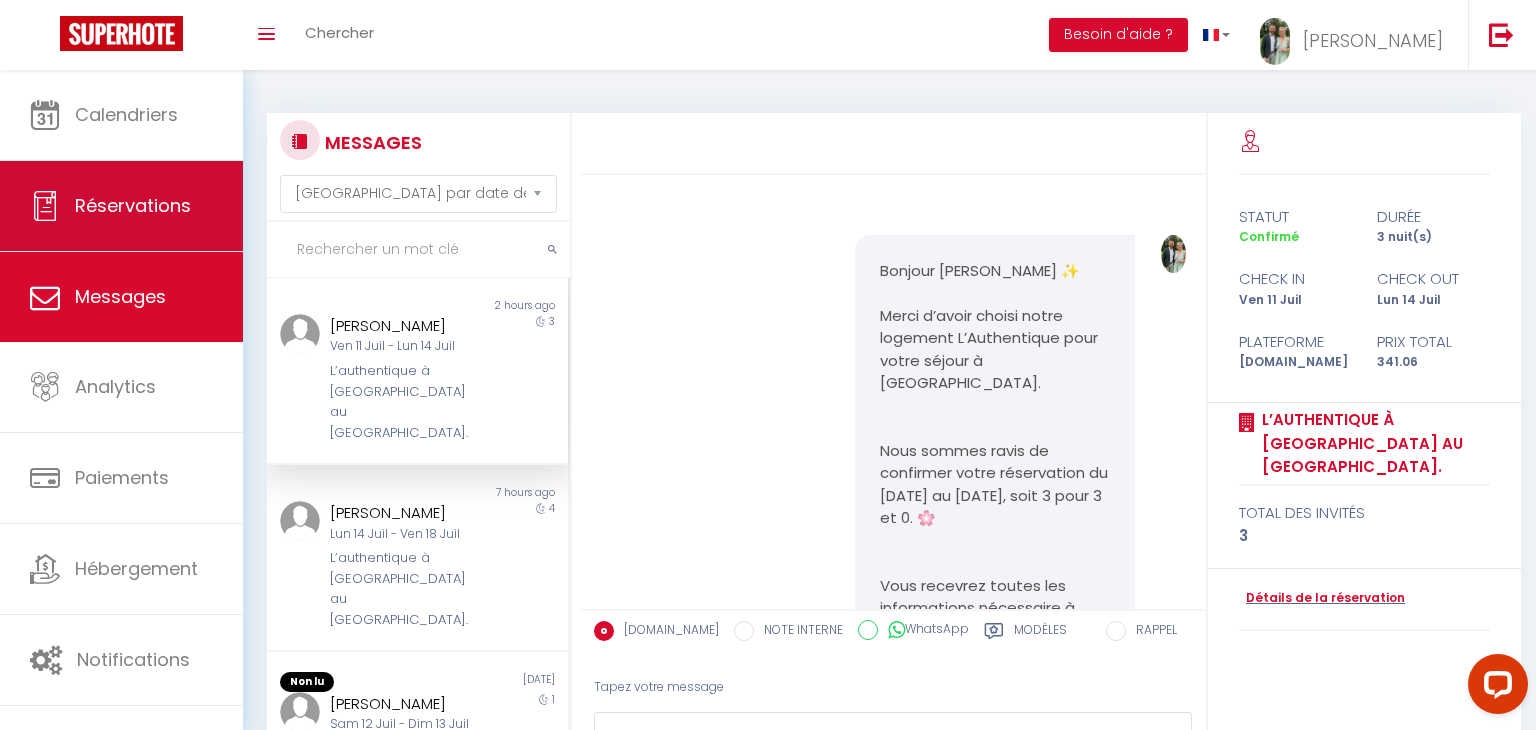 select on "not_cancelled" 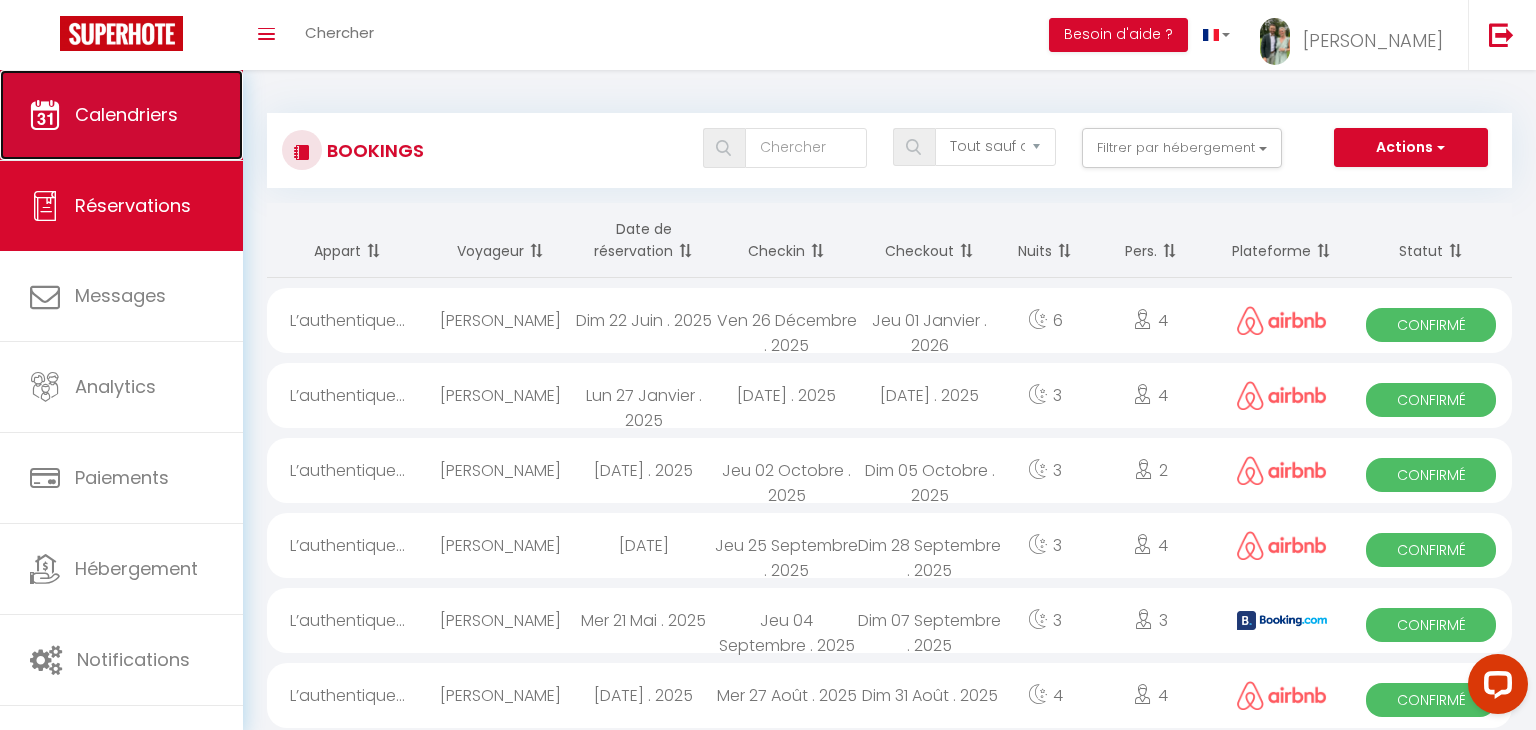click on "Calendriers" at bounding box center (121, 115) 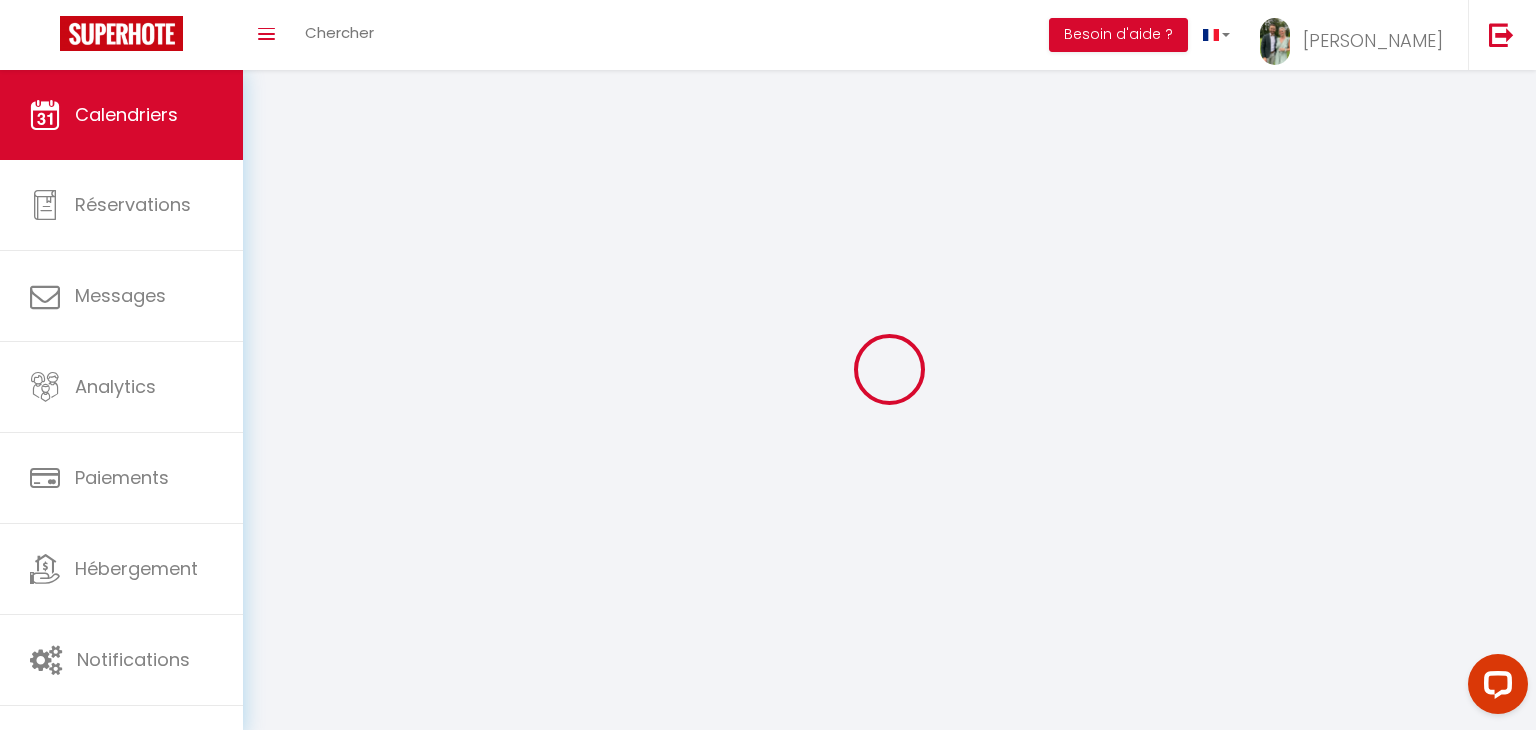 select 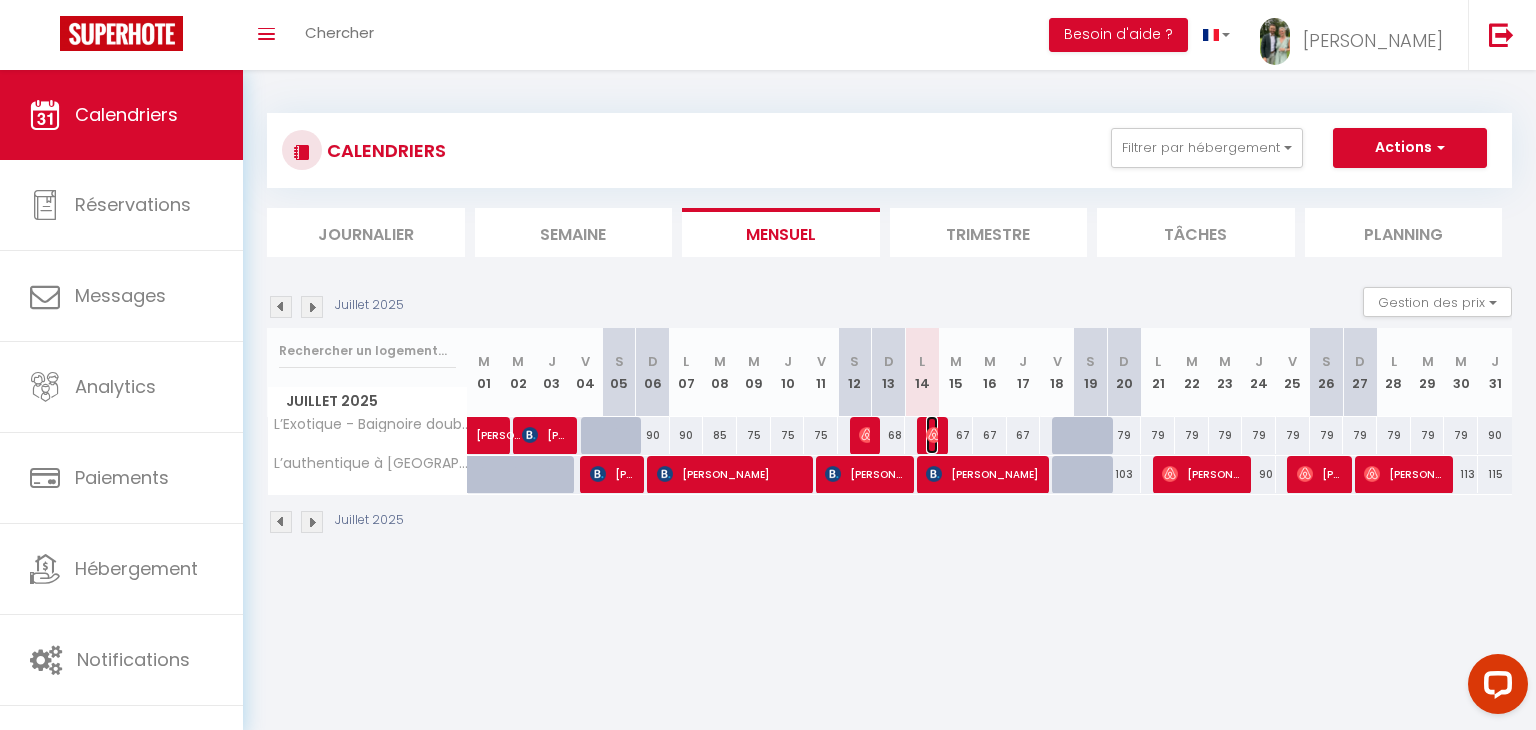 click at bounding box center (934, 435) 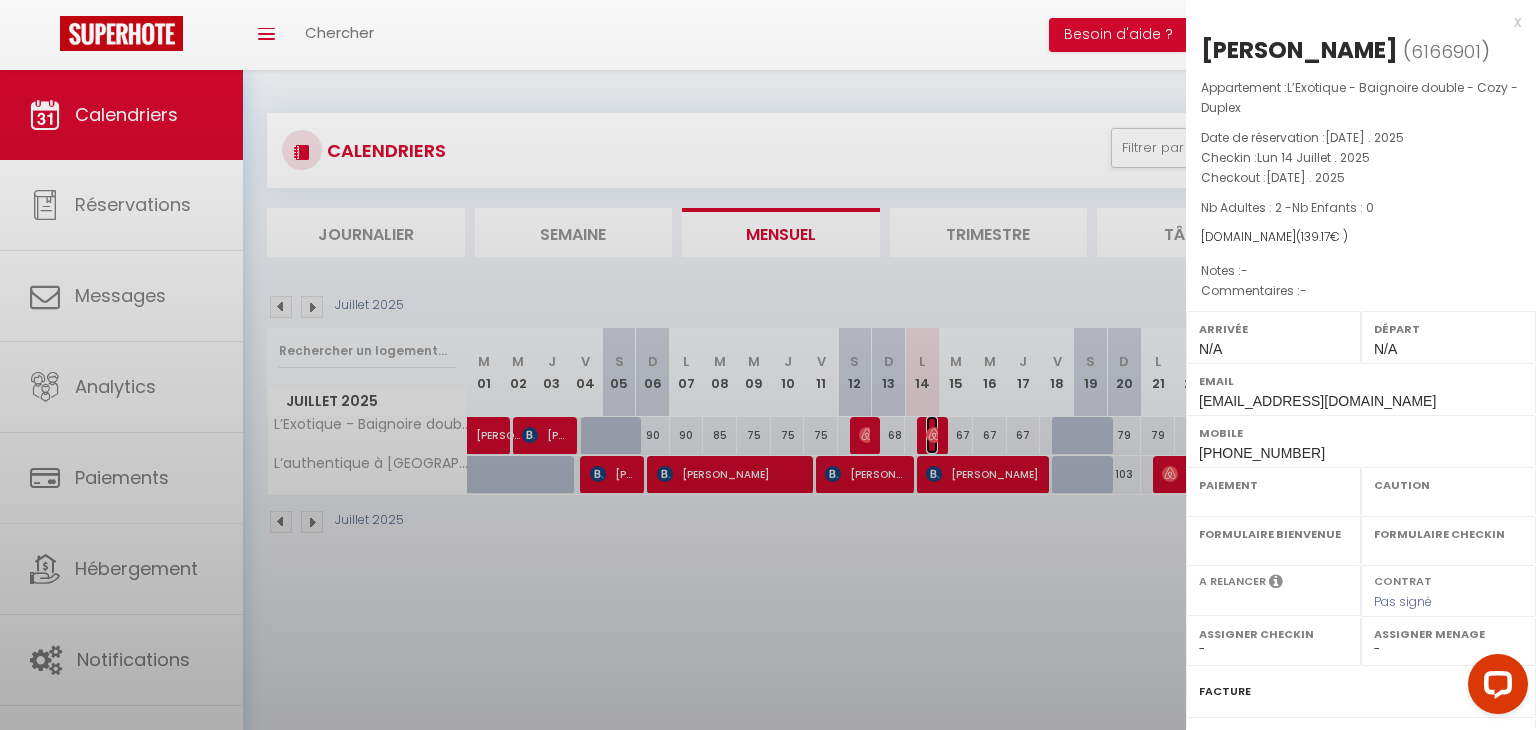 select on "OK" 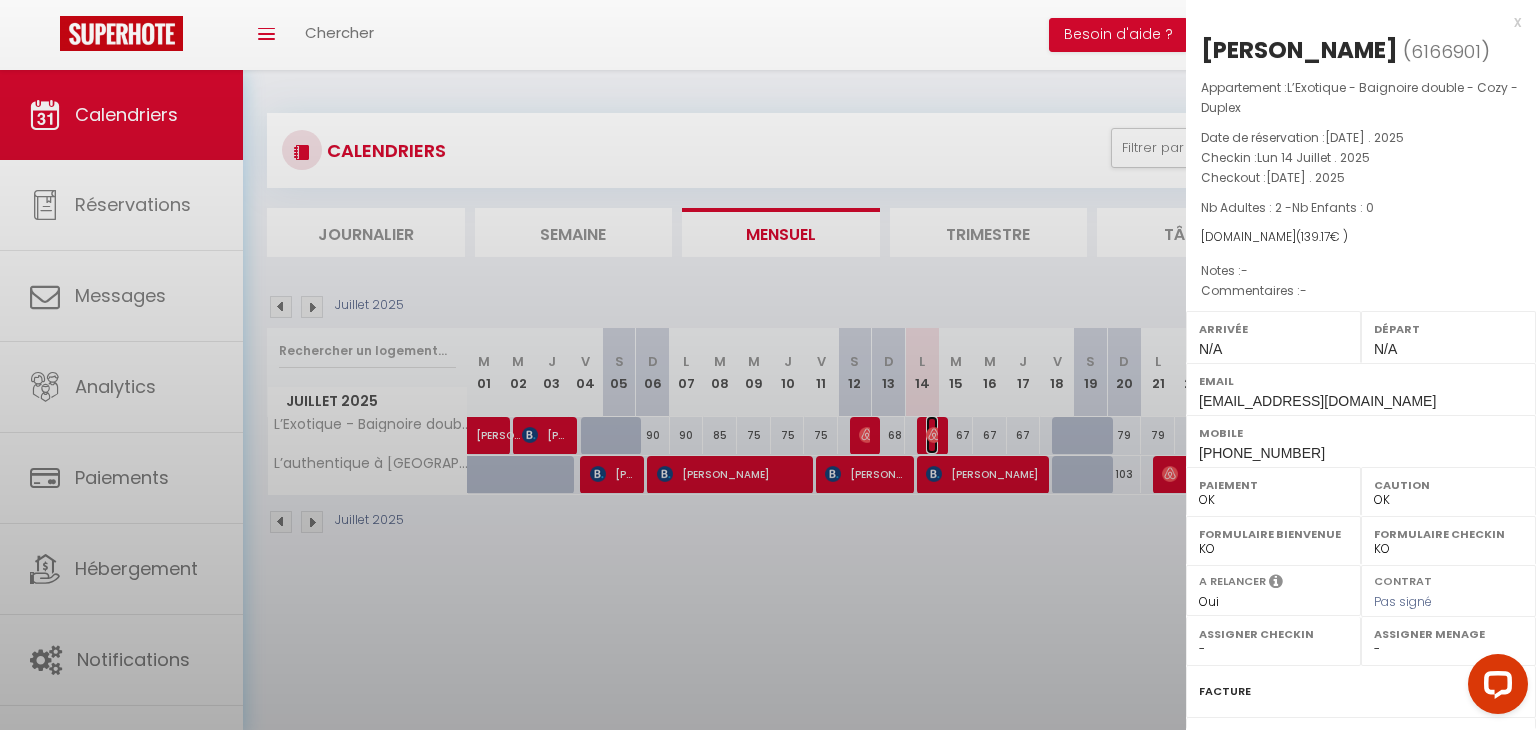 select on "49710" 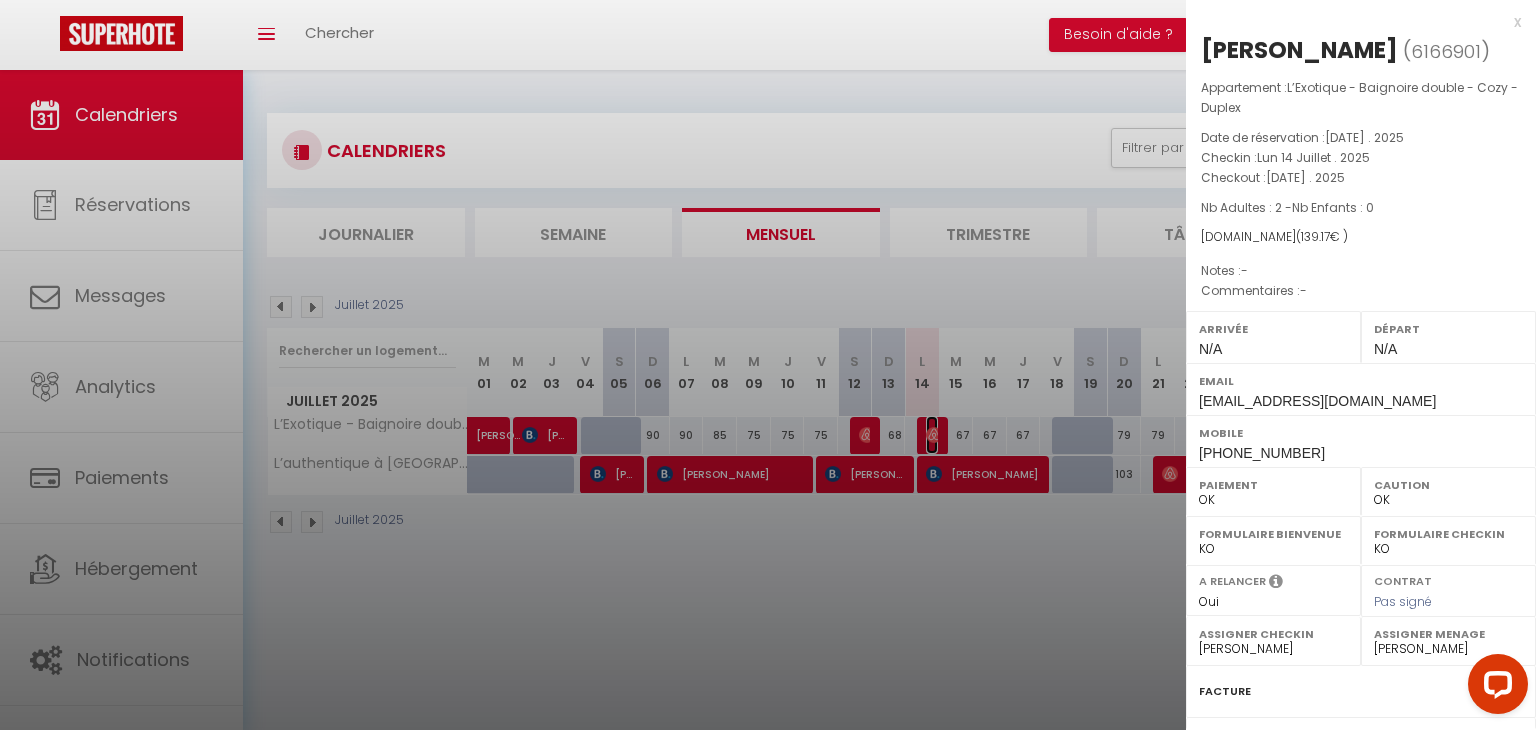 scroll, scrollTop: 218, scrollLeft: 0, axis: vertical 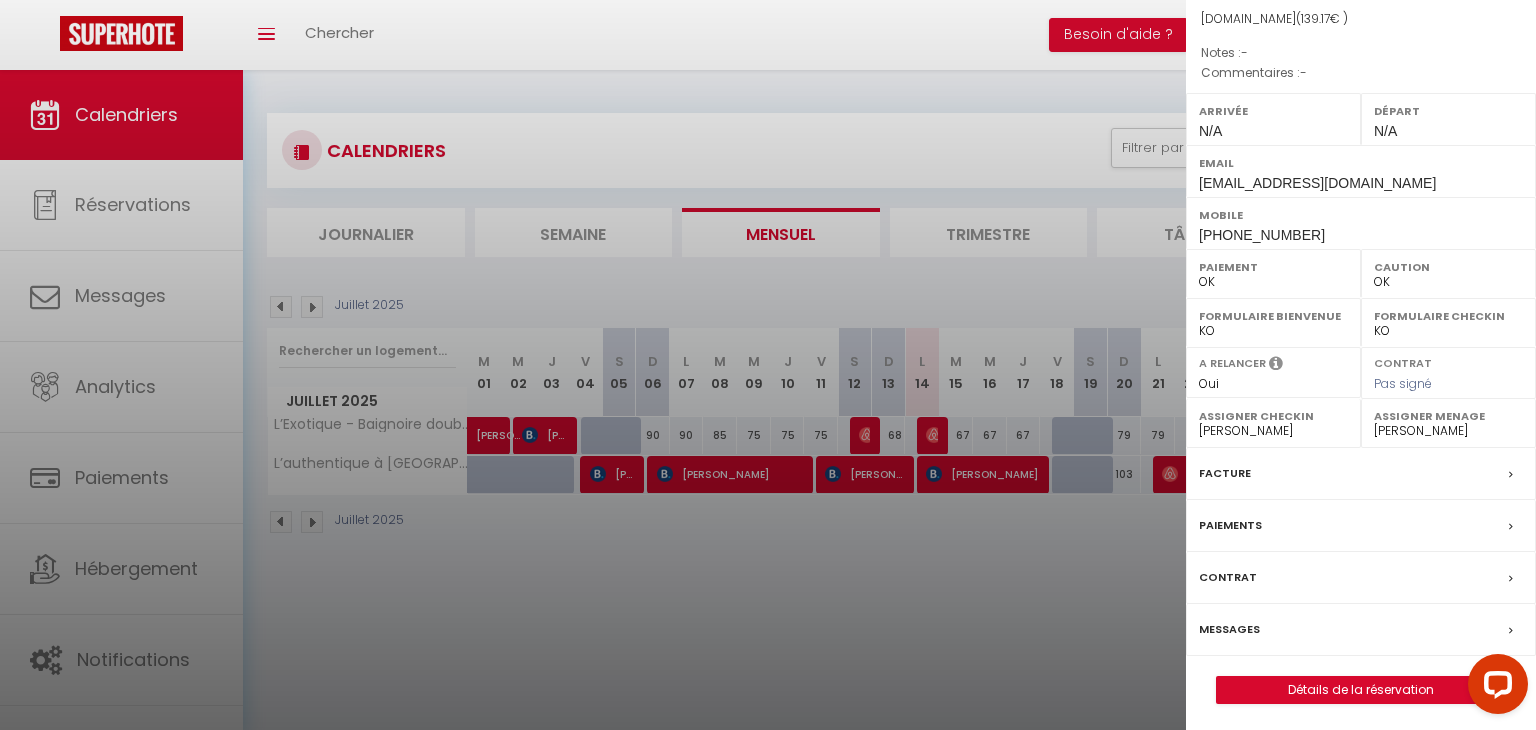 click on "Messages" at bounding box center (1361, 630) 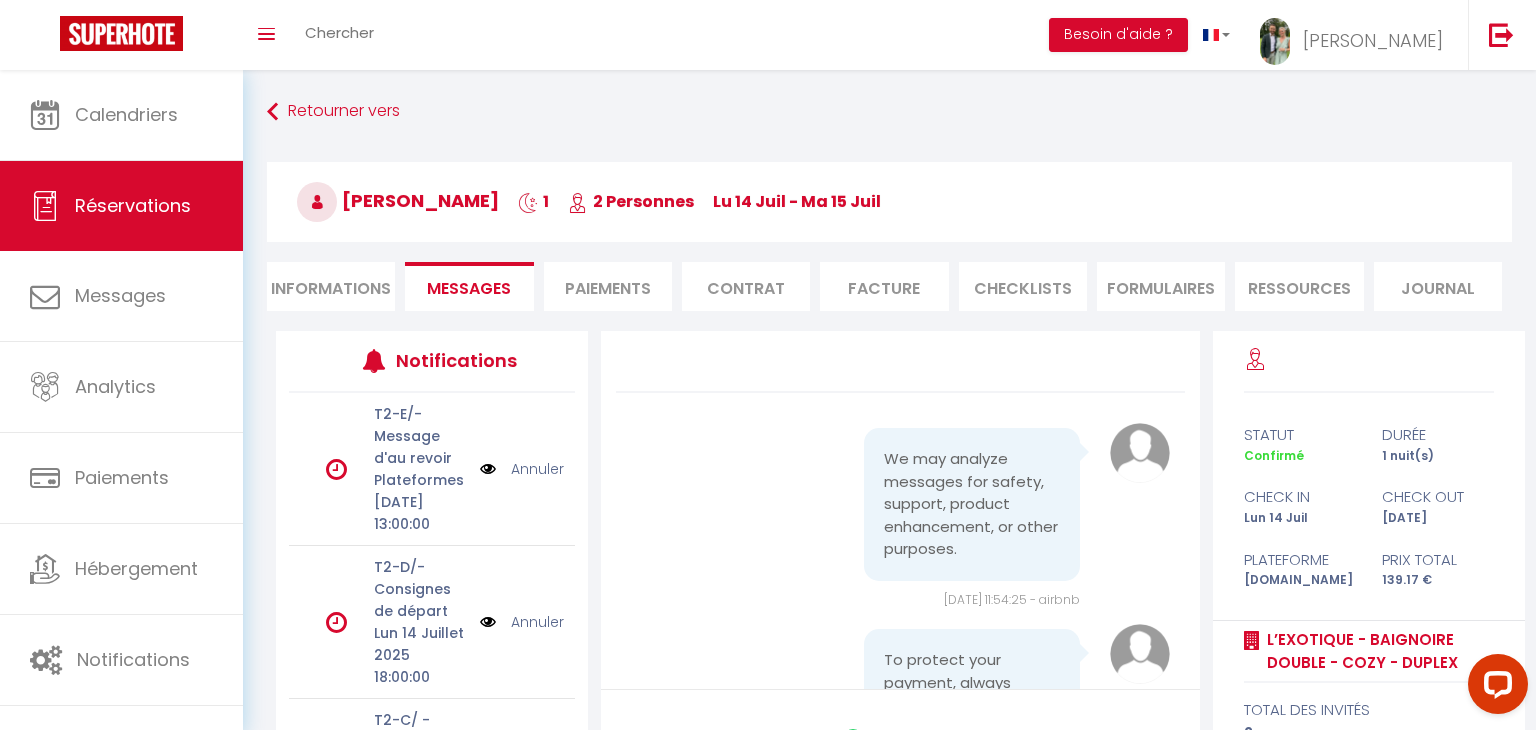 scroll, scrollTop: 4662, scrollLeft: 0, axis: vertical 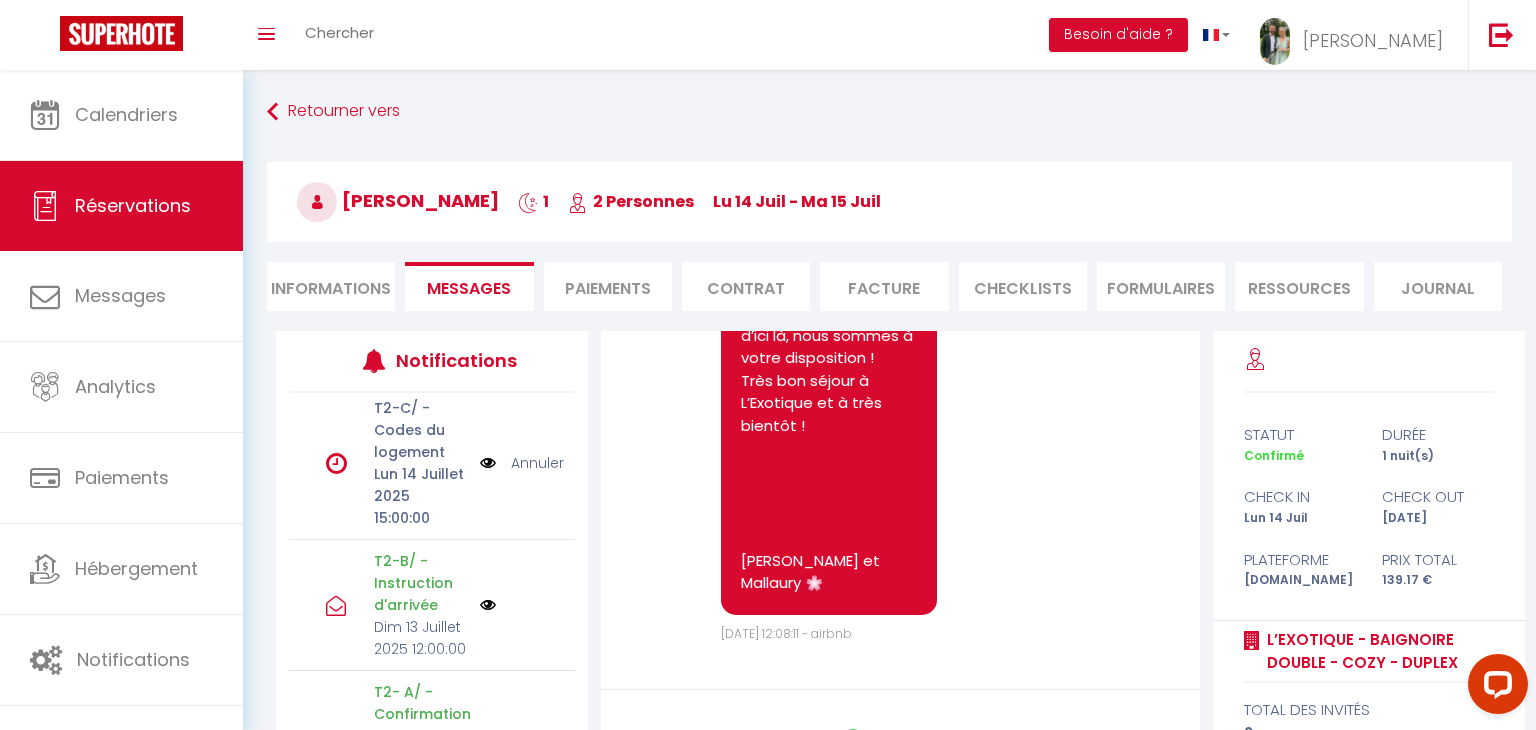 click on "T2-C/ - Codes du logement" at bounding box center [420, 430] 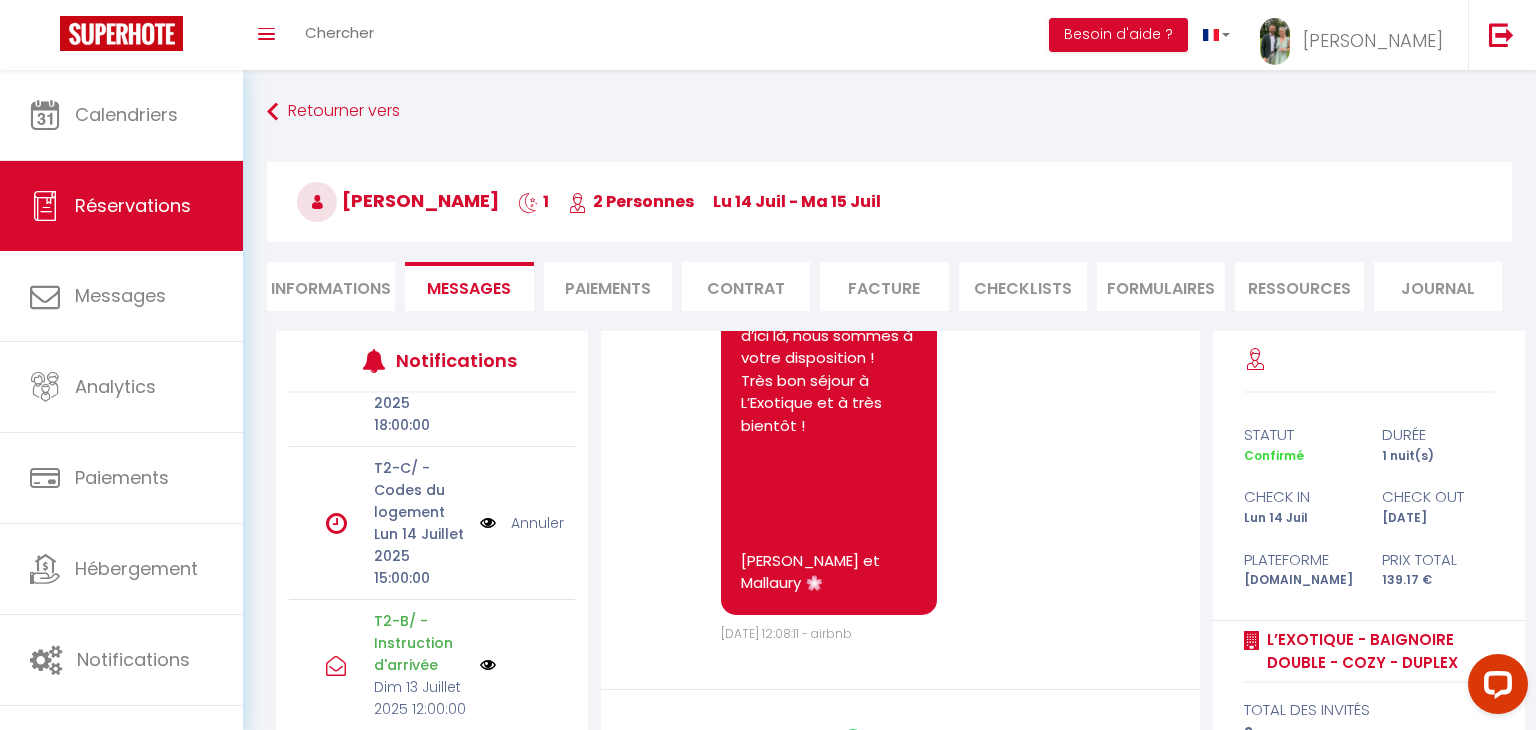 scroll, scrollTop: 241, scrollLeft: 0, axis: vertical 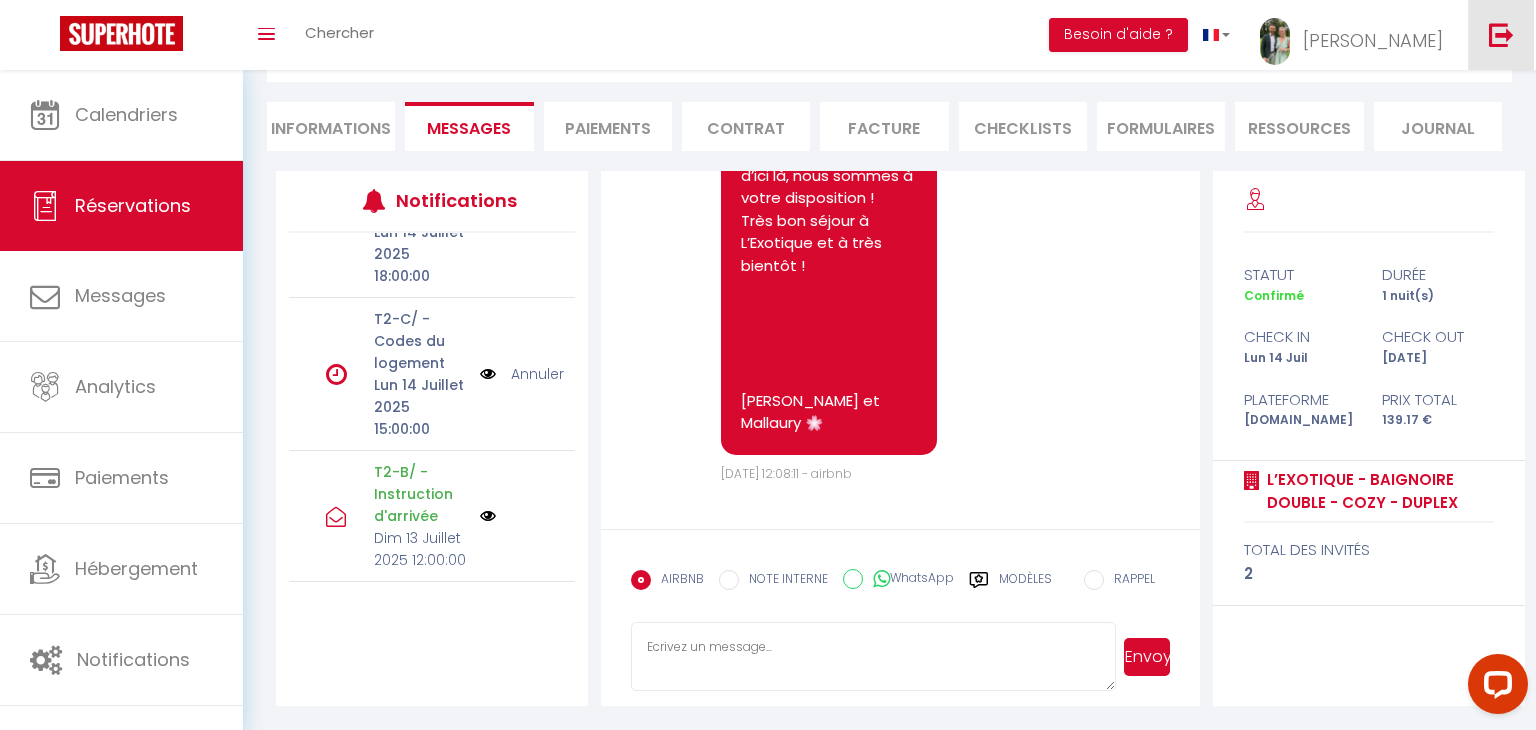 click at bounding box center [1501, 35] 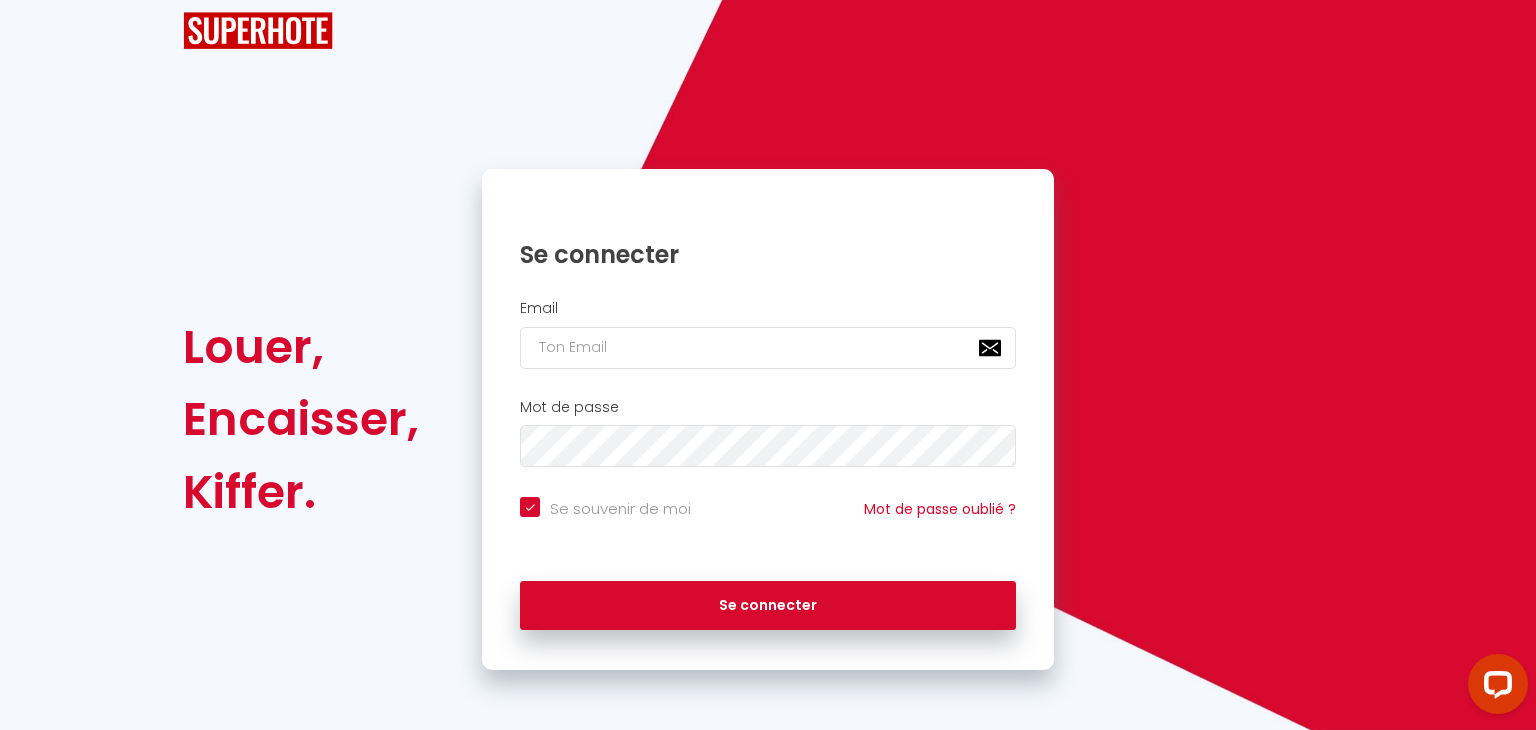 scroll, scrollTop: 8, scrollLeft: 0, axis: vertical 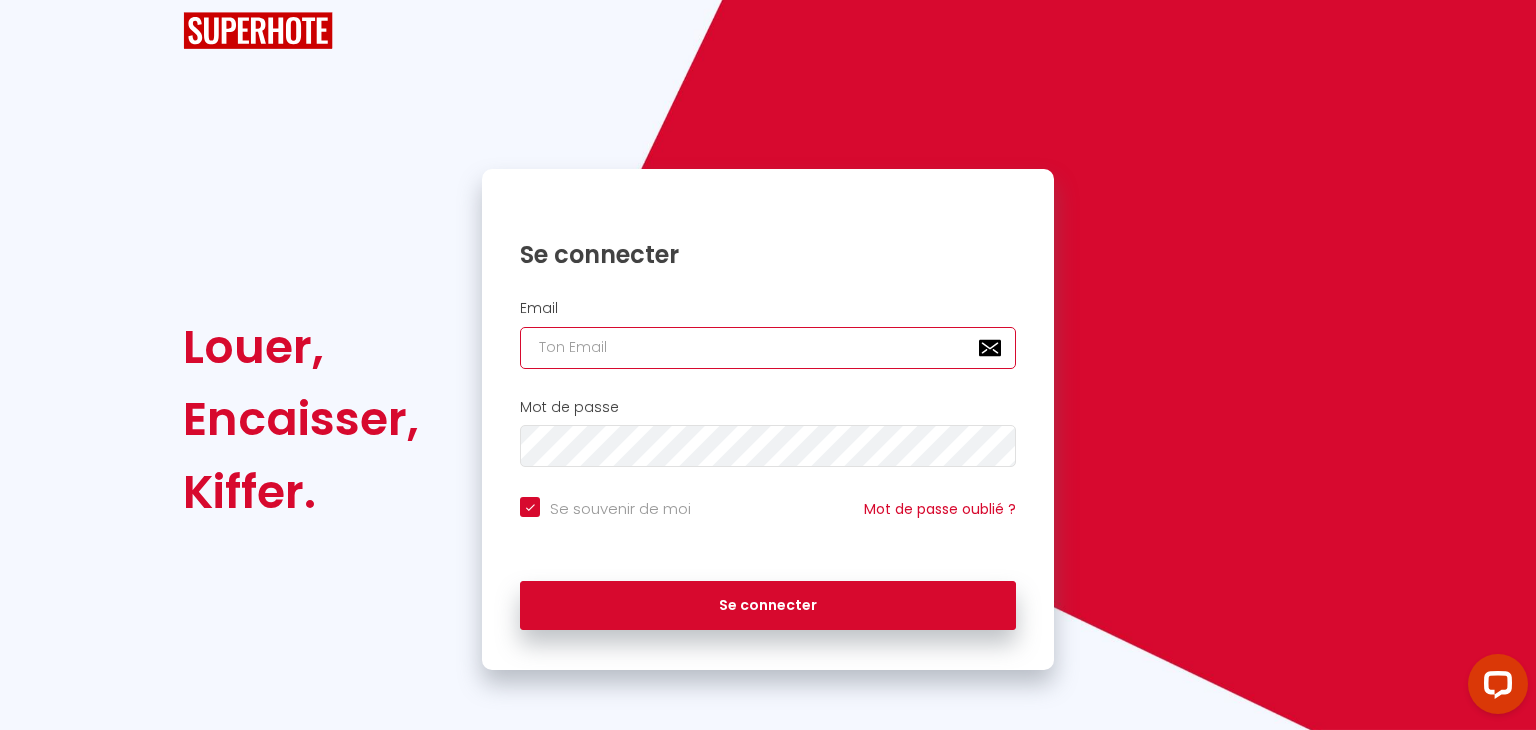 type on "[EMAIL_ADDRESS][DOMAIN_NAME]" 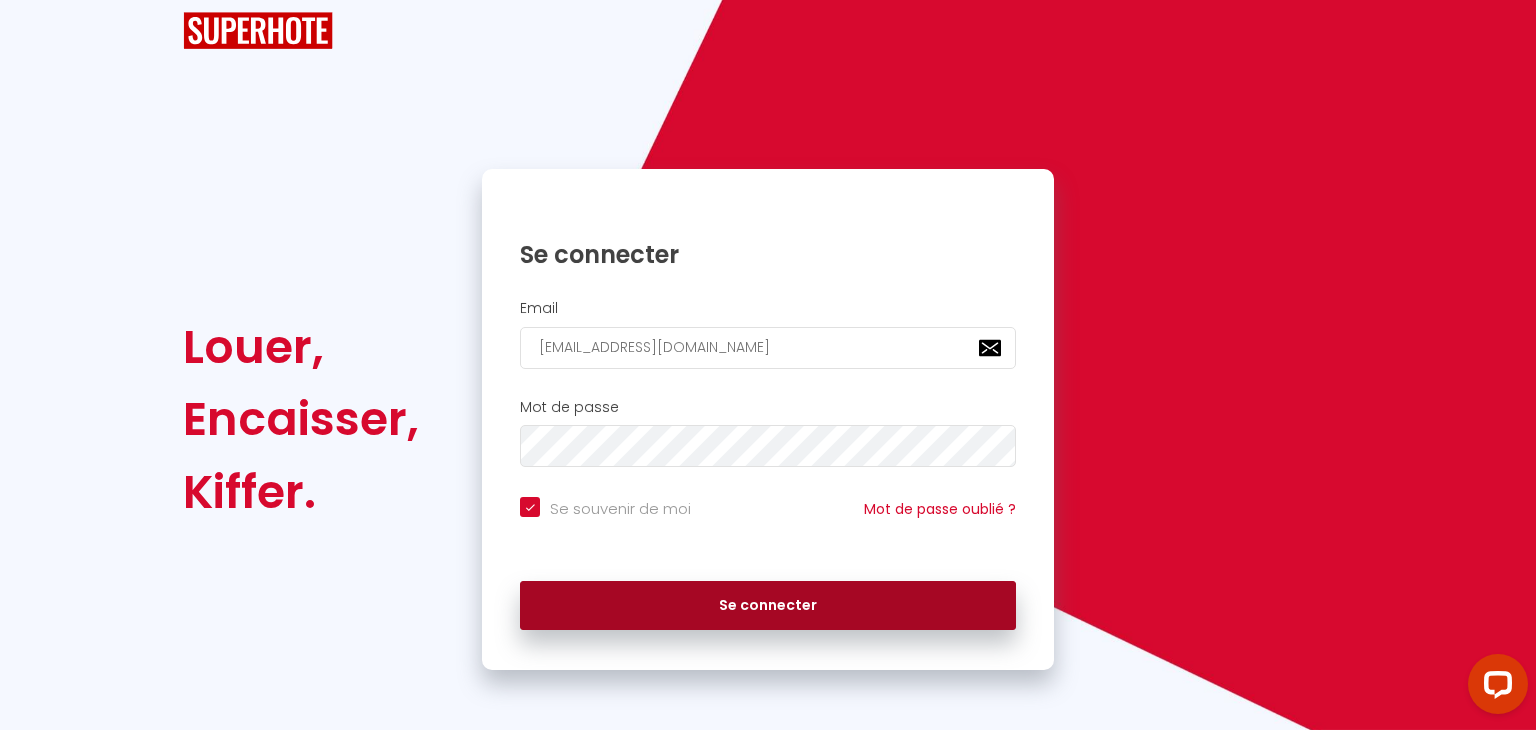 click on "Se connecter" at bounding box center [768, 606] 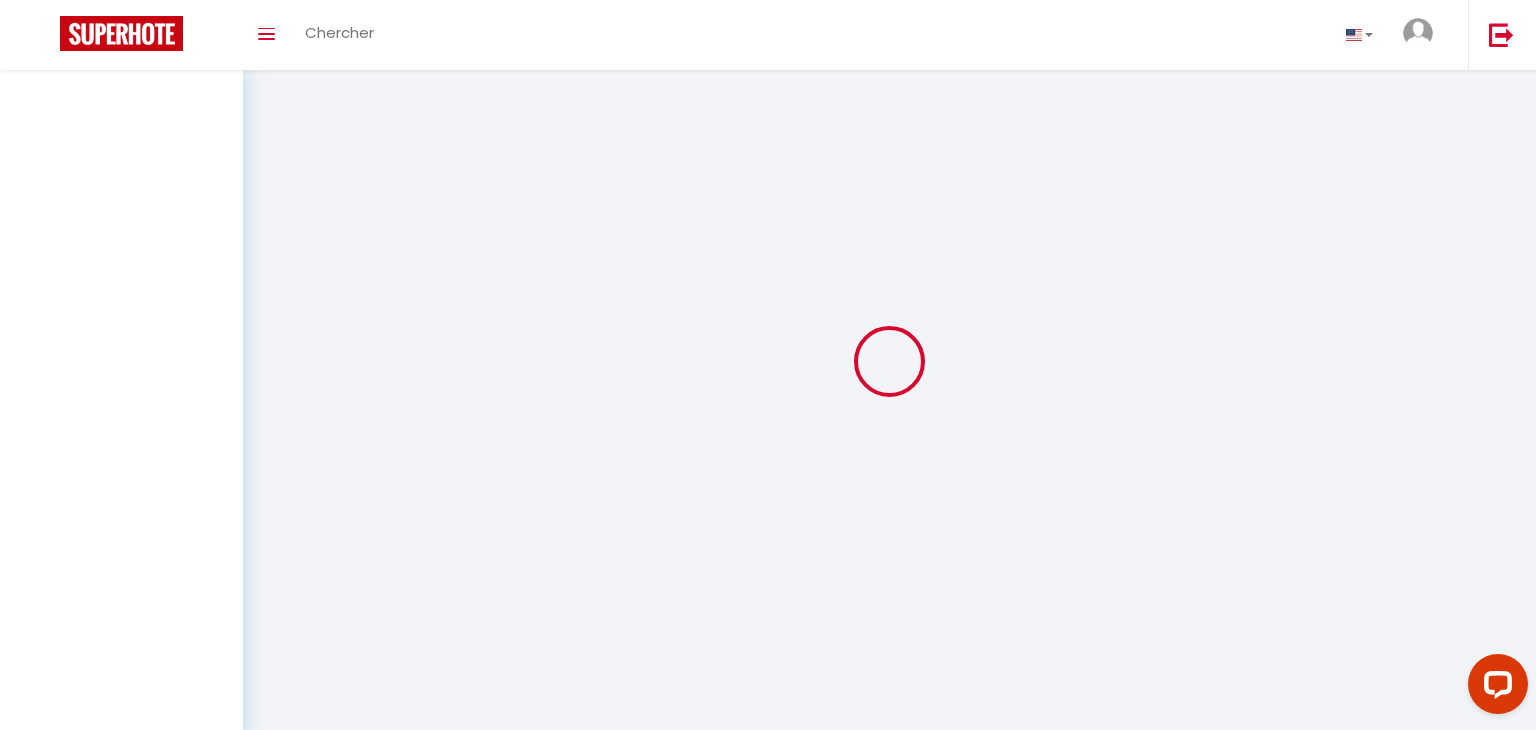 scroll, scrollTop: 0, scrollLeft: 0, axis: both 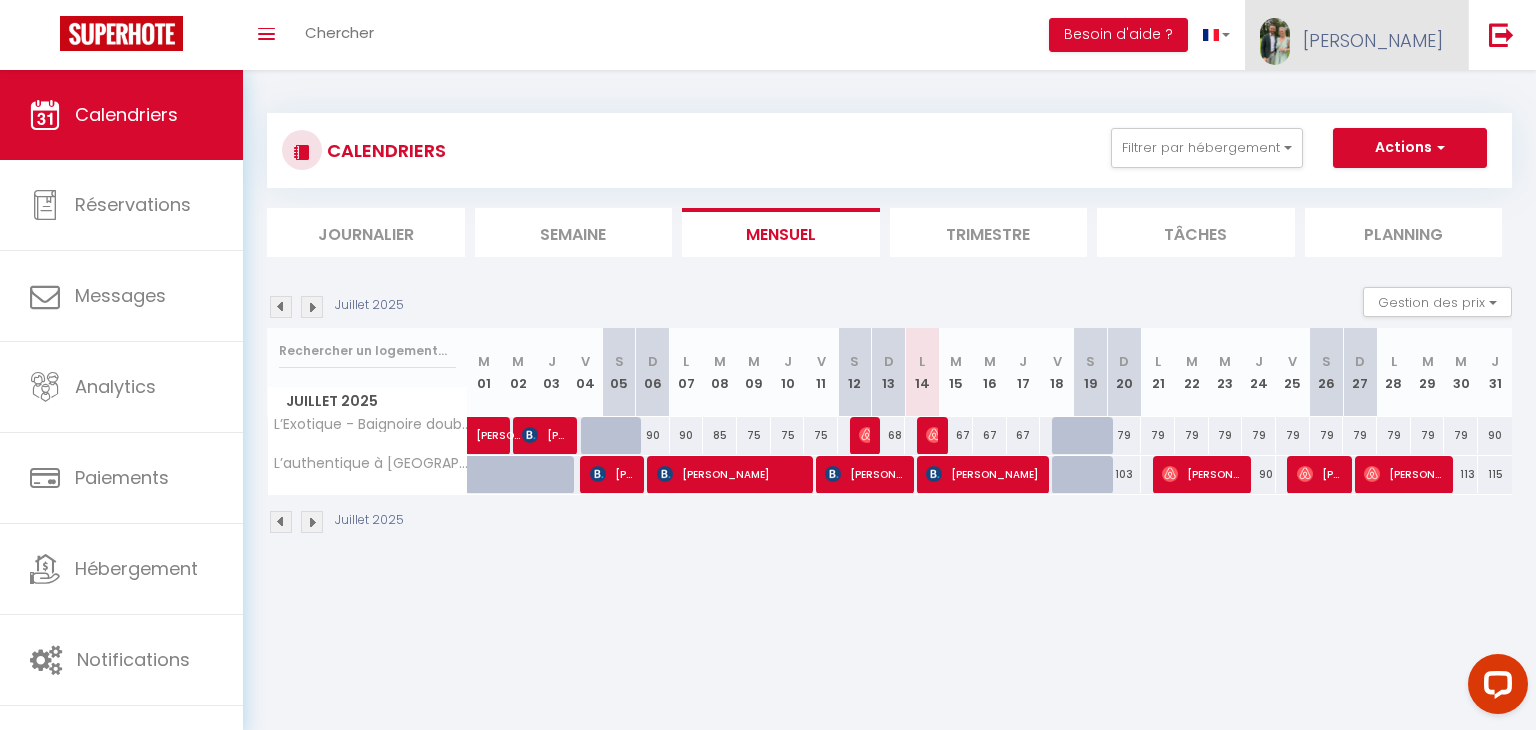click on "[PERSON_NAME]" at bounding box center (1373, 40) 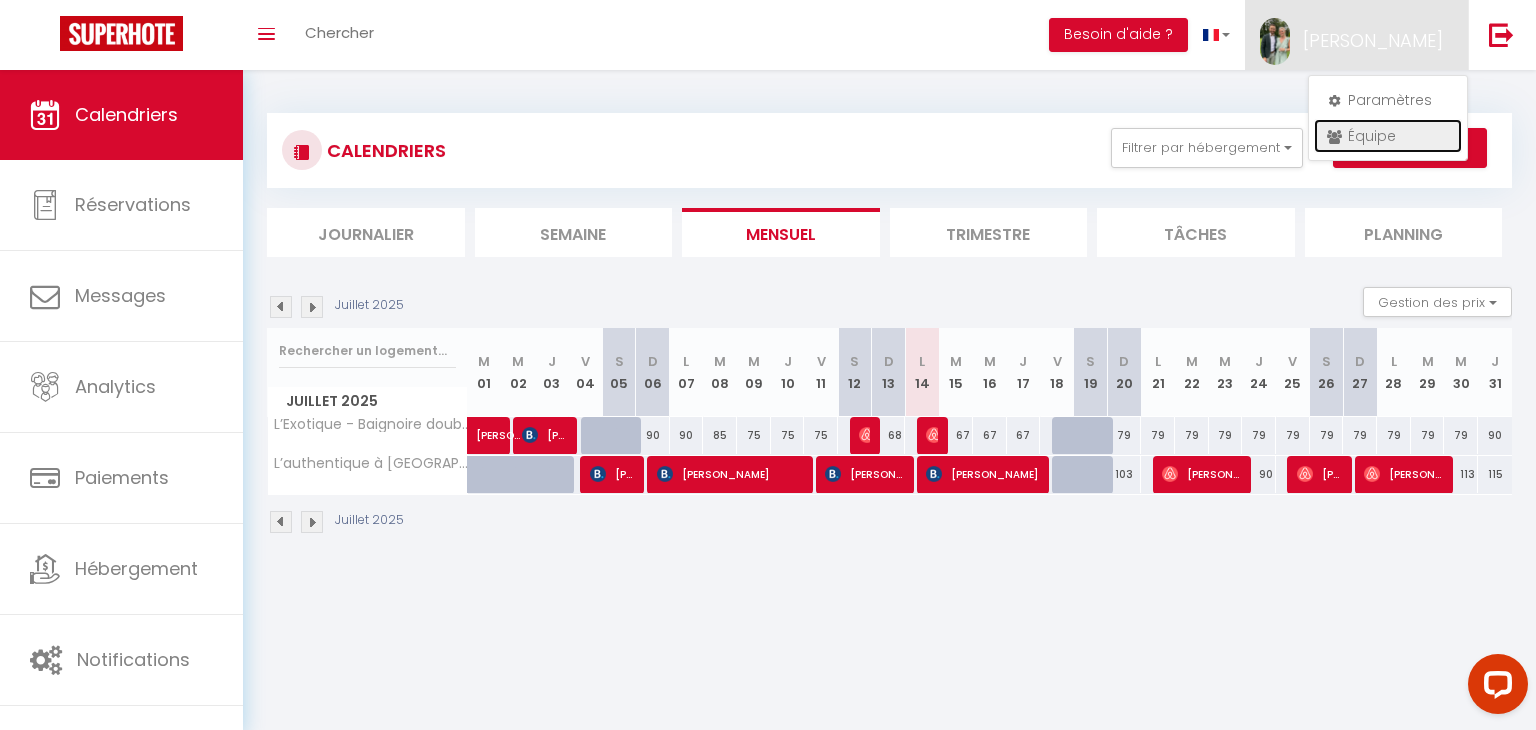 click on "Équipe" at bounding box center [1388, 136] 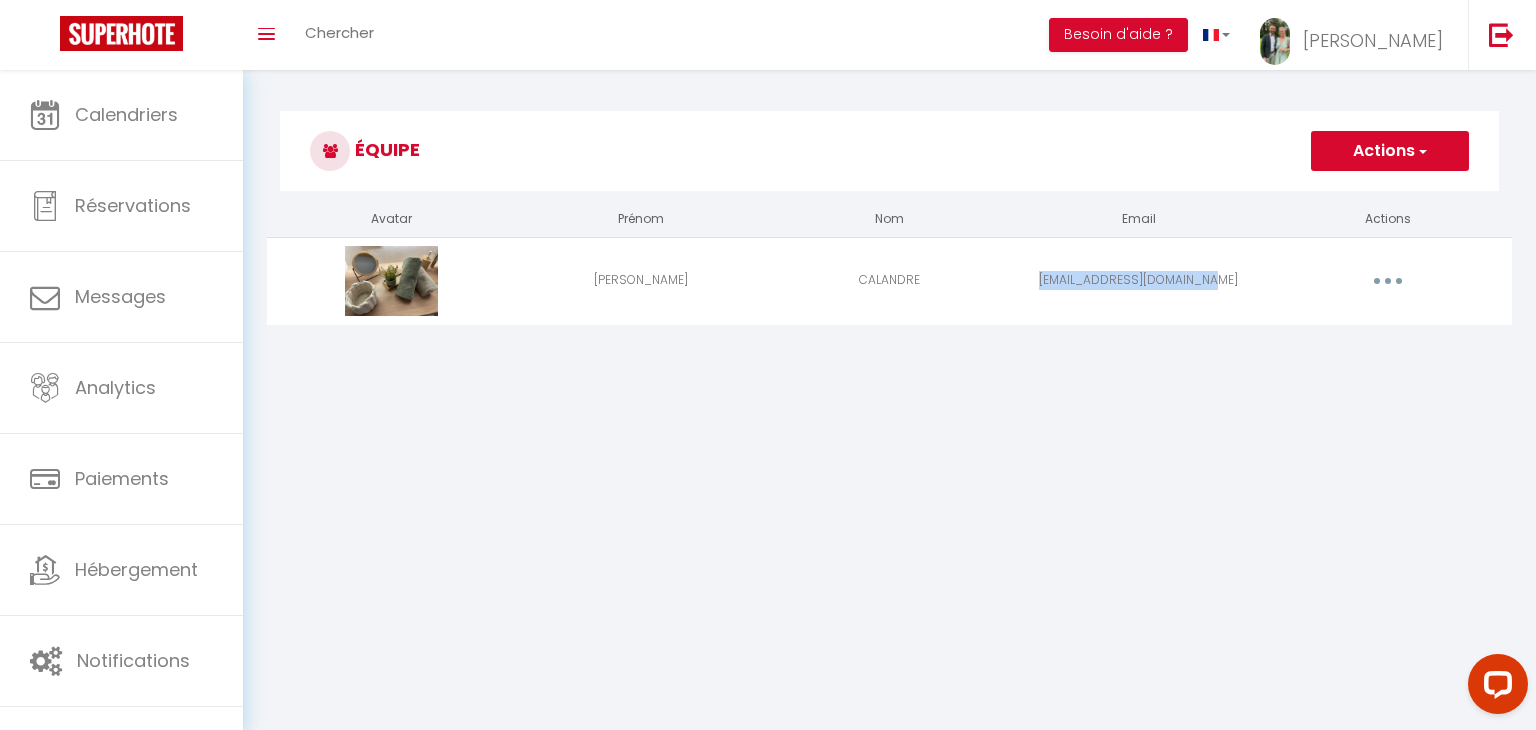 drag, startPoint x: 1060, startPoint y: 277, endPoint x: 1246, endPoint y: 280, distance: 186.02419 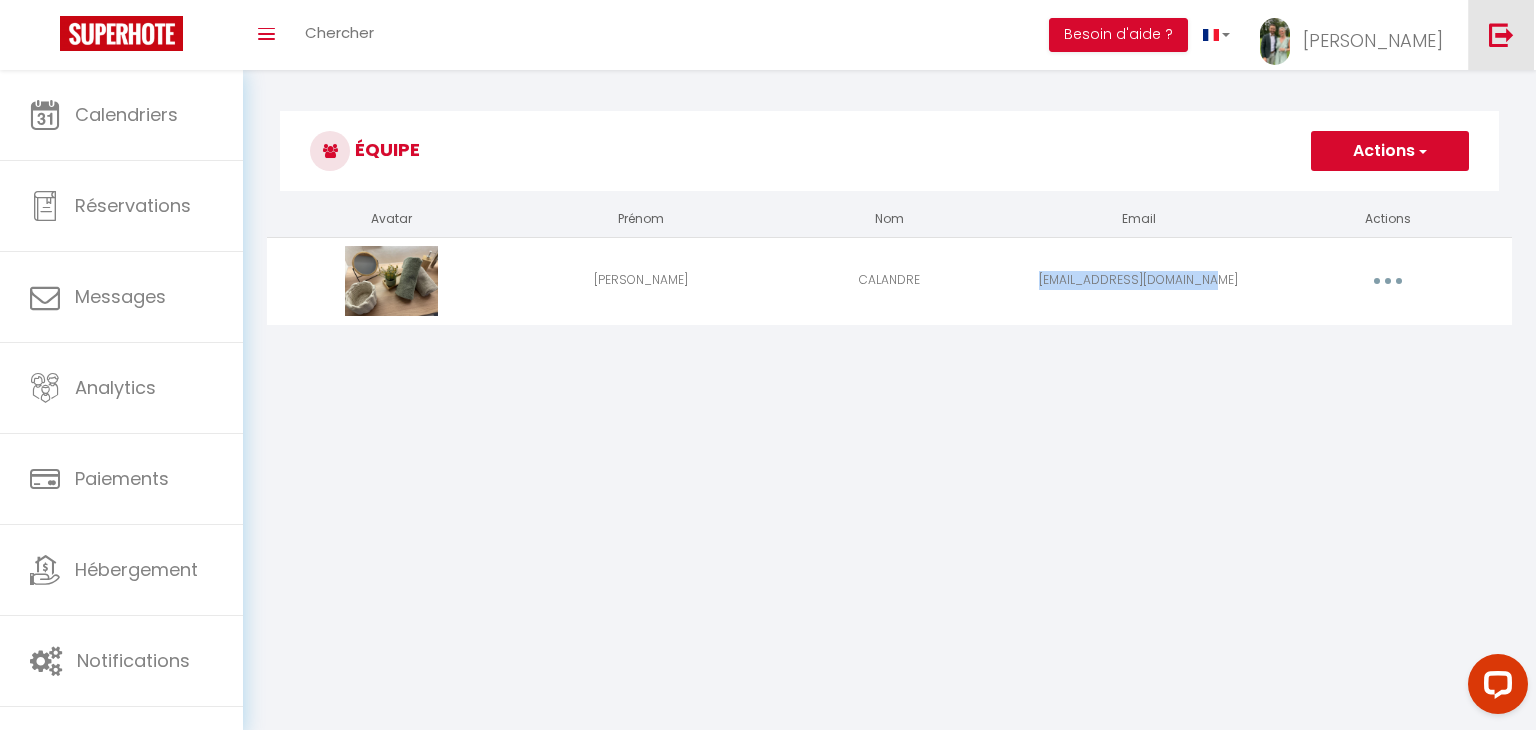click at bounding box center [1501, 35] 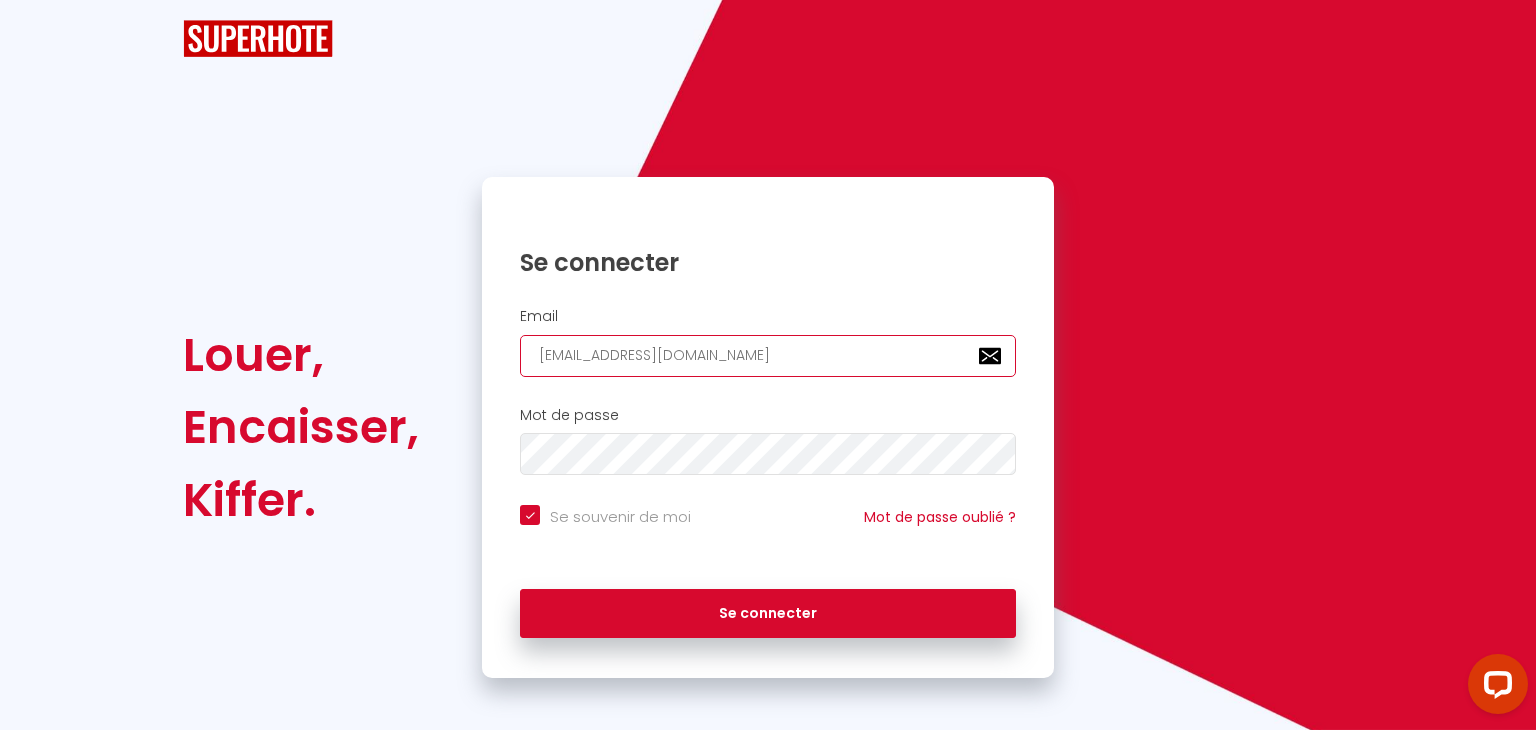 click on "[EMAIL_ADDRESS][DOMAIN_NAME]" at bounding box center (768, 356) 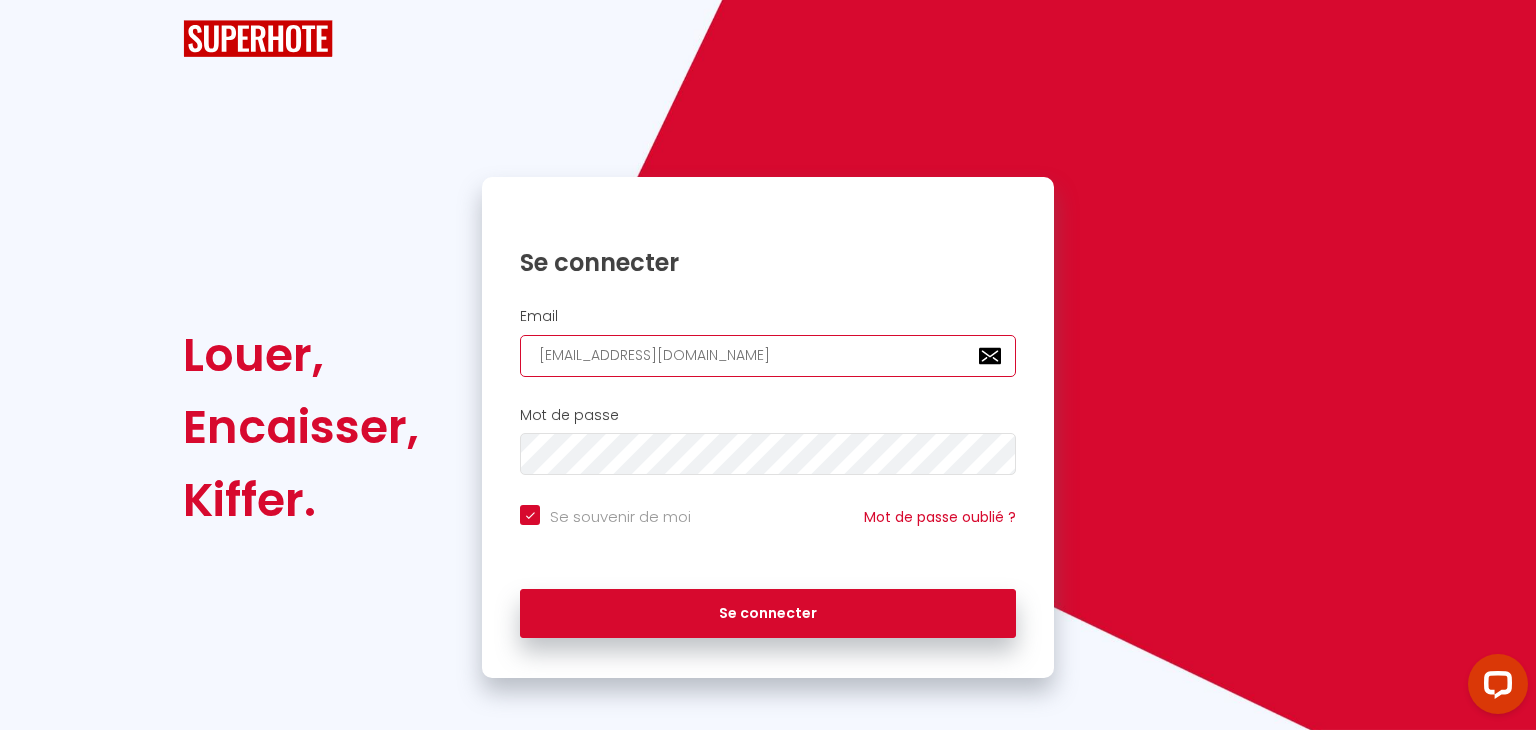 type on "[EMAIL_ADDRESS][DOMAIN_NAME]" 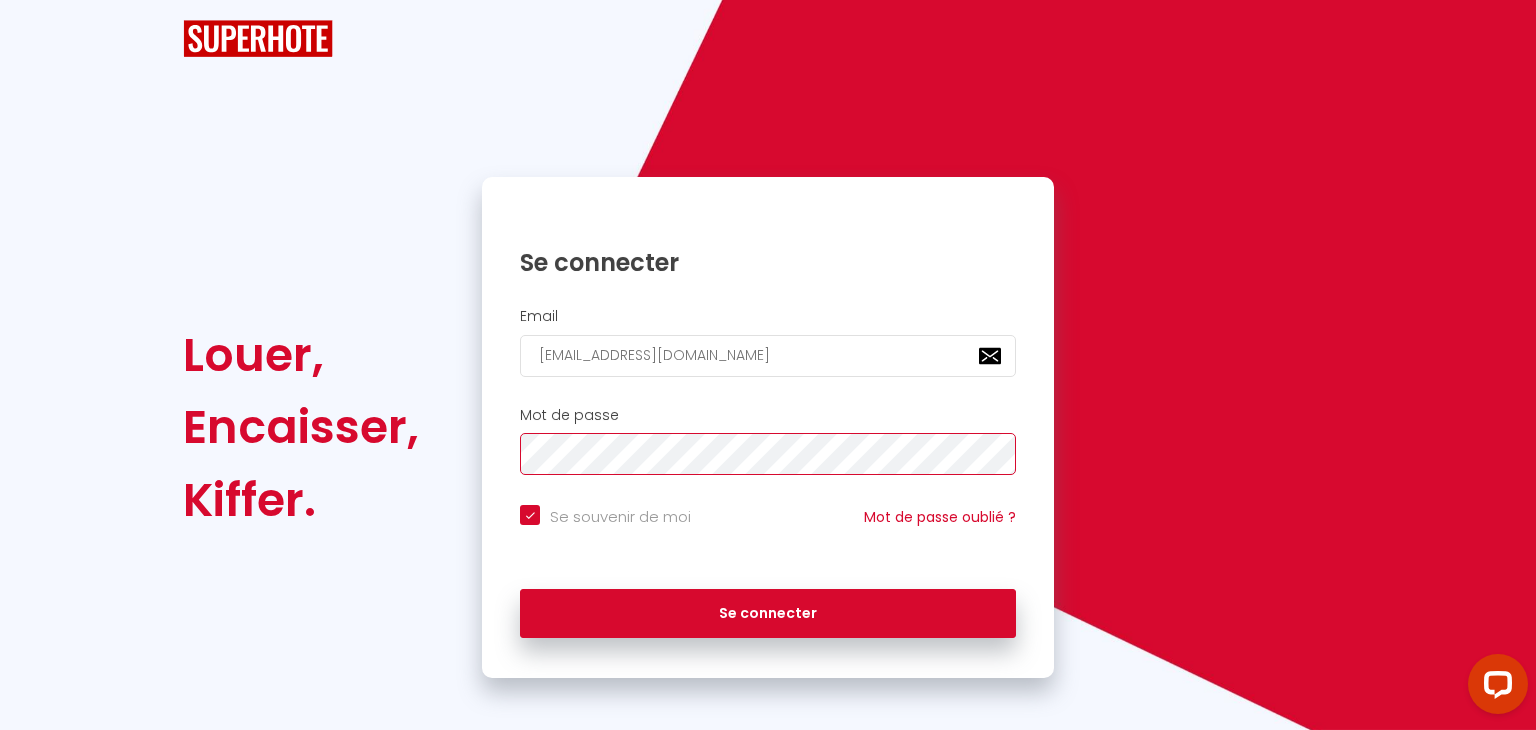 click on "Se connecter" at bounding box center (768, 614) 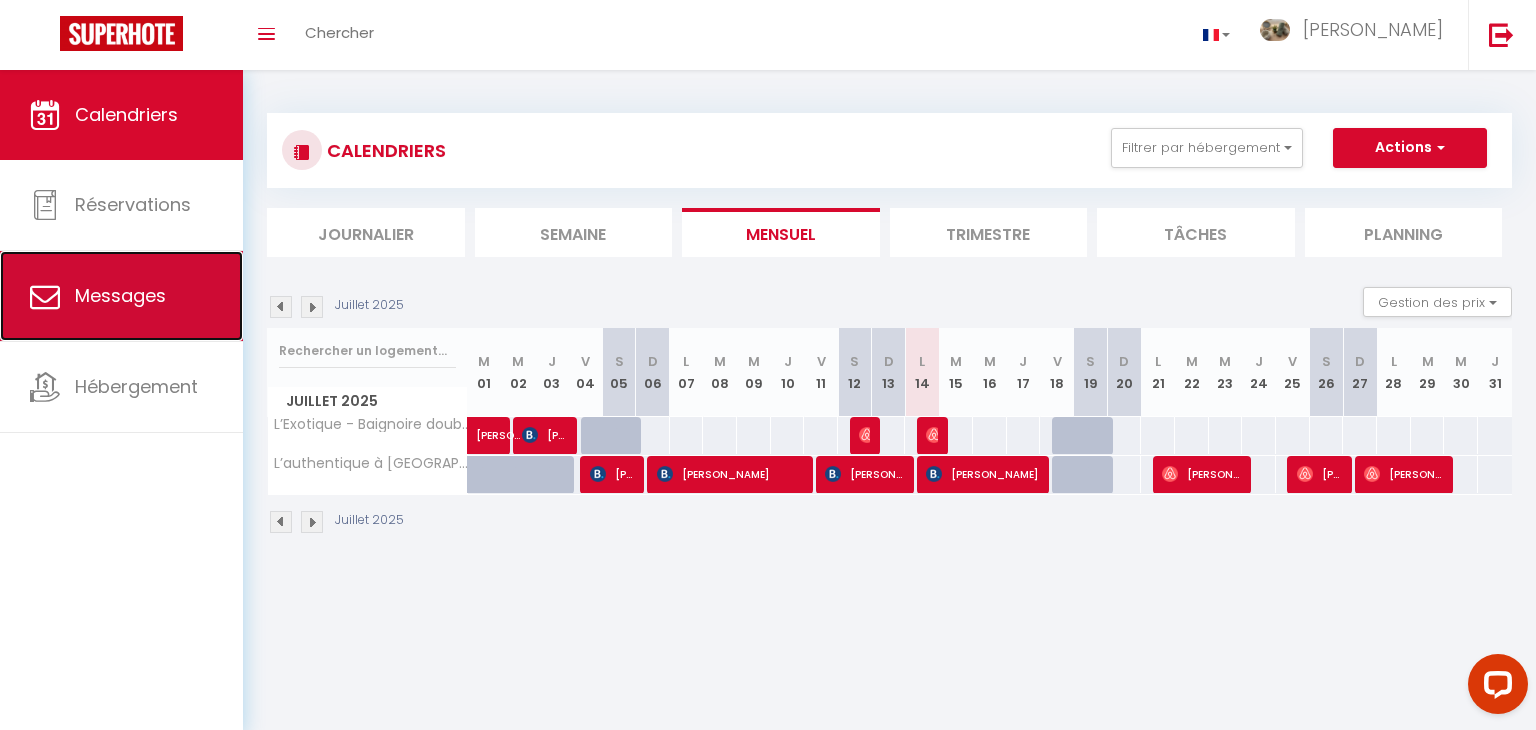 click on "Messages" at bounding box center (121, 296) 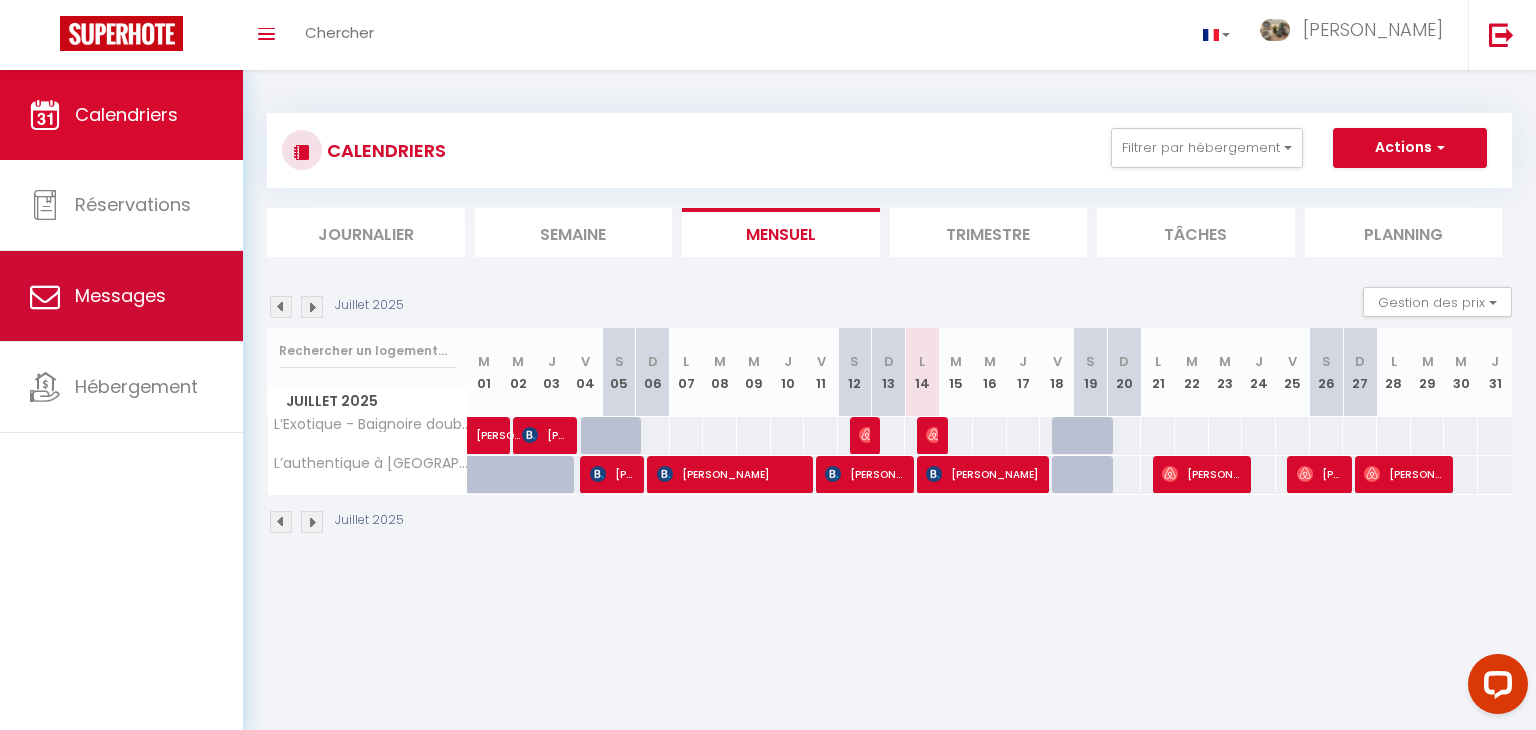 select on "message" 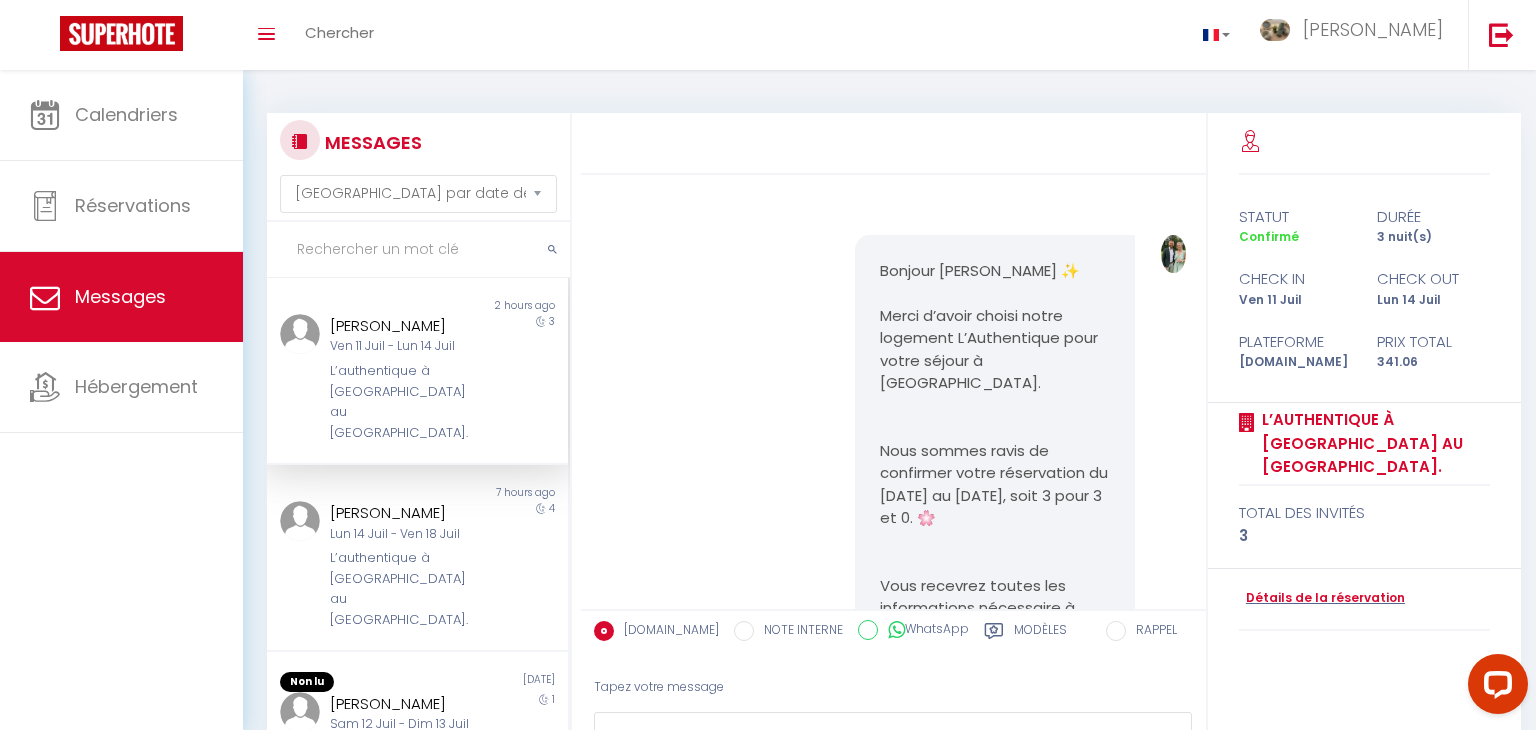 scroll, scrollTop: 8373, scrollLeft: 0, axis: vertical 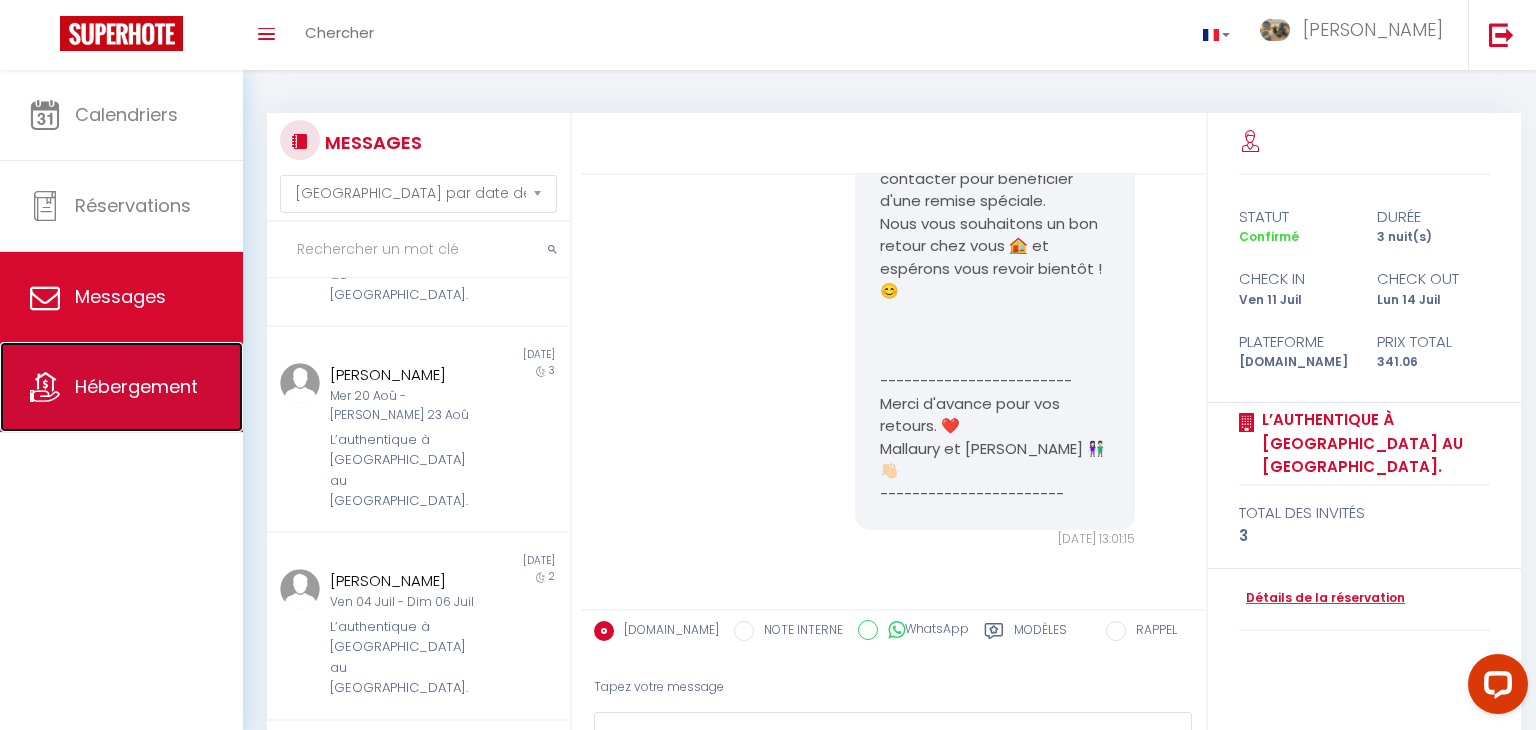 click on "Hébergement" at bounding box center [136, 386] 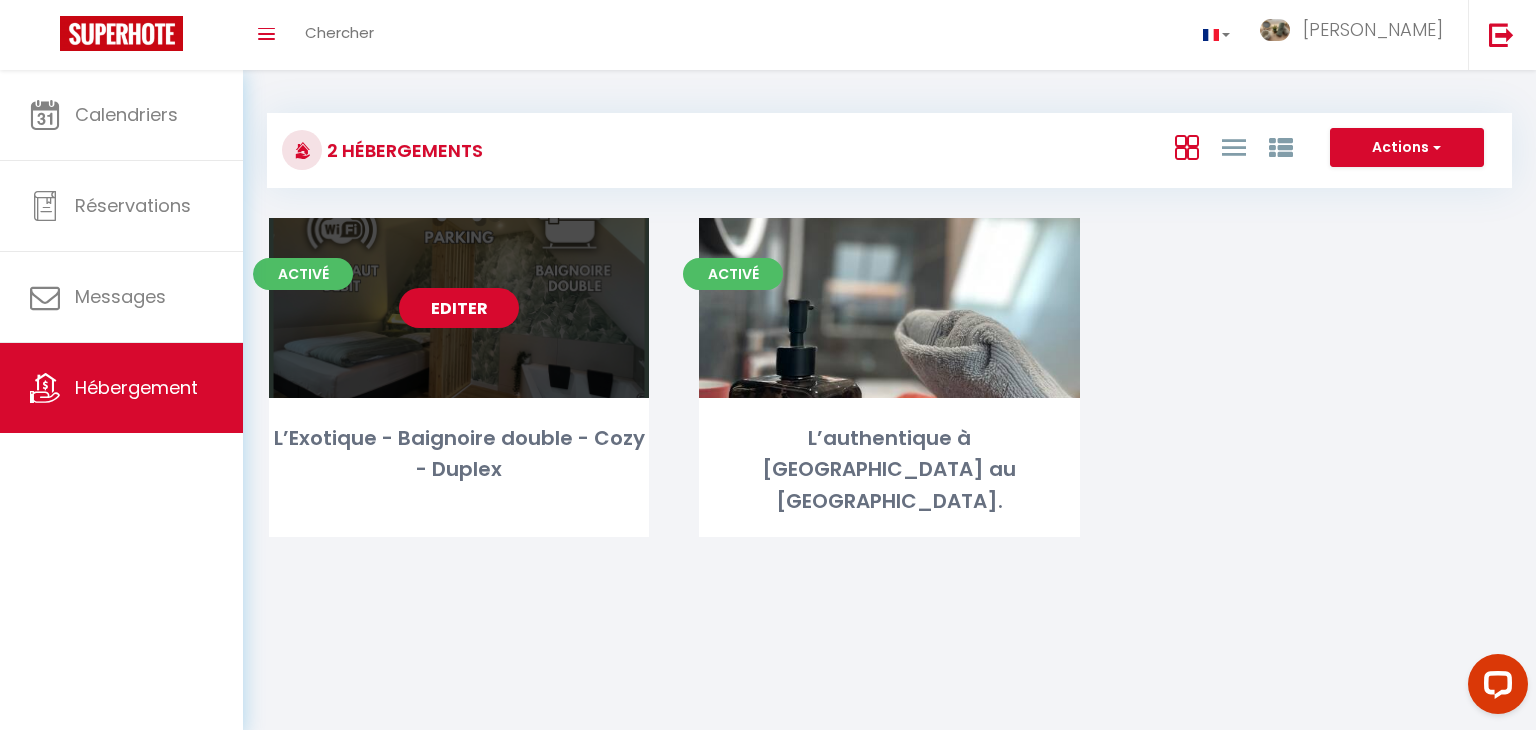 click on "Editer" at bounding box center [459, 308] 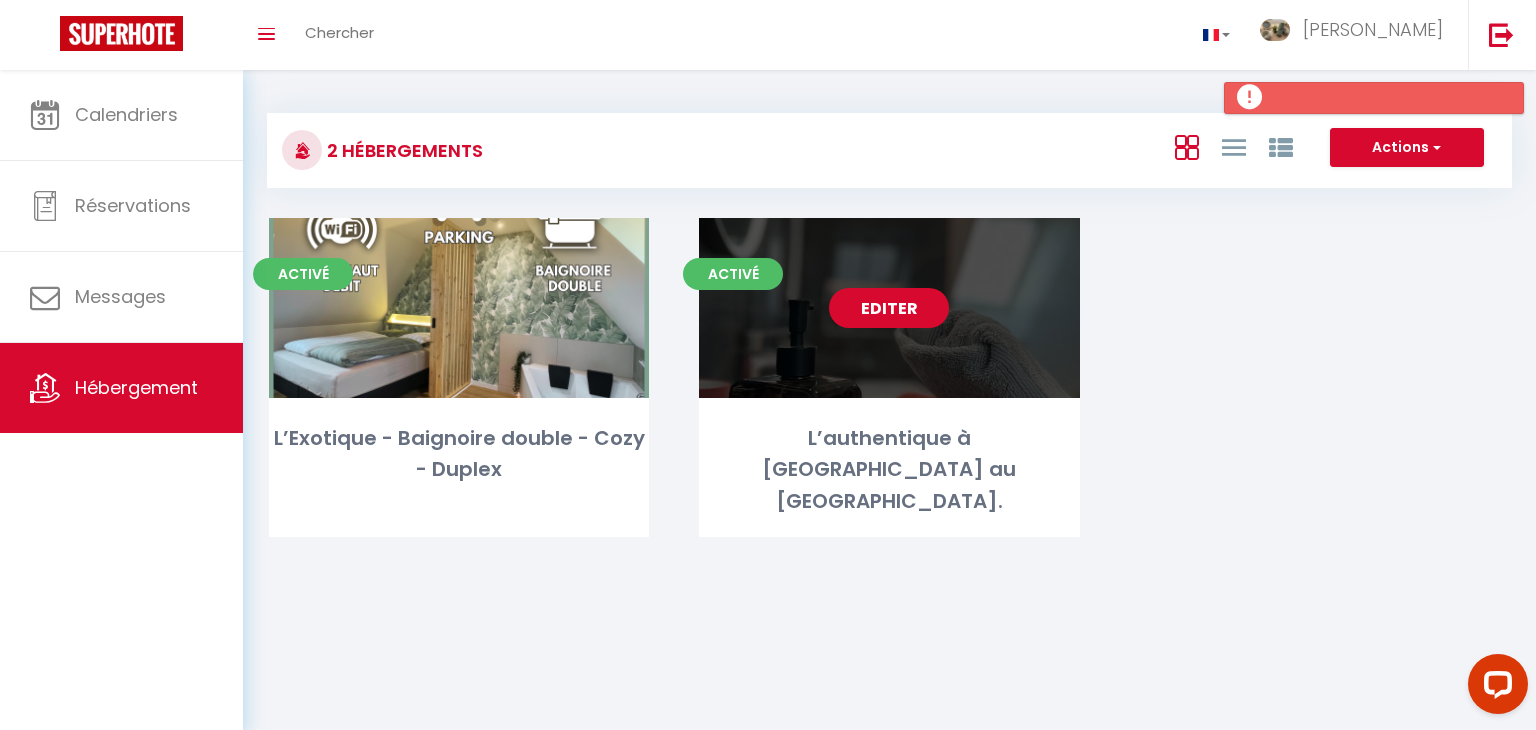 click on "Editer" at bounding box center [889, 308] 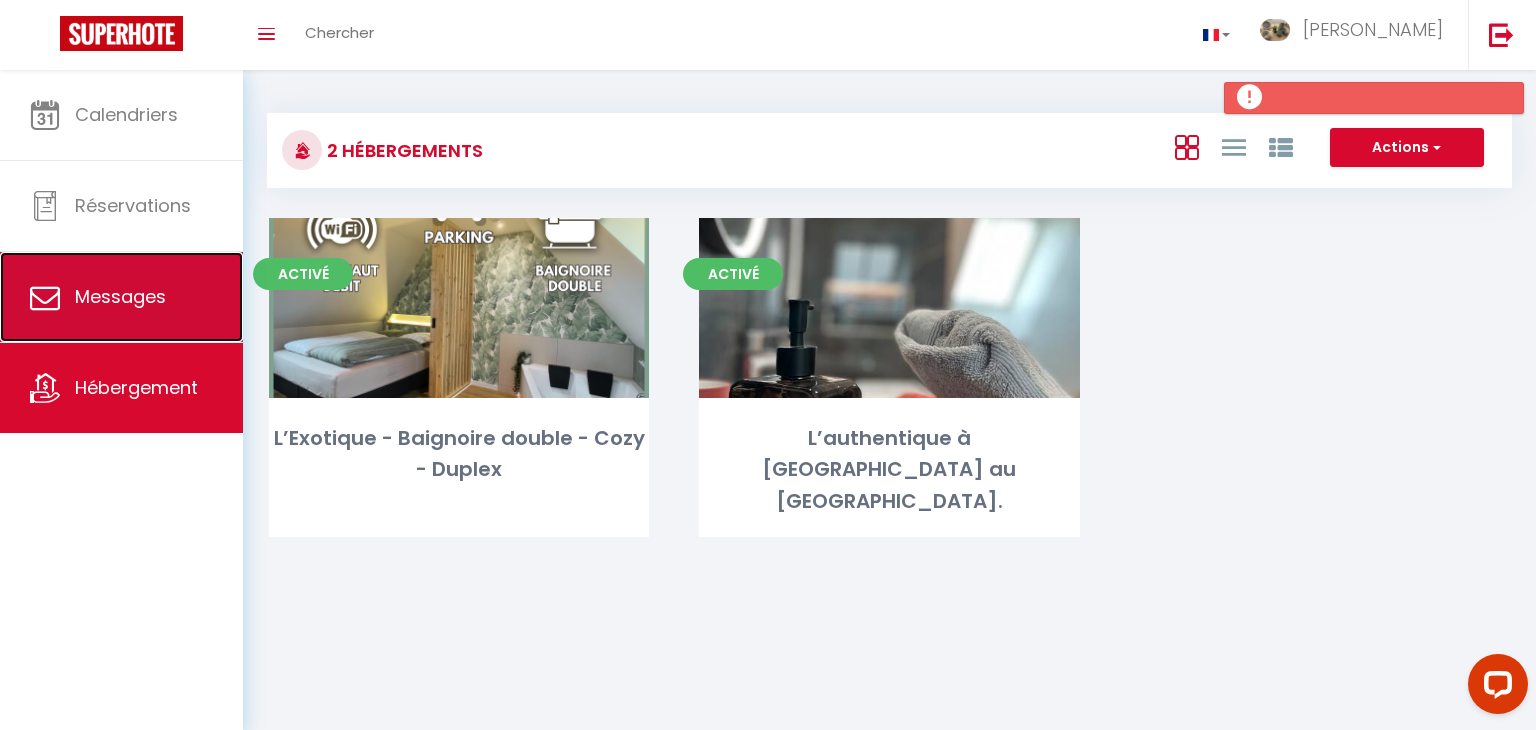 click on "Messages" at bounding box center (121, 297) 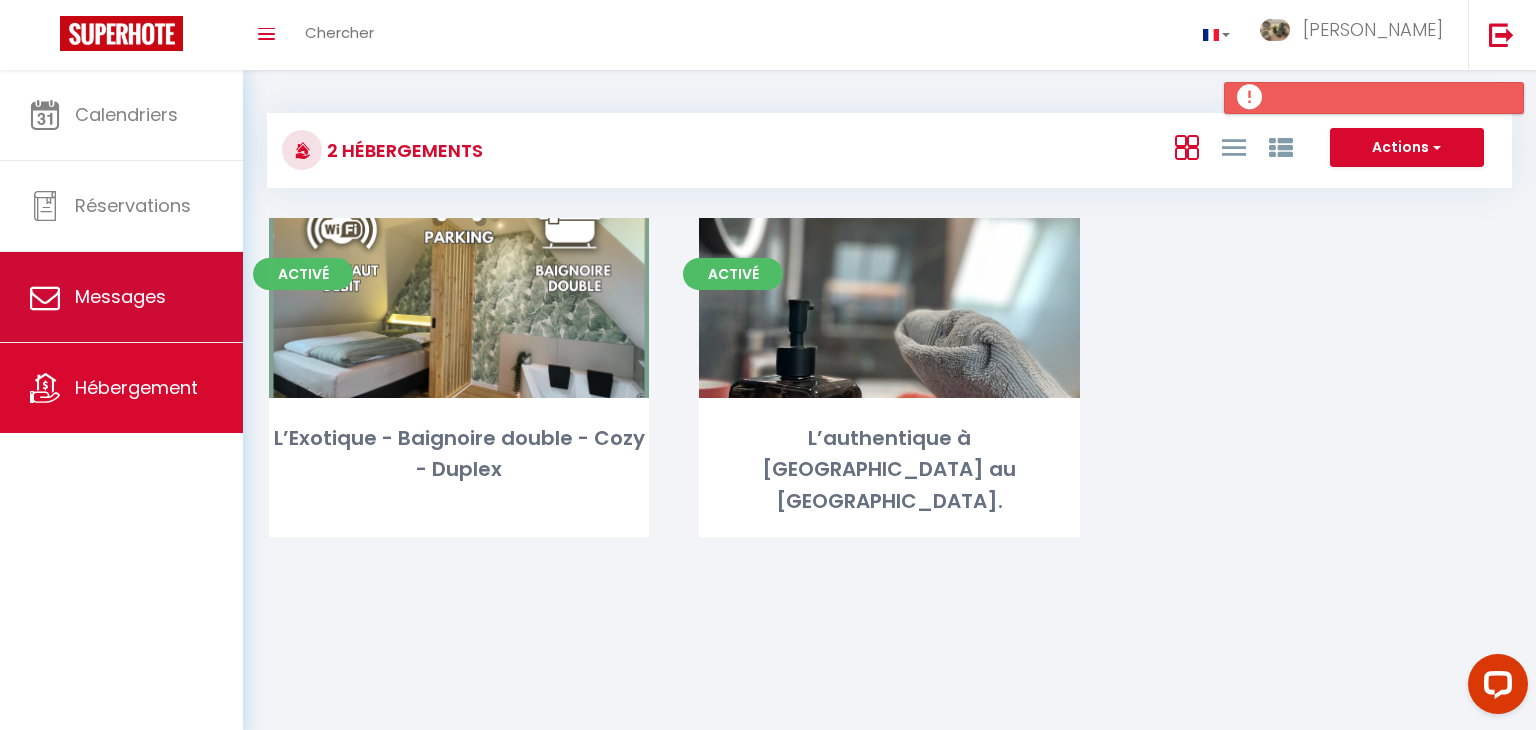 select on "message" 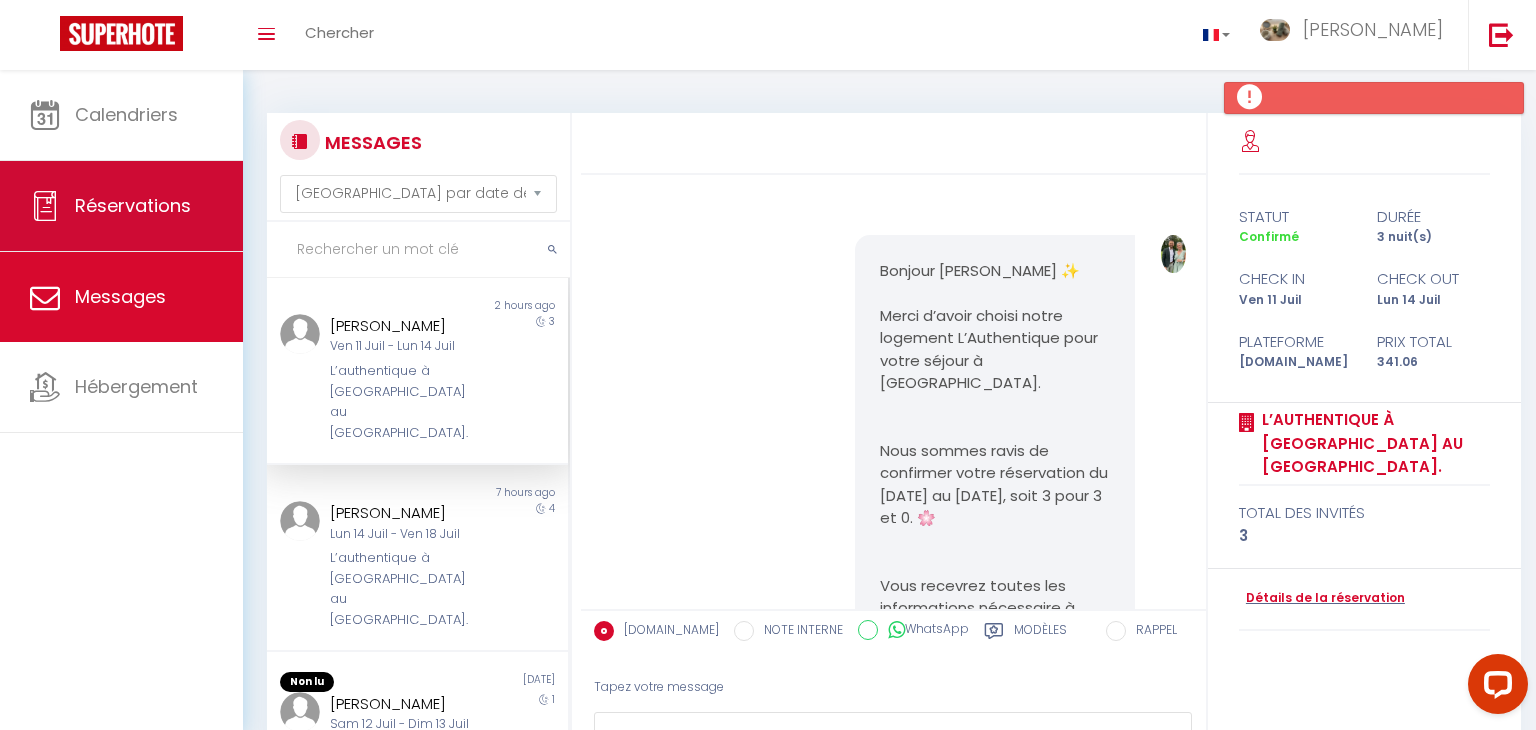 scroll, scrollTop: 8373, scrollLeft: 0, axis: vertical 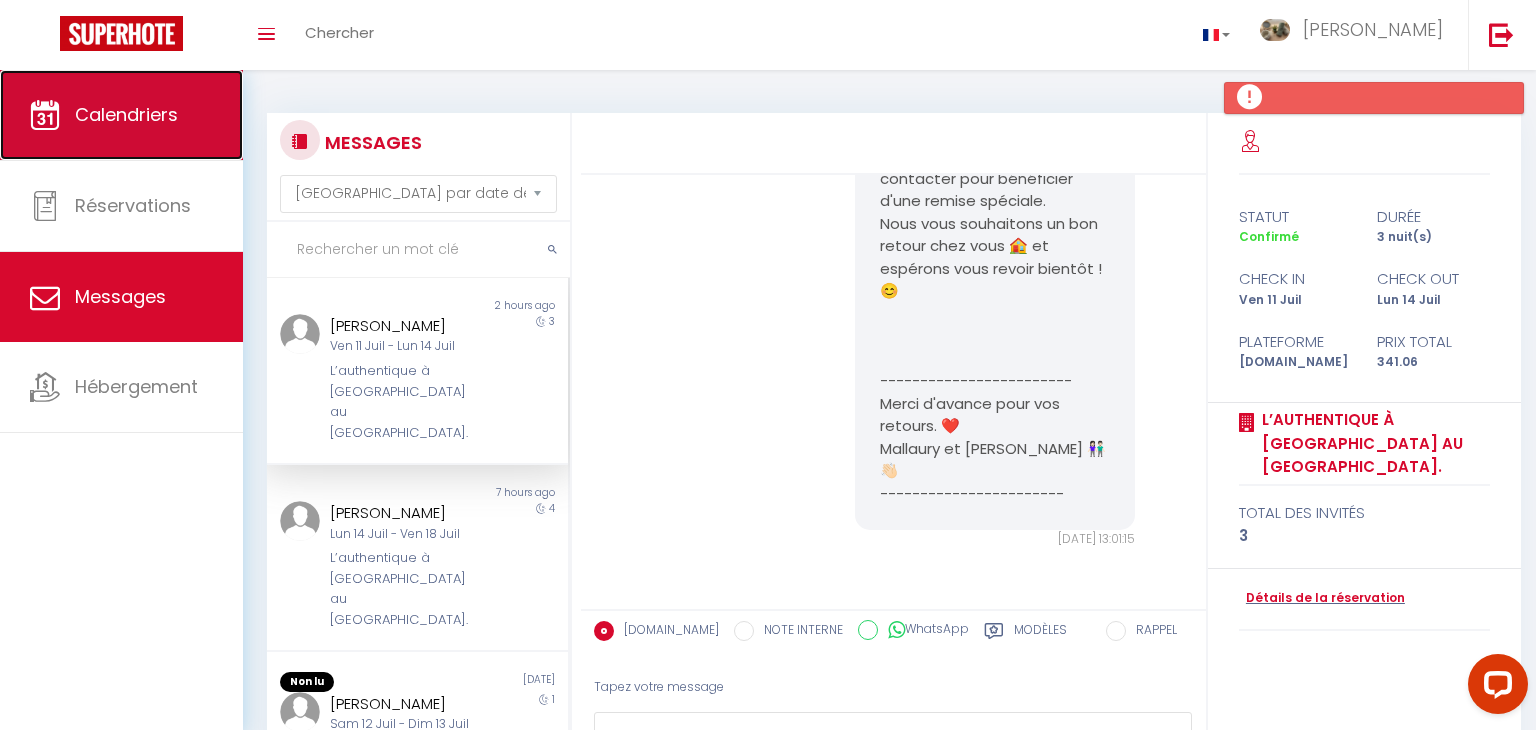 click on "Calendriers" at bounding box center (126, 114) 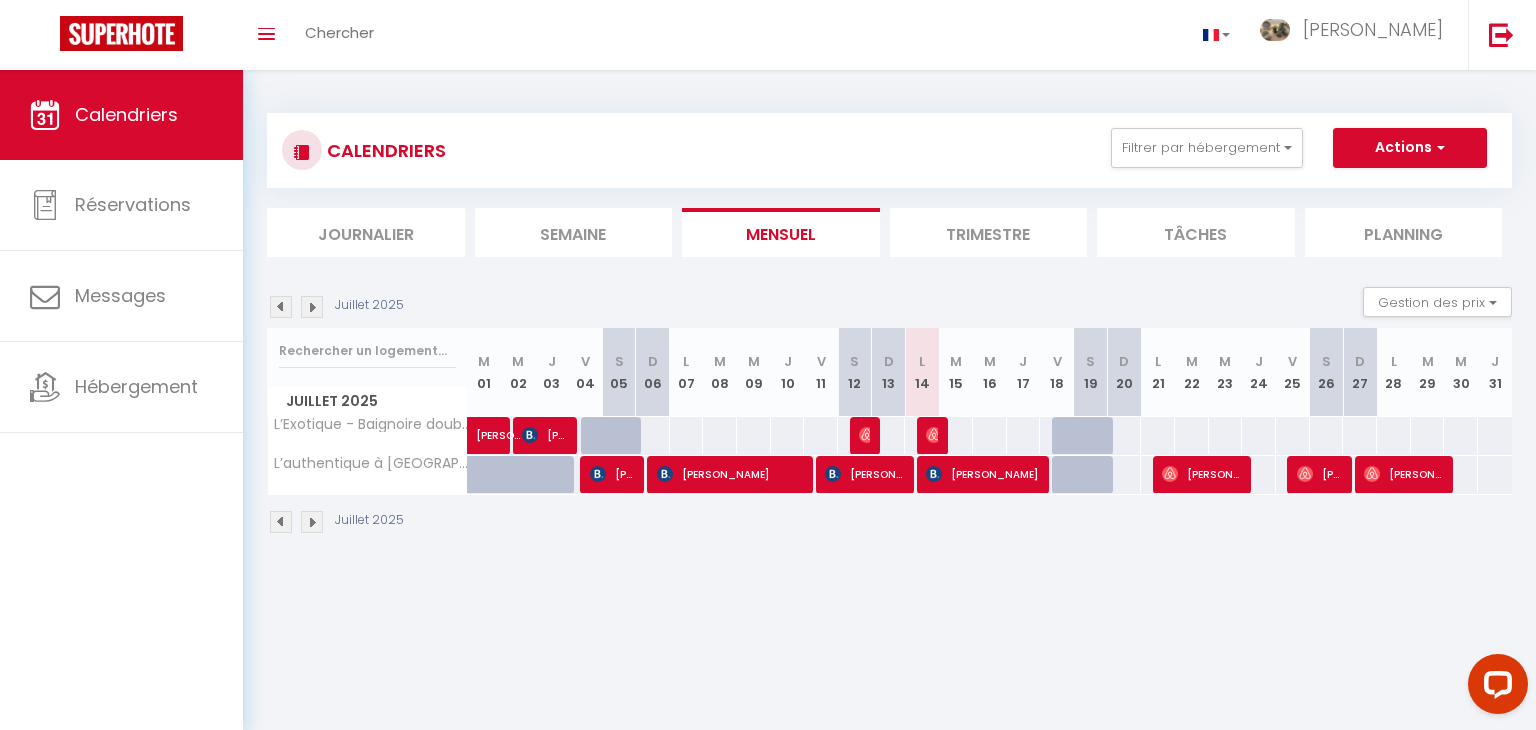 click on "Tâches" at bounding box center (1196, 232) 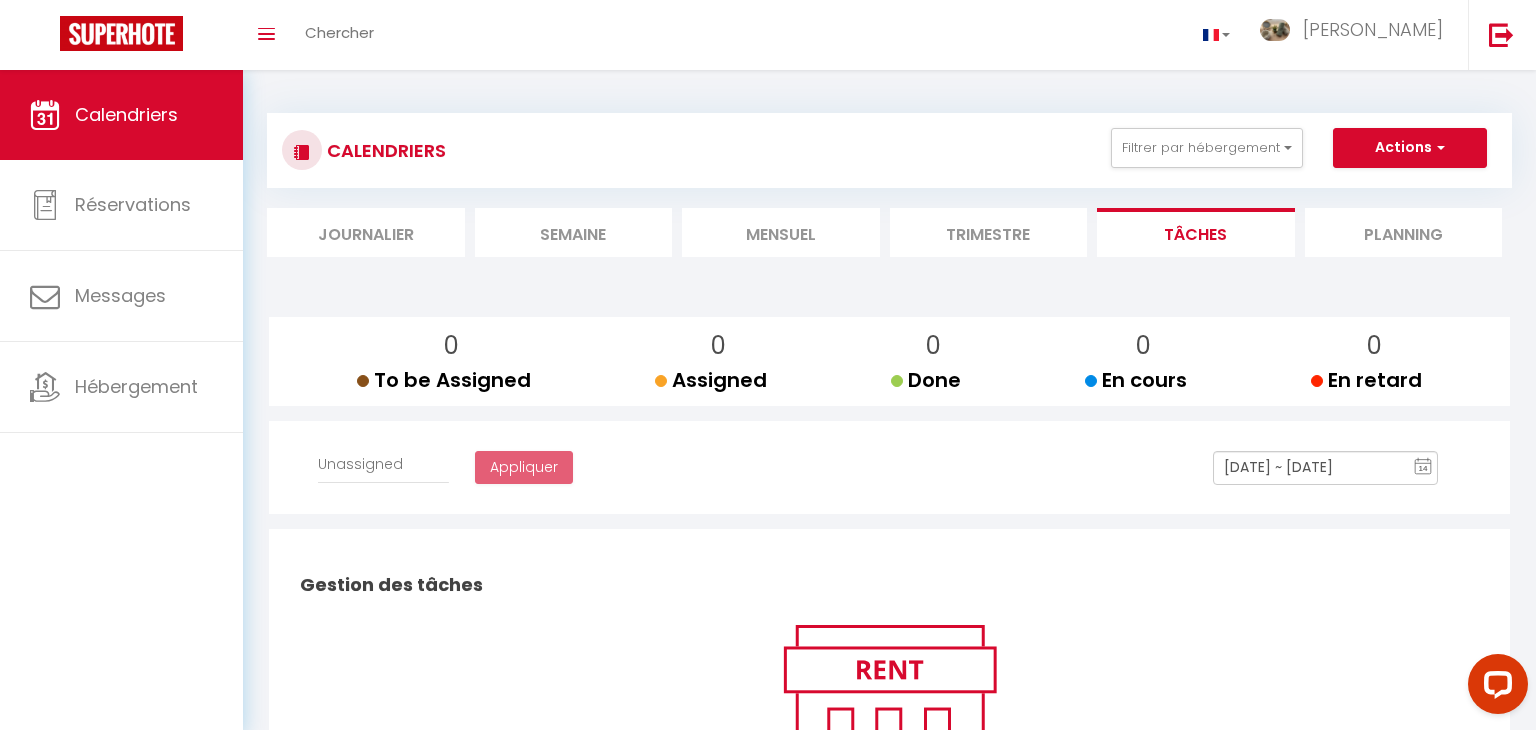 select 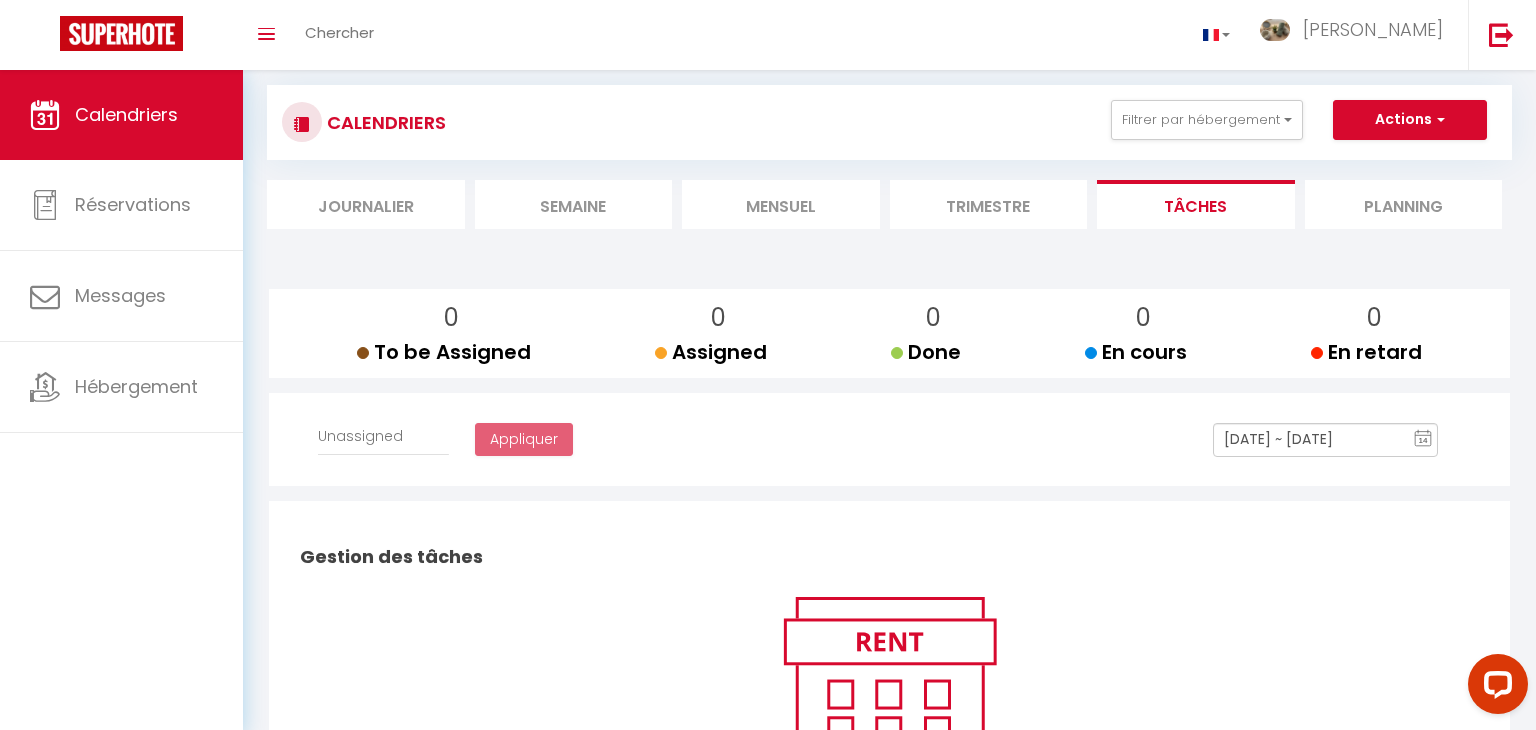 scroll, scrollTop: 39, scrollLeft: 0, axis: vertical 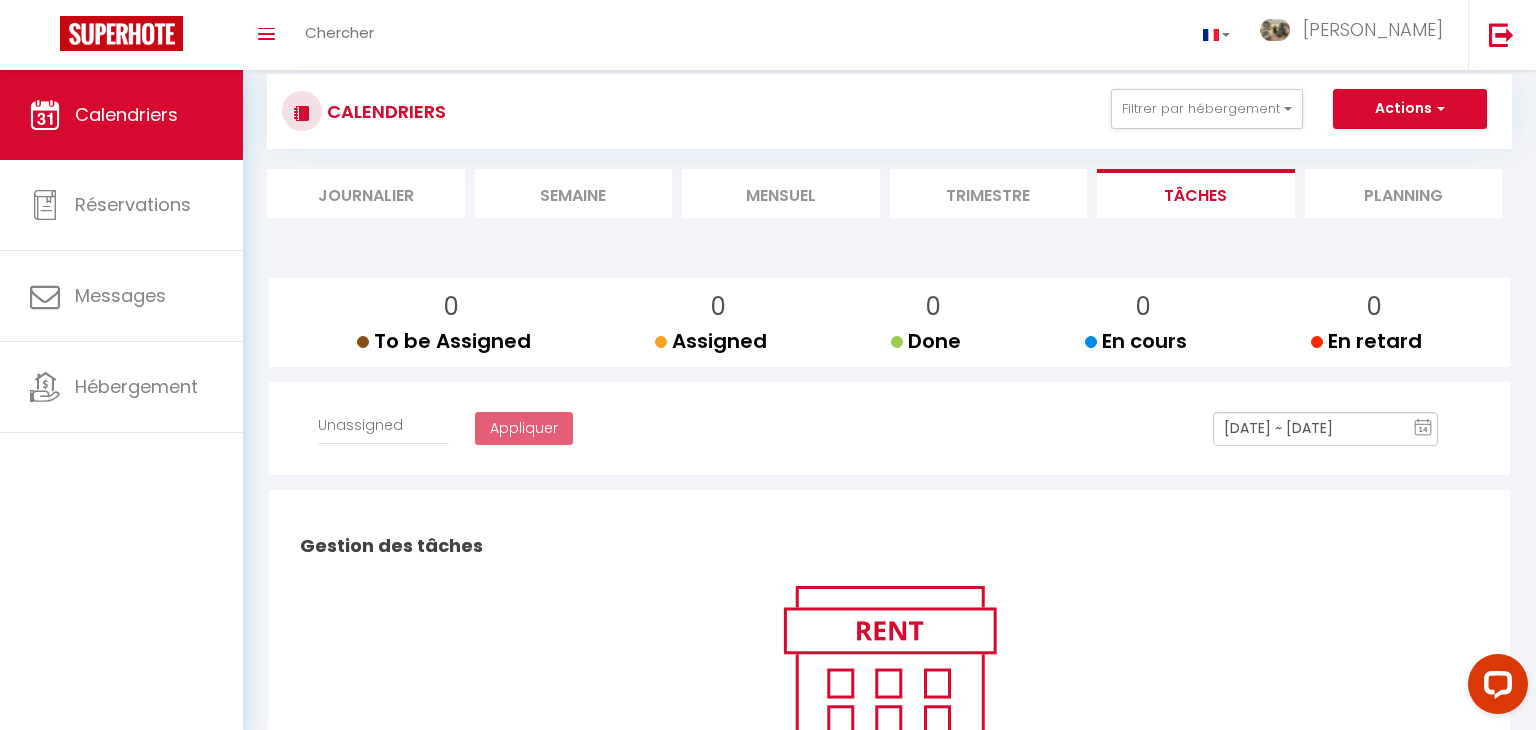 click on "14" at bounding box center [1423, 430] 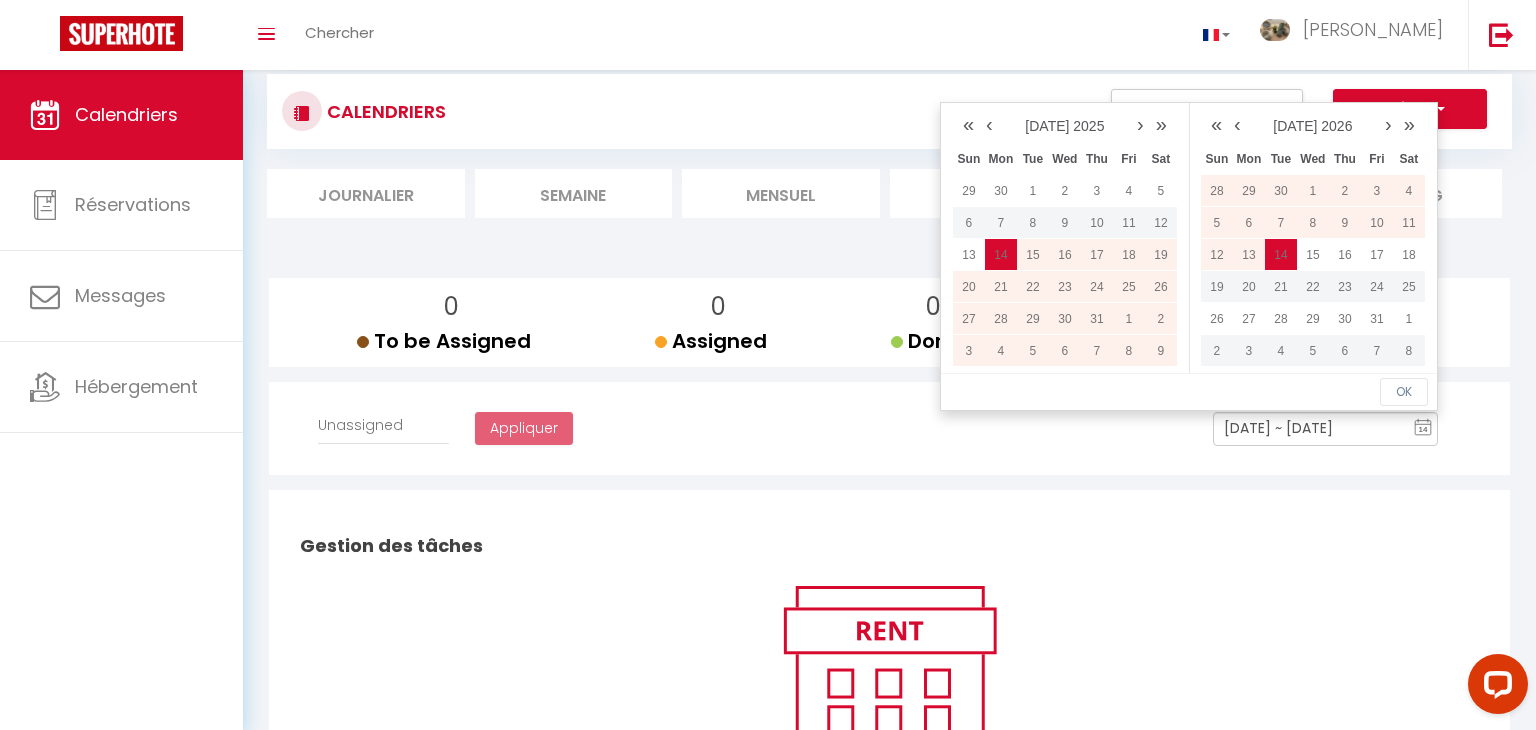 click on "14" at bounding box center [1423, 430] 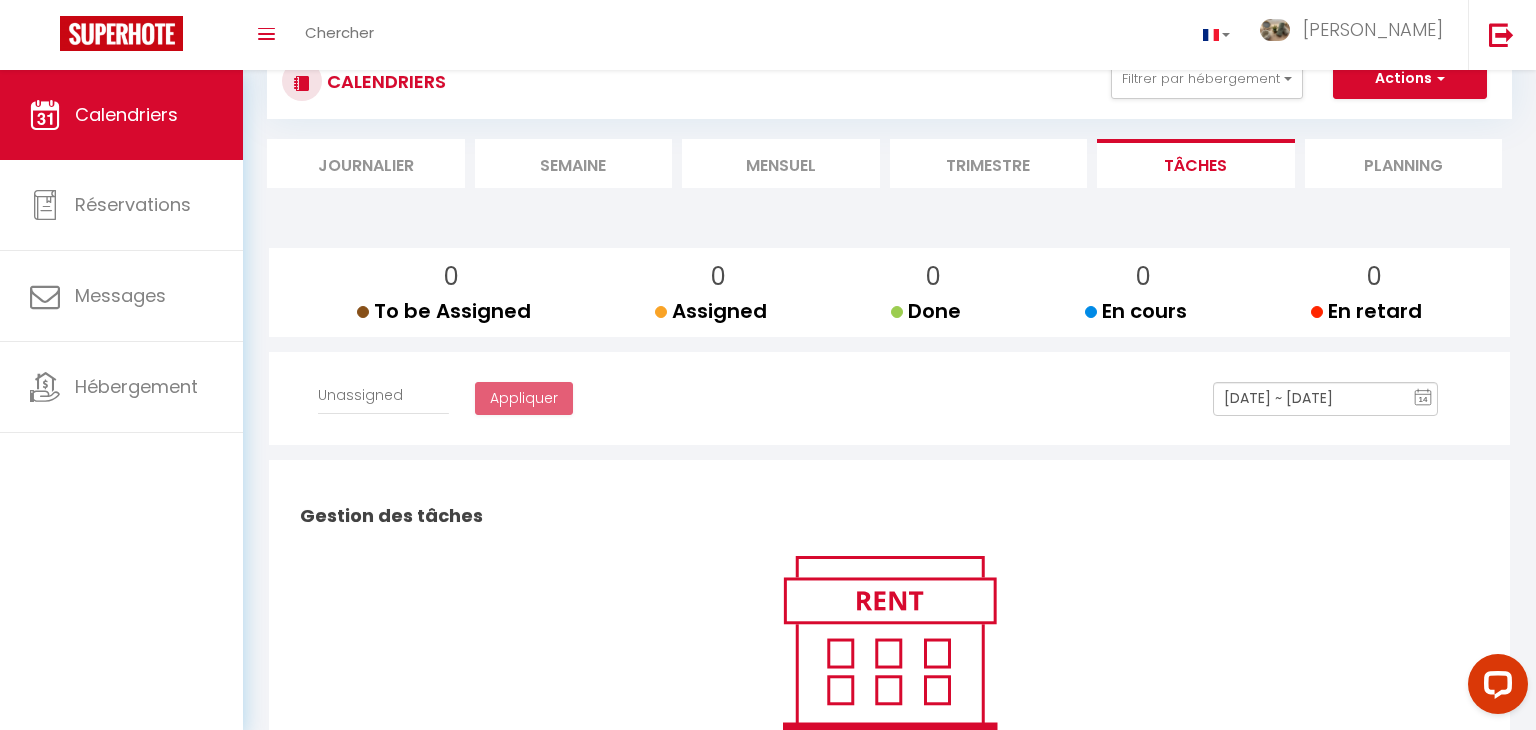 scroll, scrollTop: 71, scrollLeft: 0, axis: vertical 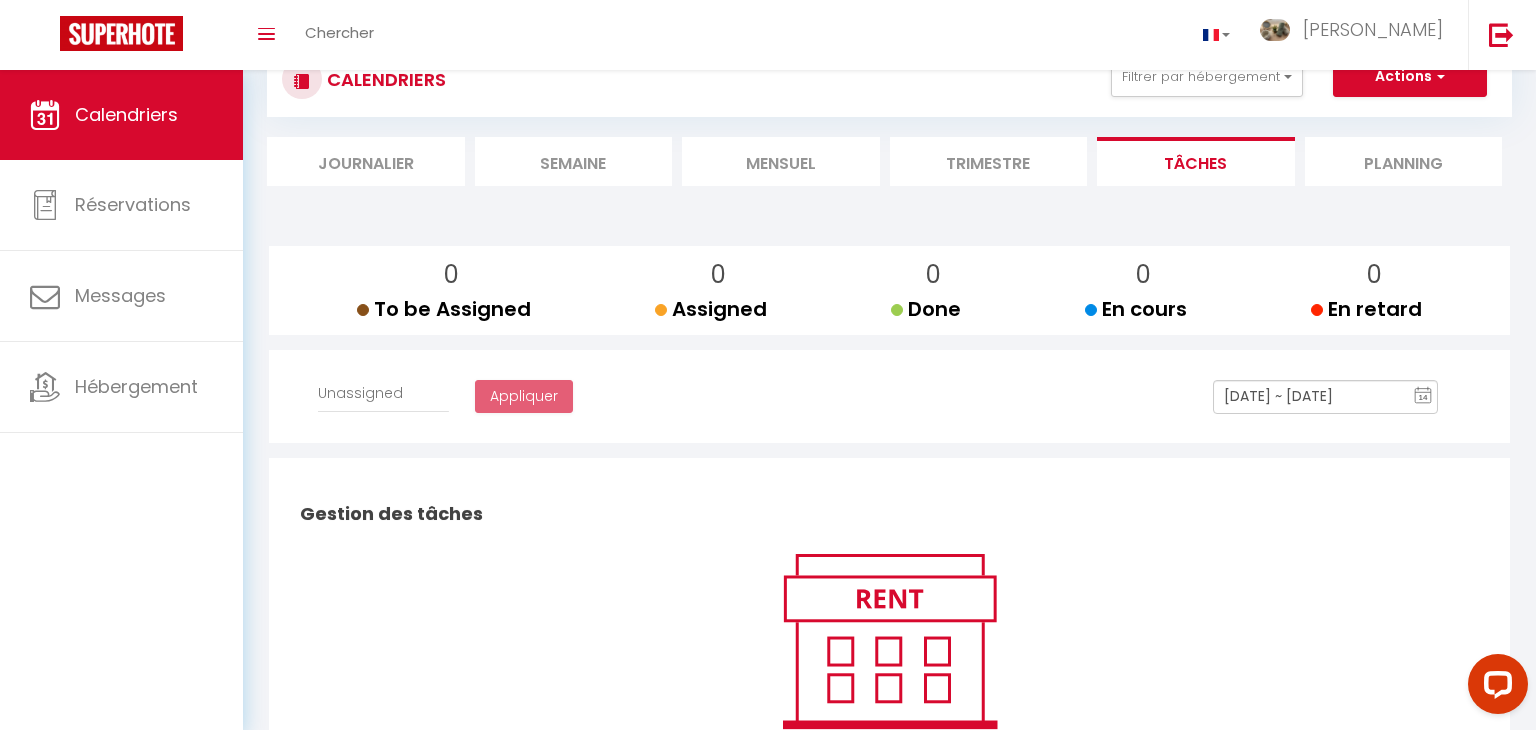 click on "Planning" at bounding box center (1404, 161) 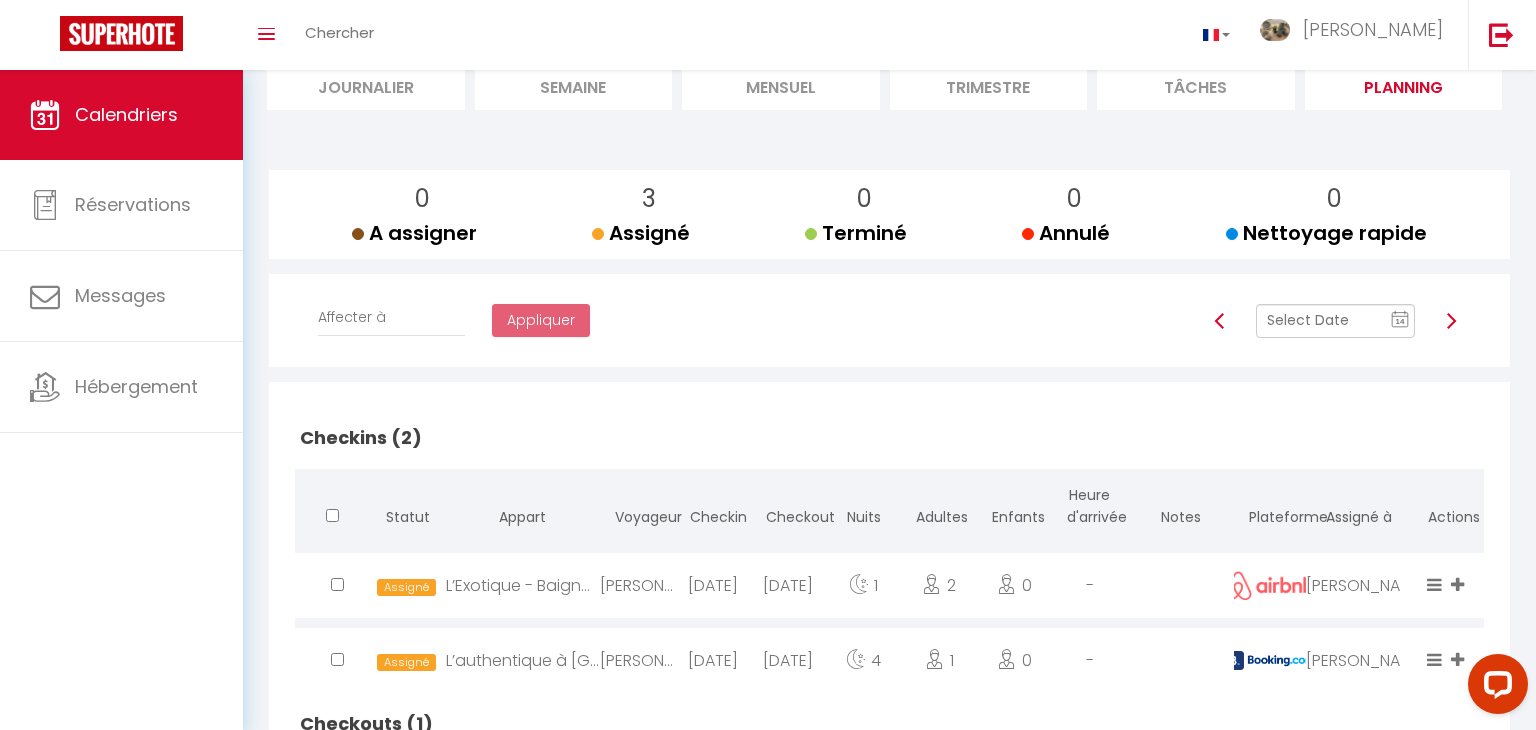 scroll, scrollTop: 149, scrollLeft: 0, axis: vertical 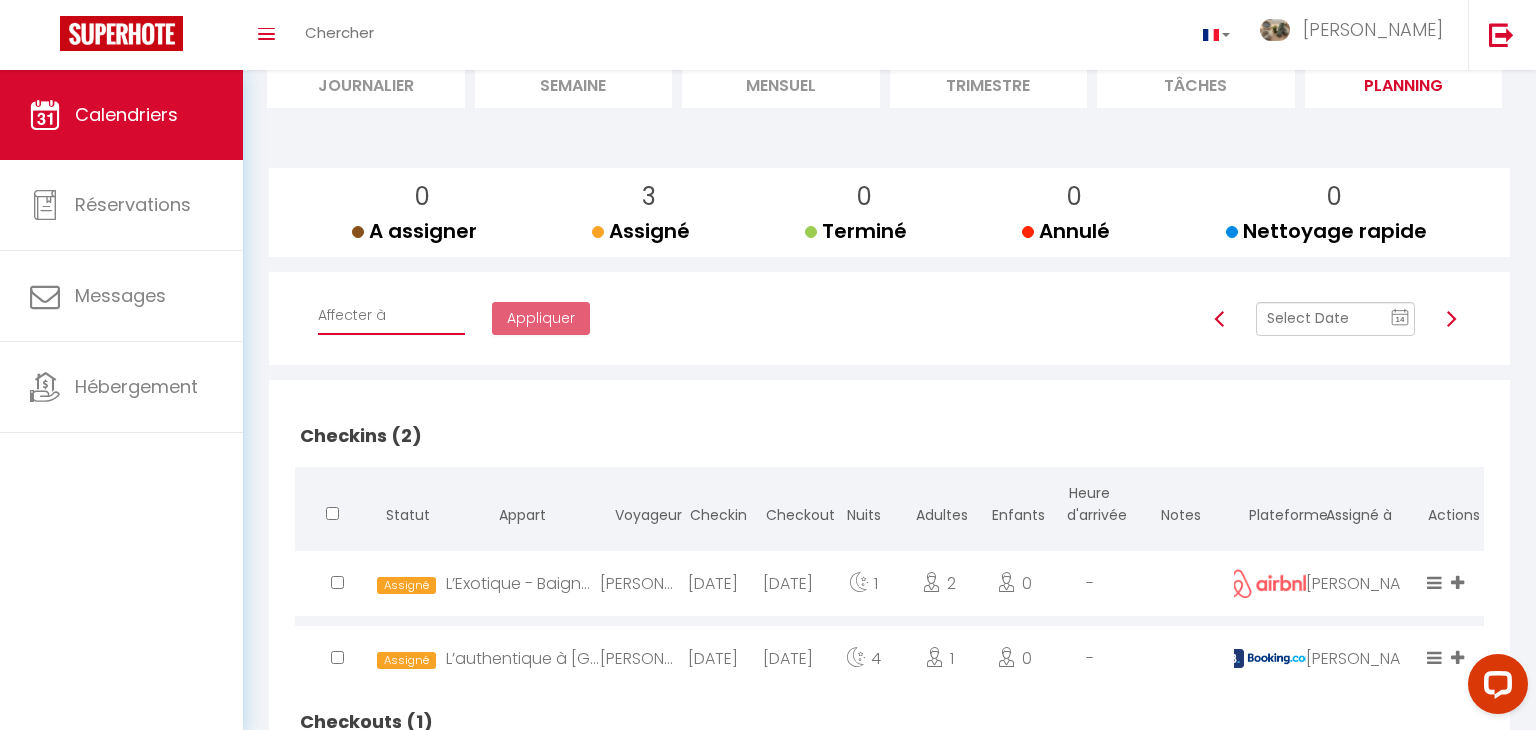 click on "Affecter à     [PERSON_NAME]" at bounding box center [391, 316] 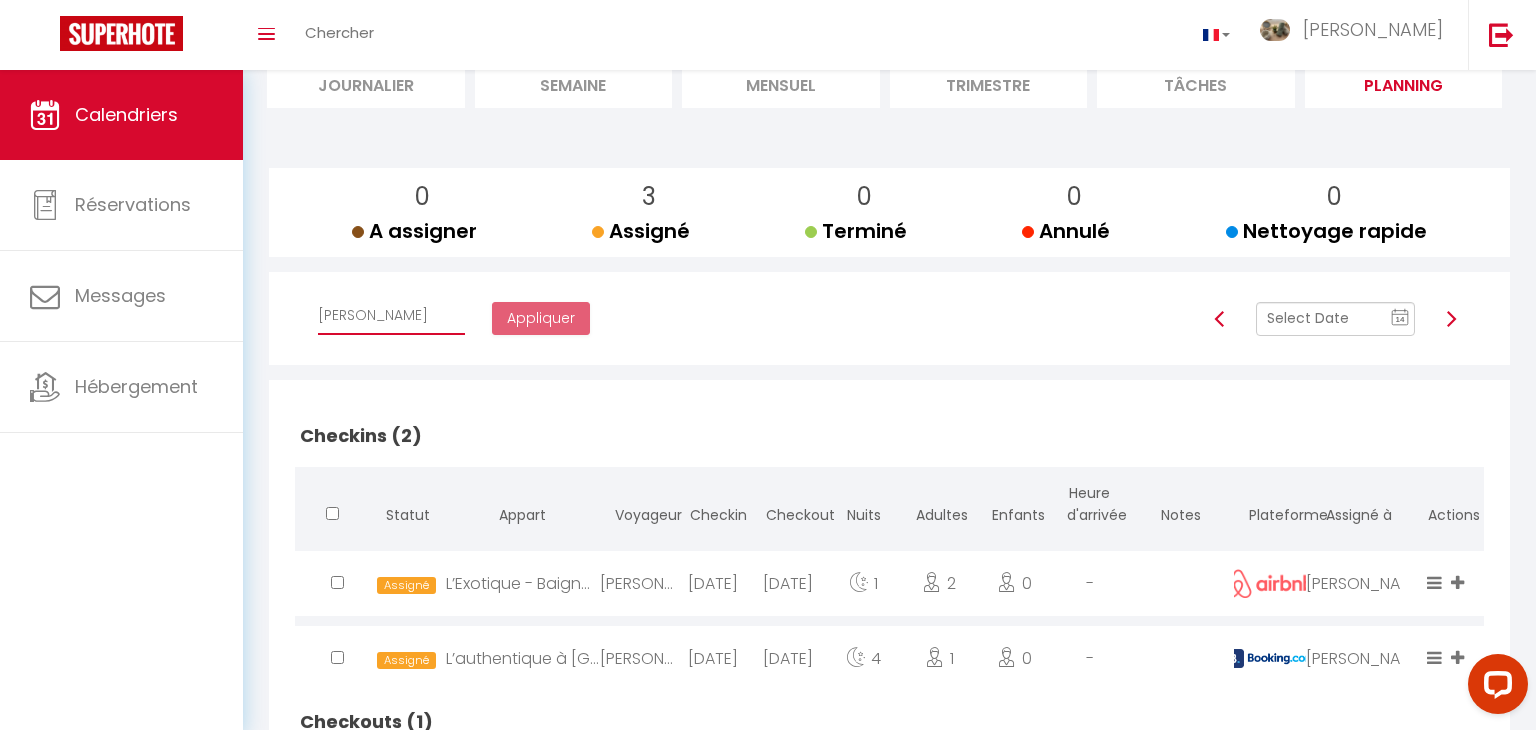 click on "Affecter à     [PERSON_NAME]" at bounding box center [391, 316] 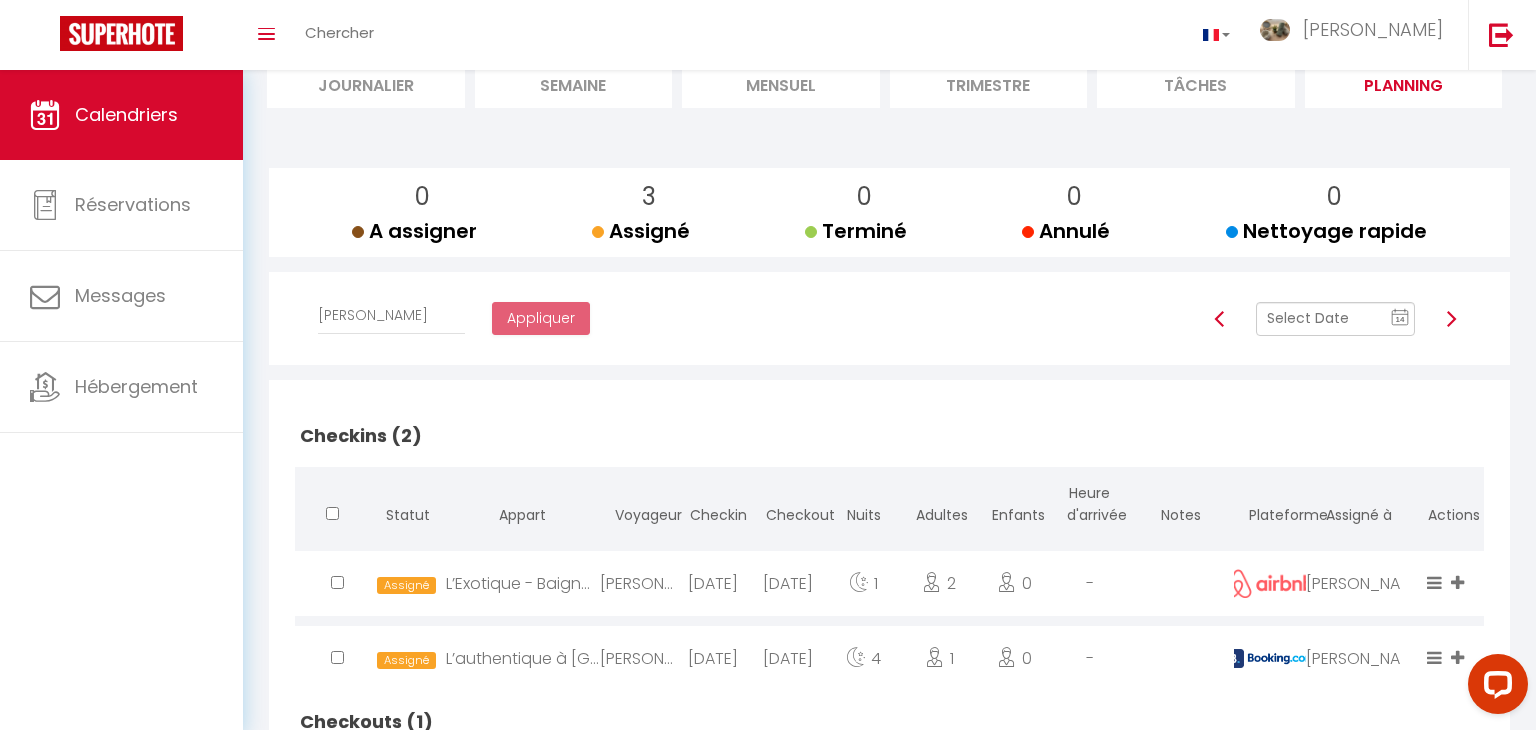 click at bounding box center (1451, 319) 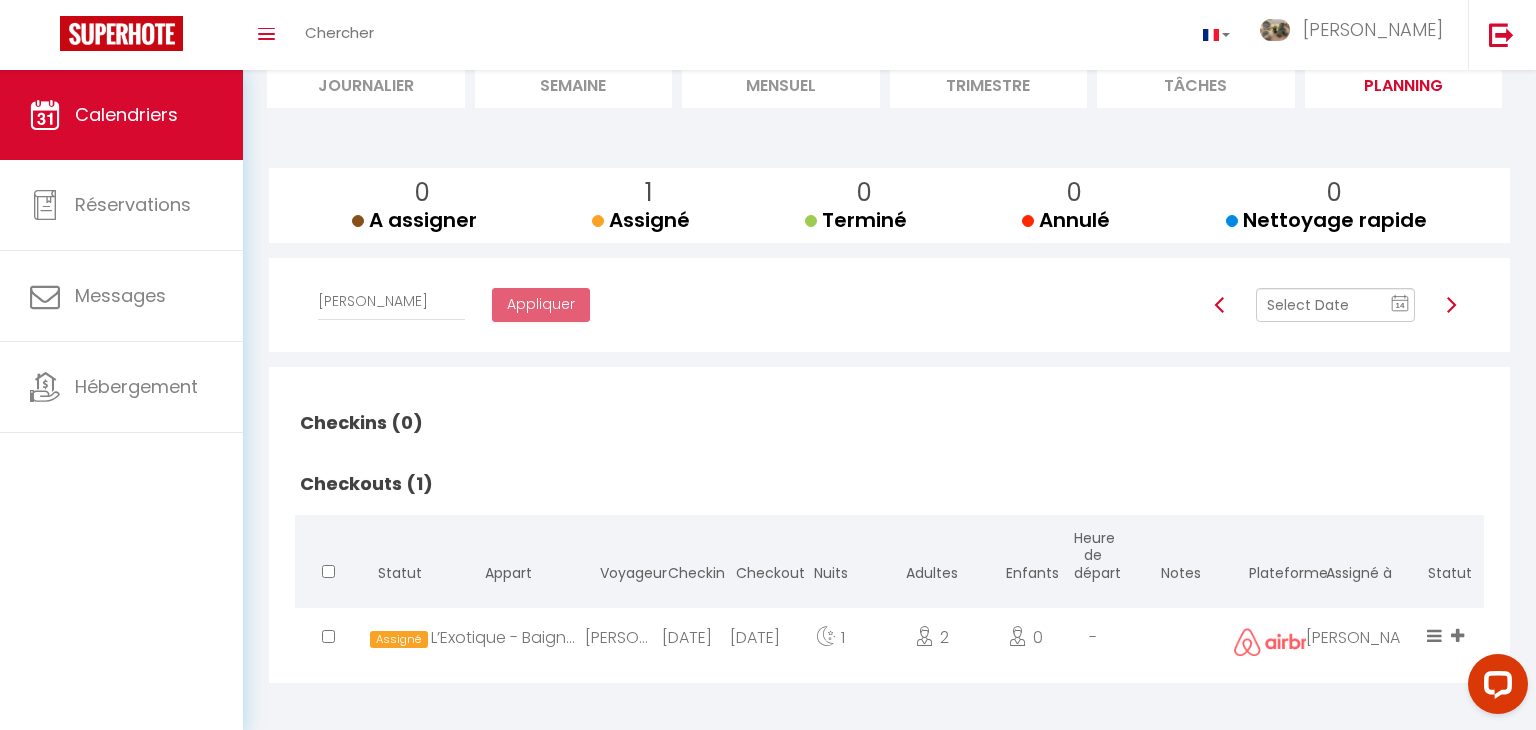 click at bounding box center [1451, 305] 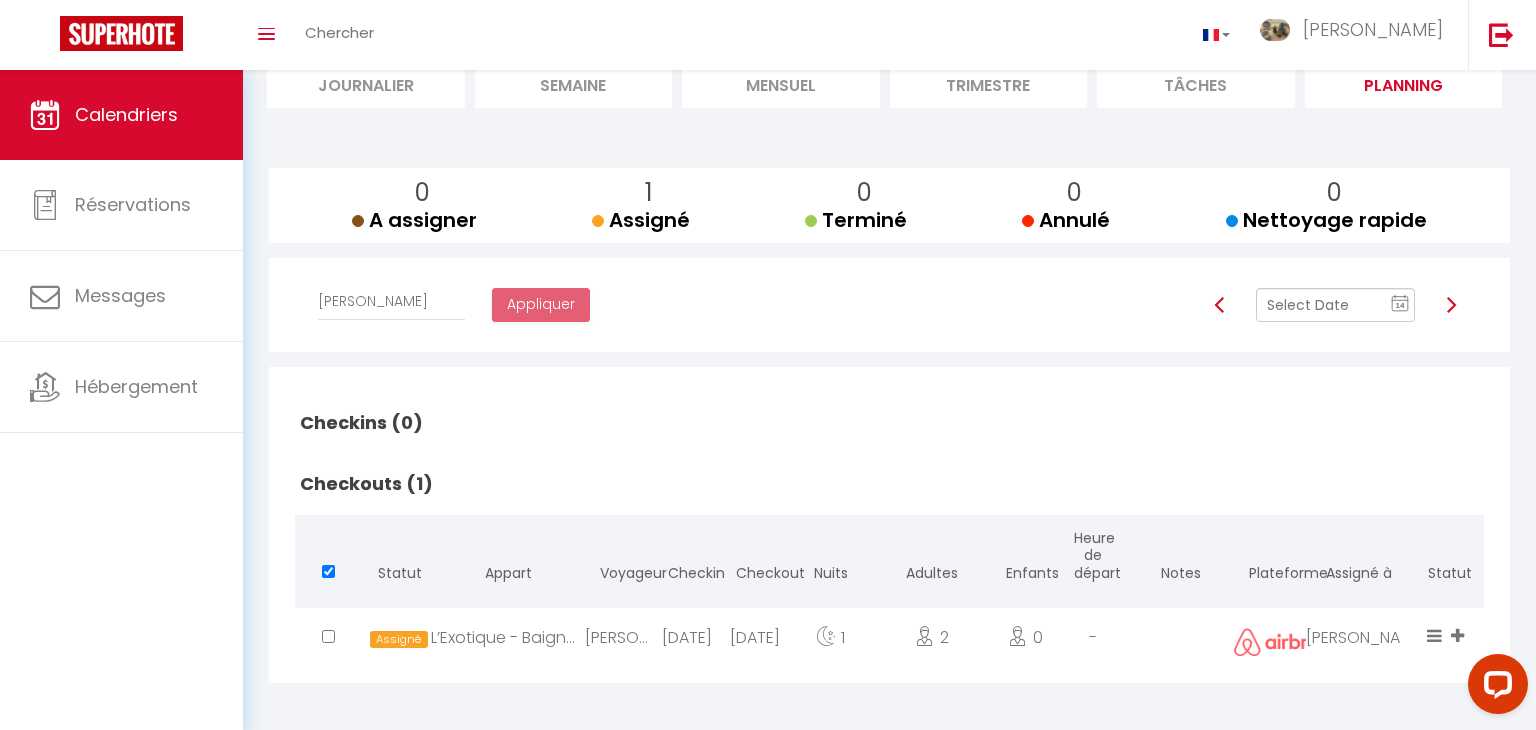scroll, scrollTop: 70, scrollLeft: 0, axis: vertical 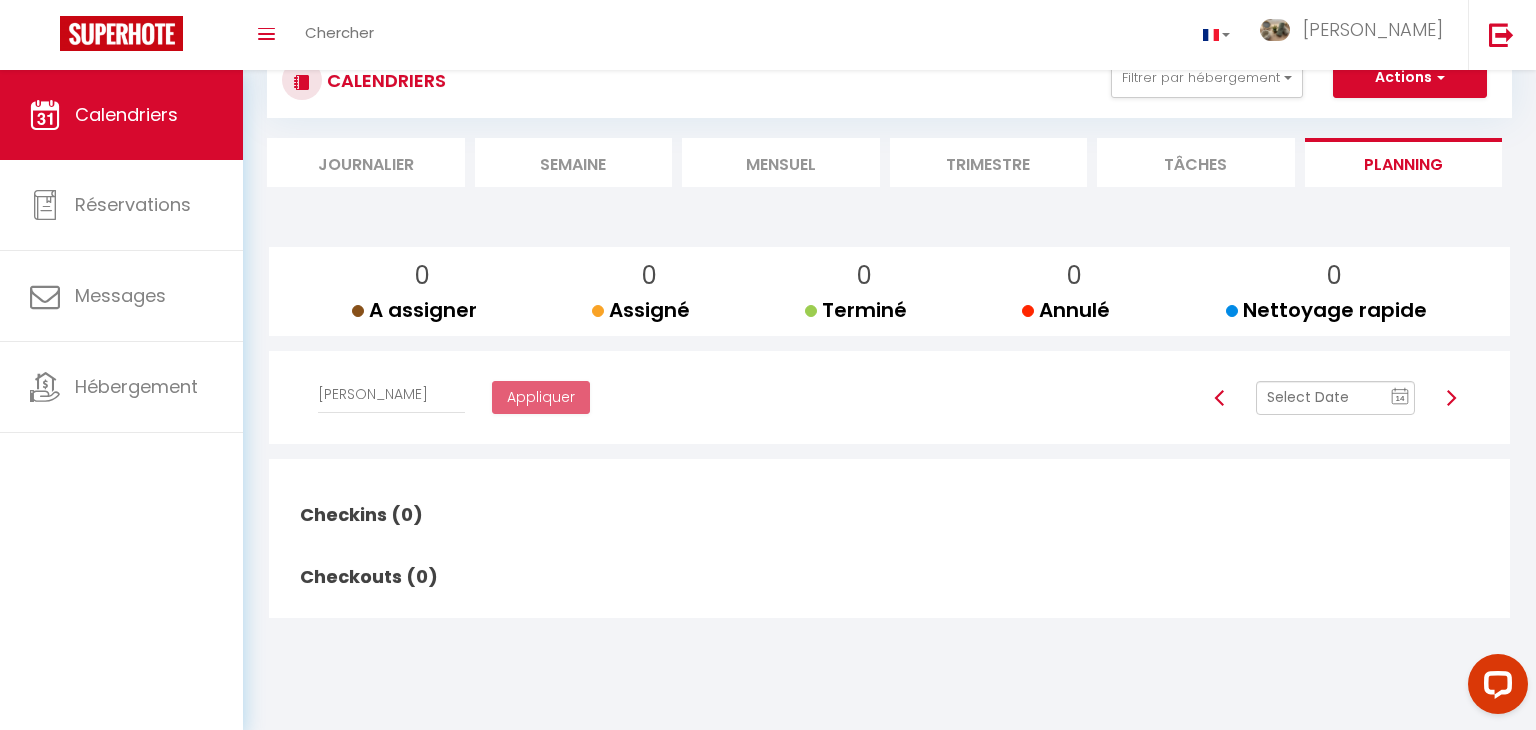 click at bounding box center (1220, 398) 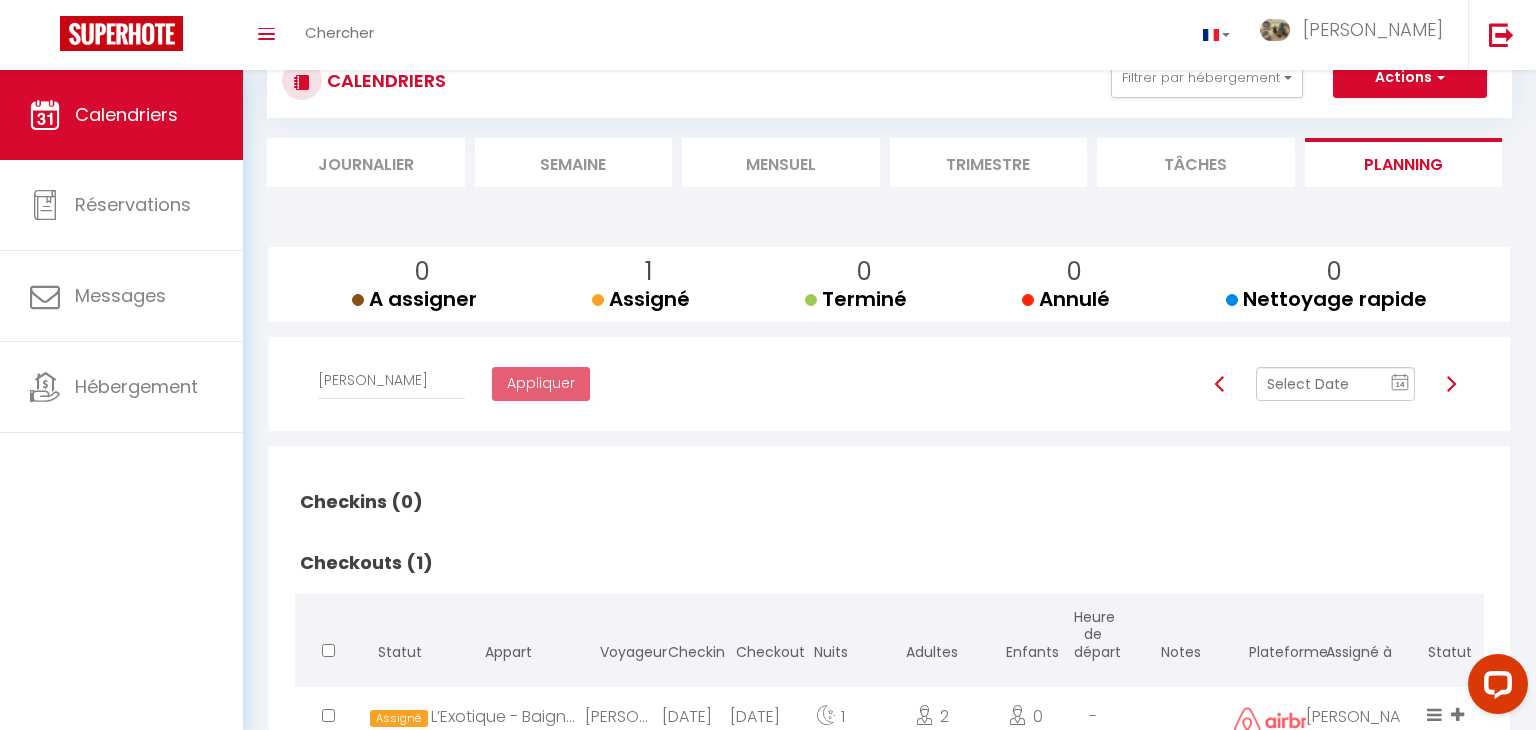 scroll, scrollTop: 149, scrollLeft: 0, axis: vertical 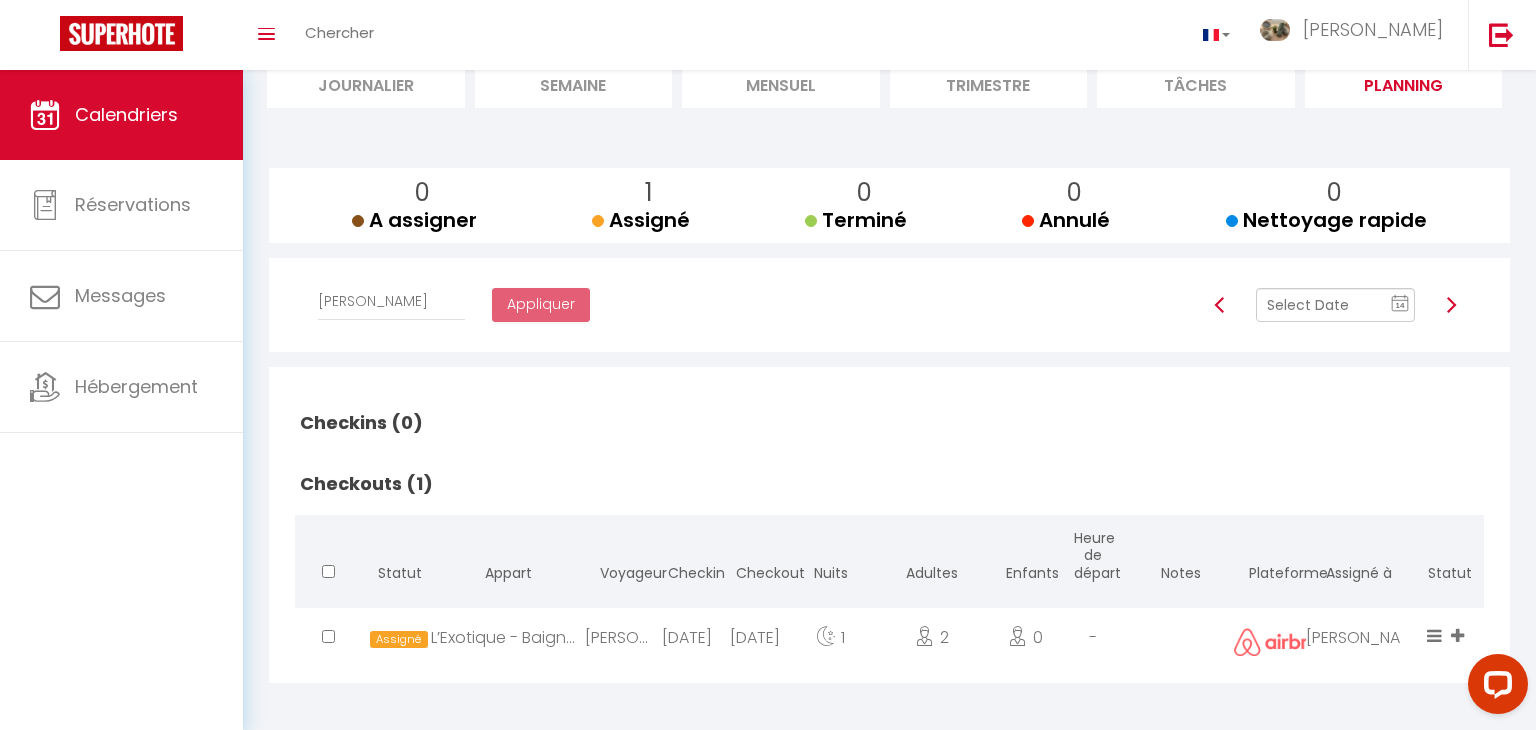 click at bounding box center (1220, 305) 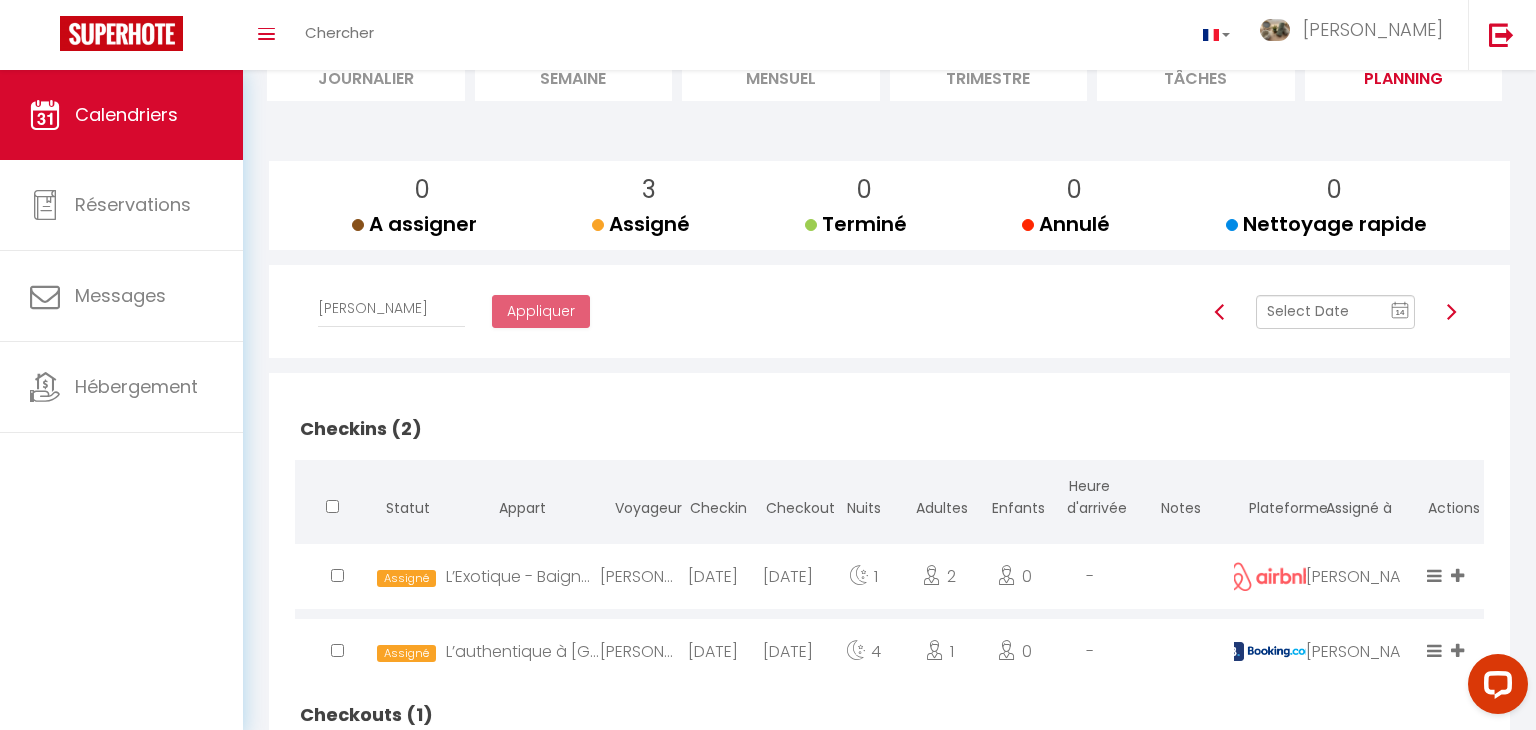 scroll, scrollTop: 152, scrollLeft: 0, axis: vertical 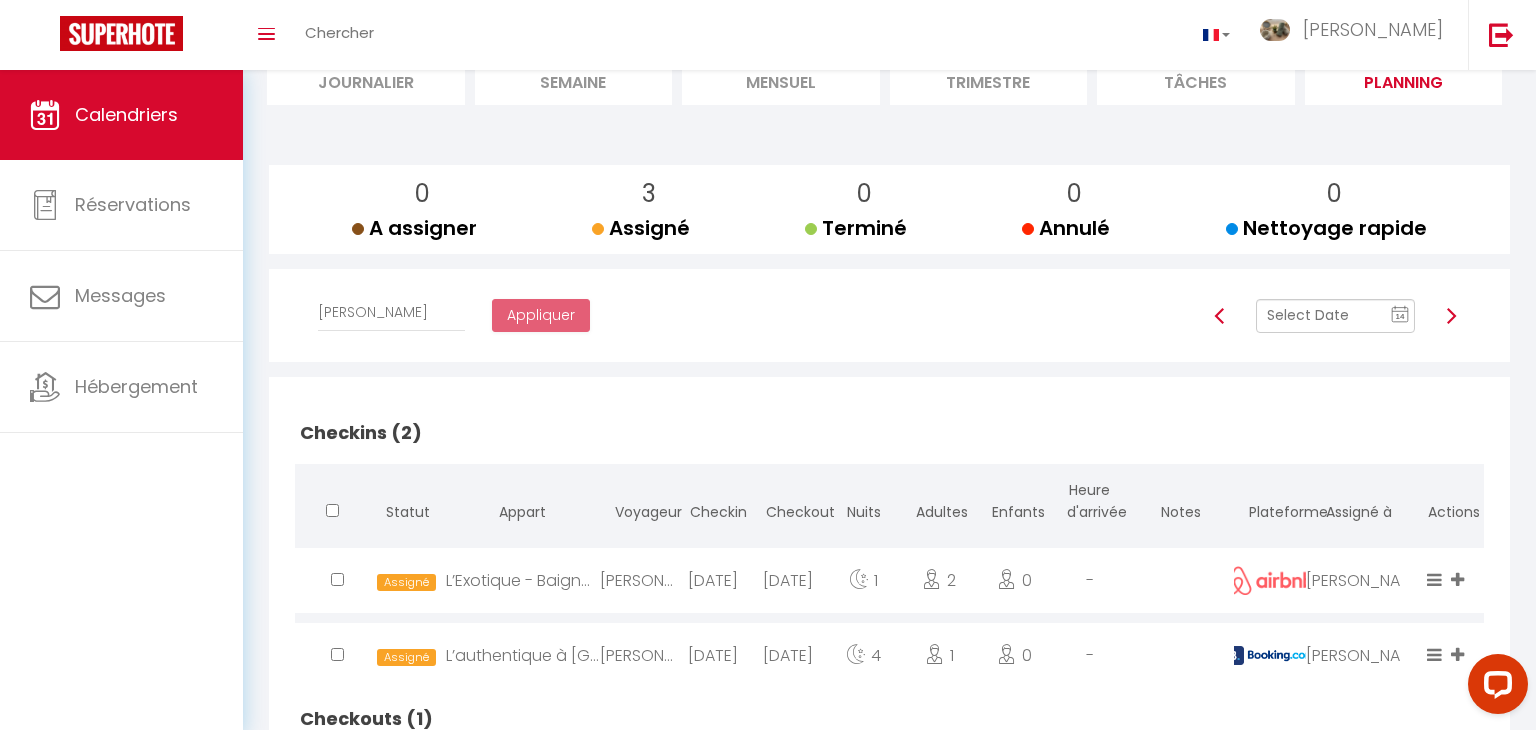 click at bounding box center (1220, 316) 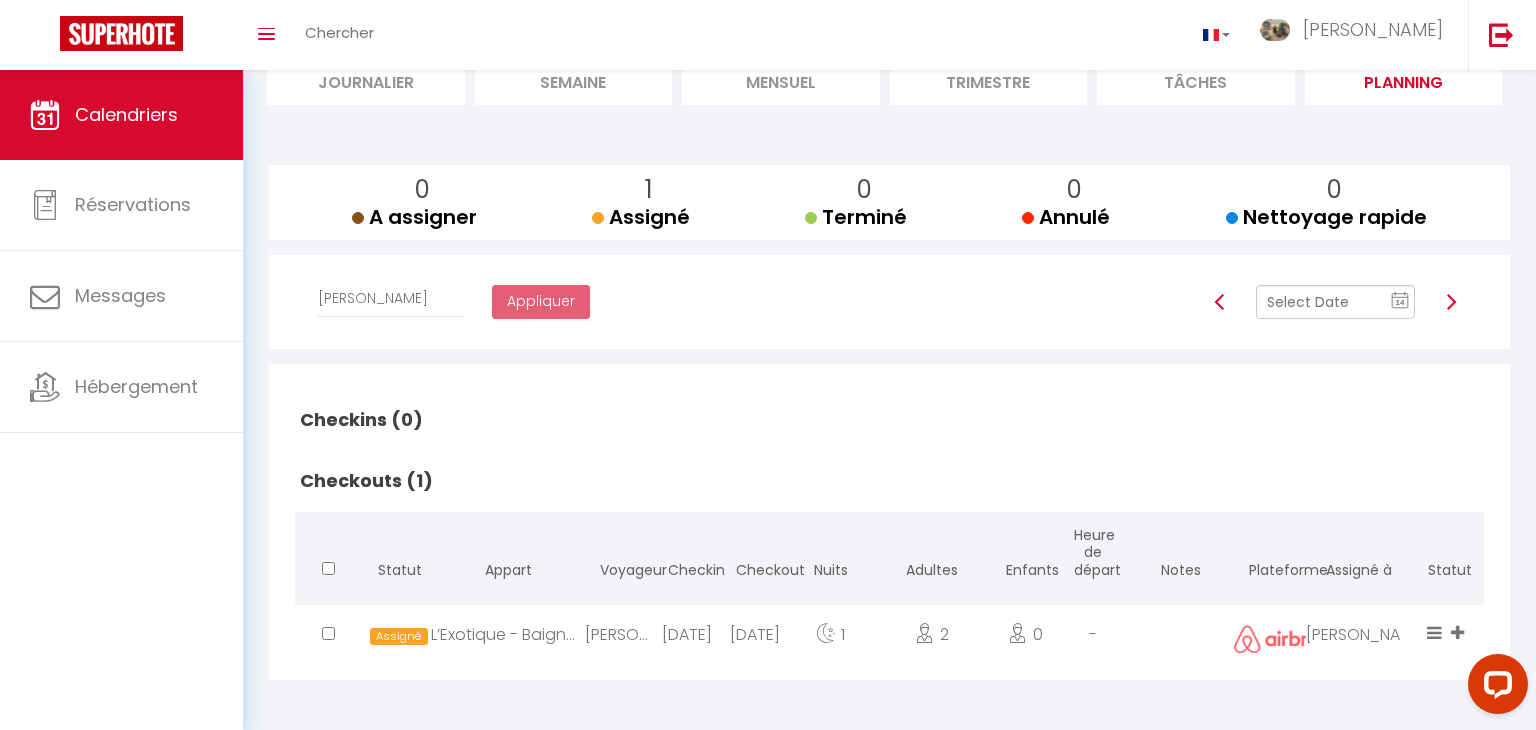 scroll, scrollTop: 155, scrollLeft: 0, axis: vertical 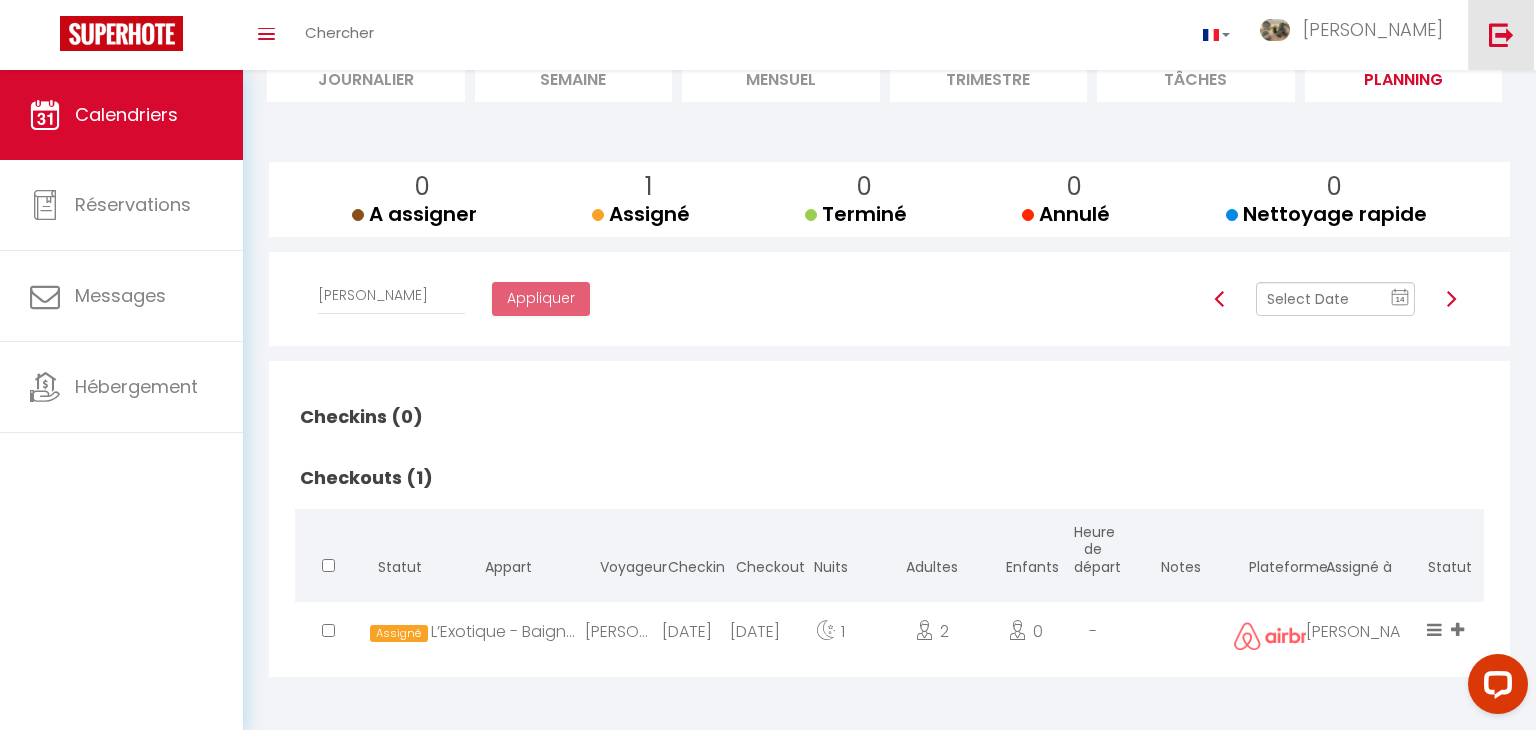 click at bounding box center (1501, 35) 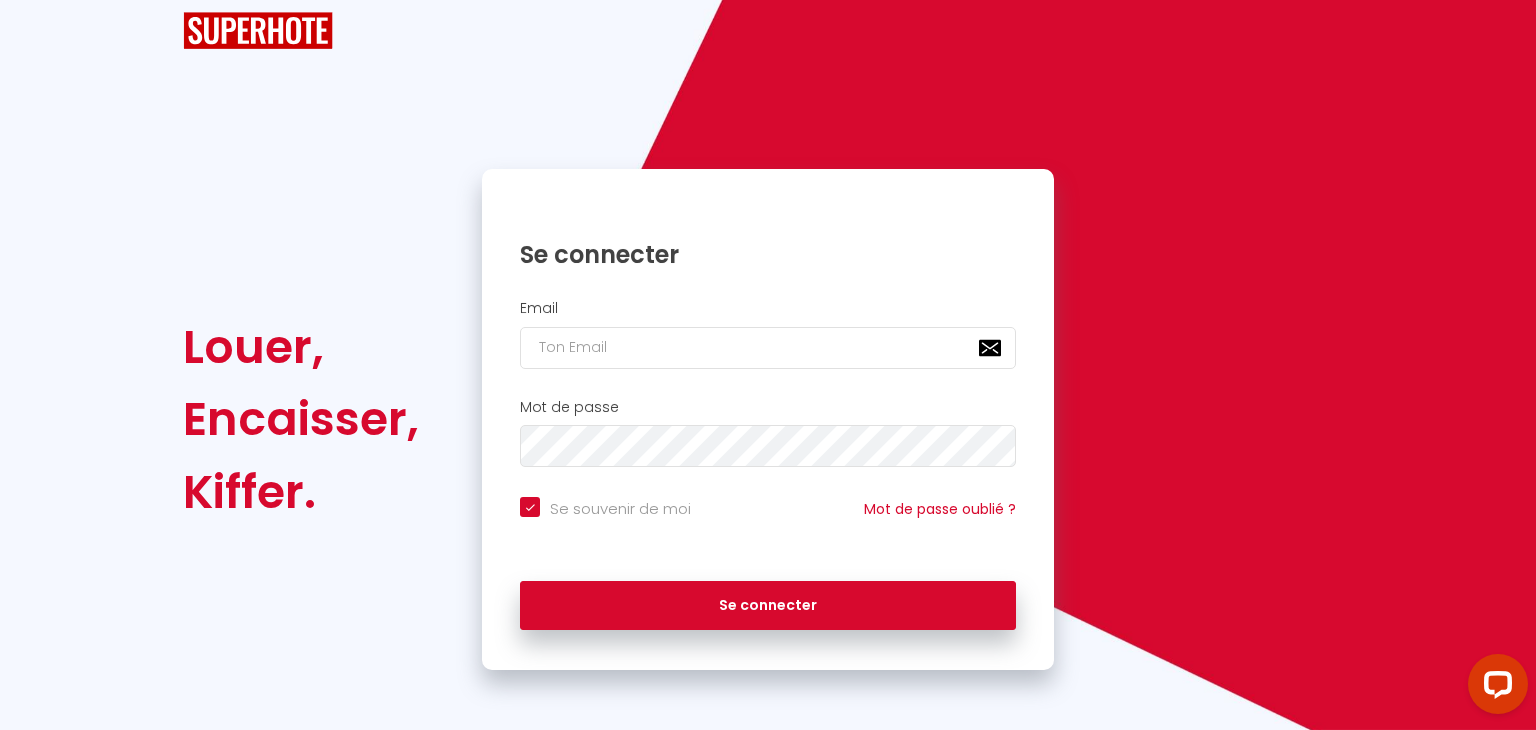 scroll, scrollTop: 8, scrollLeft: 0, axis: vertical 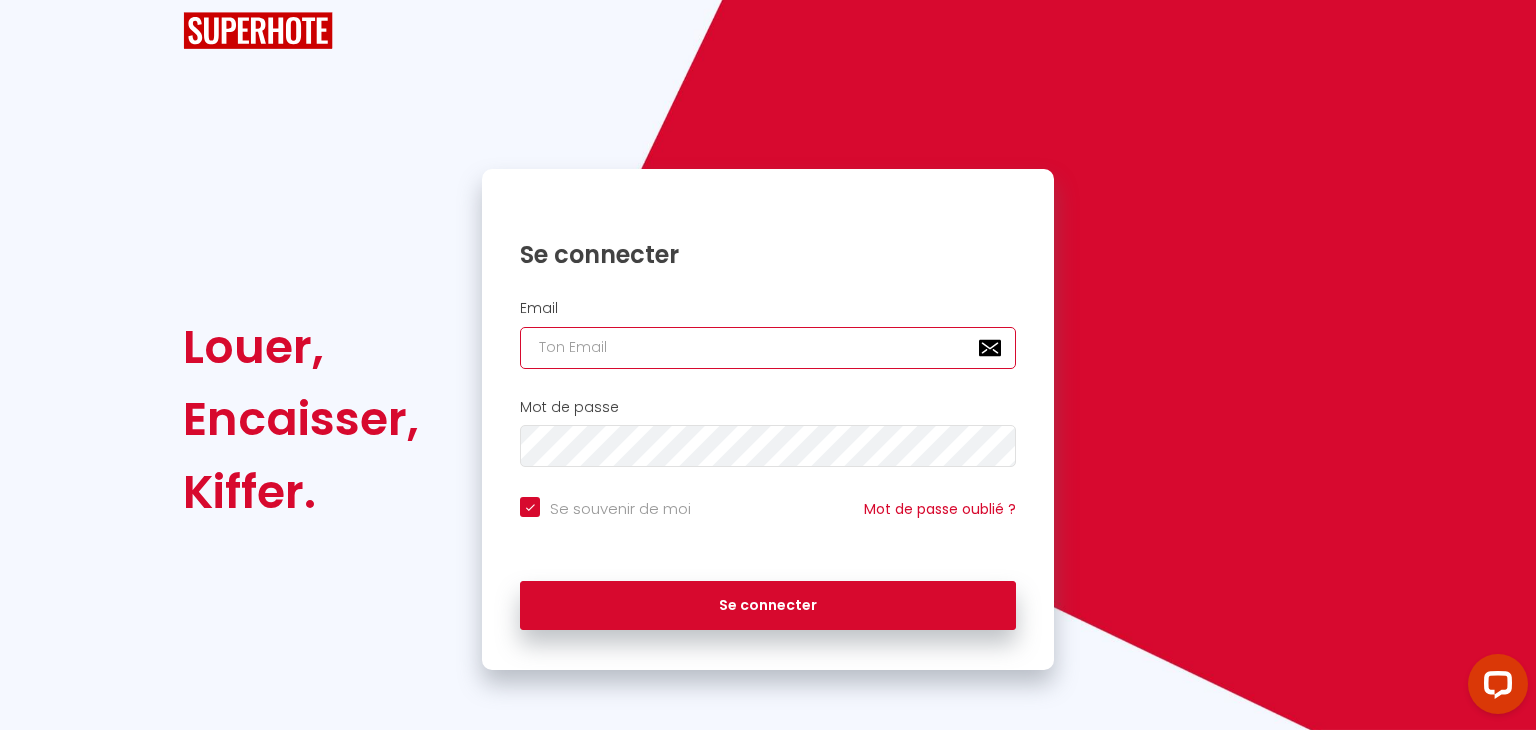 type on "[EMAIL_ADDRESS][DOMAIN_NAME]" 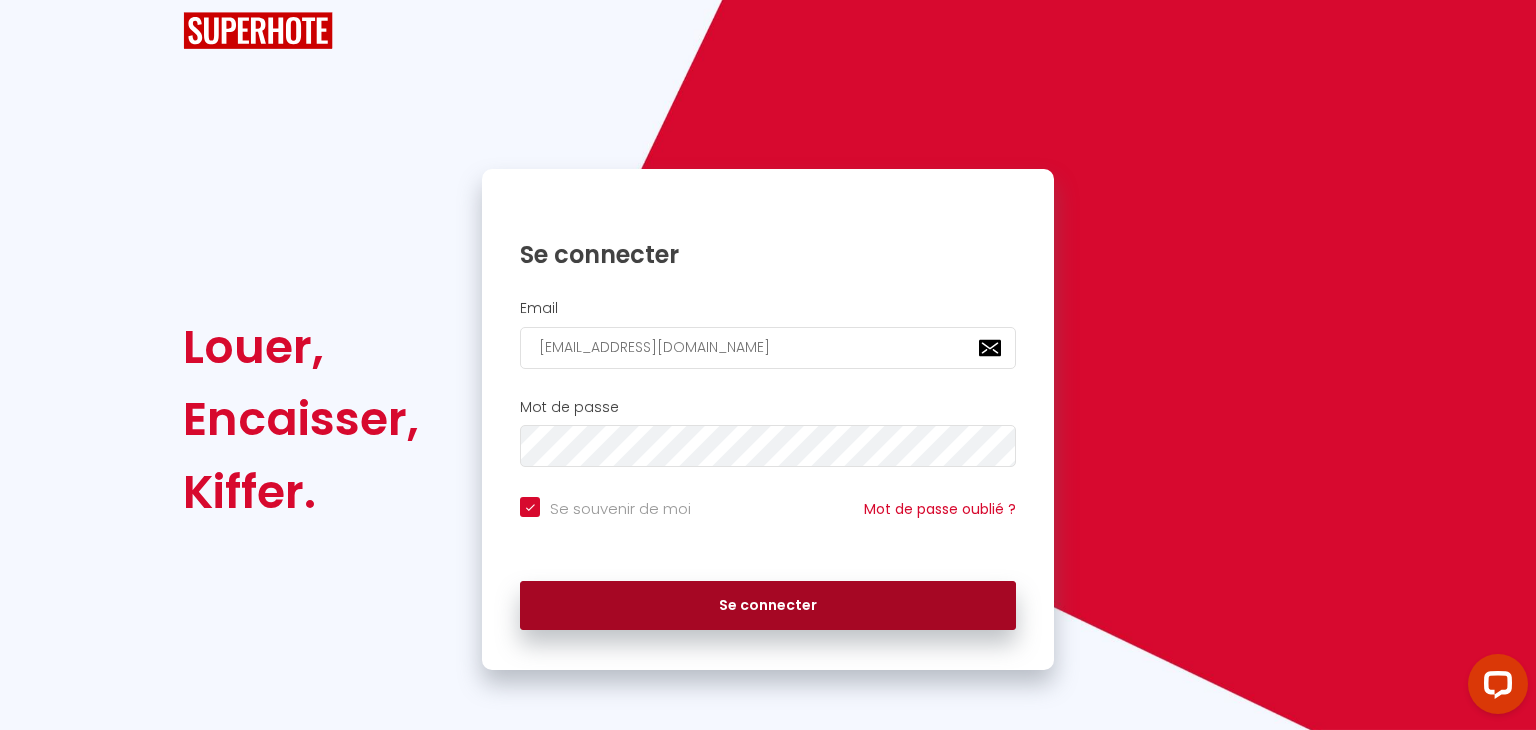 click on "Se connecter" at bounding box center (768, 606) 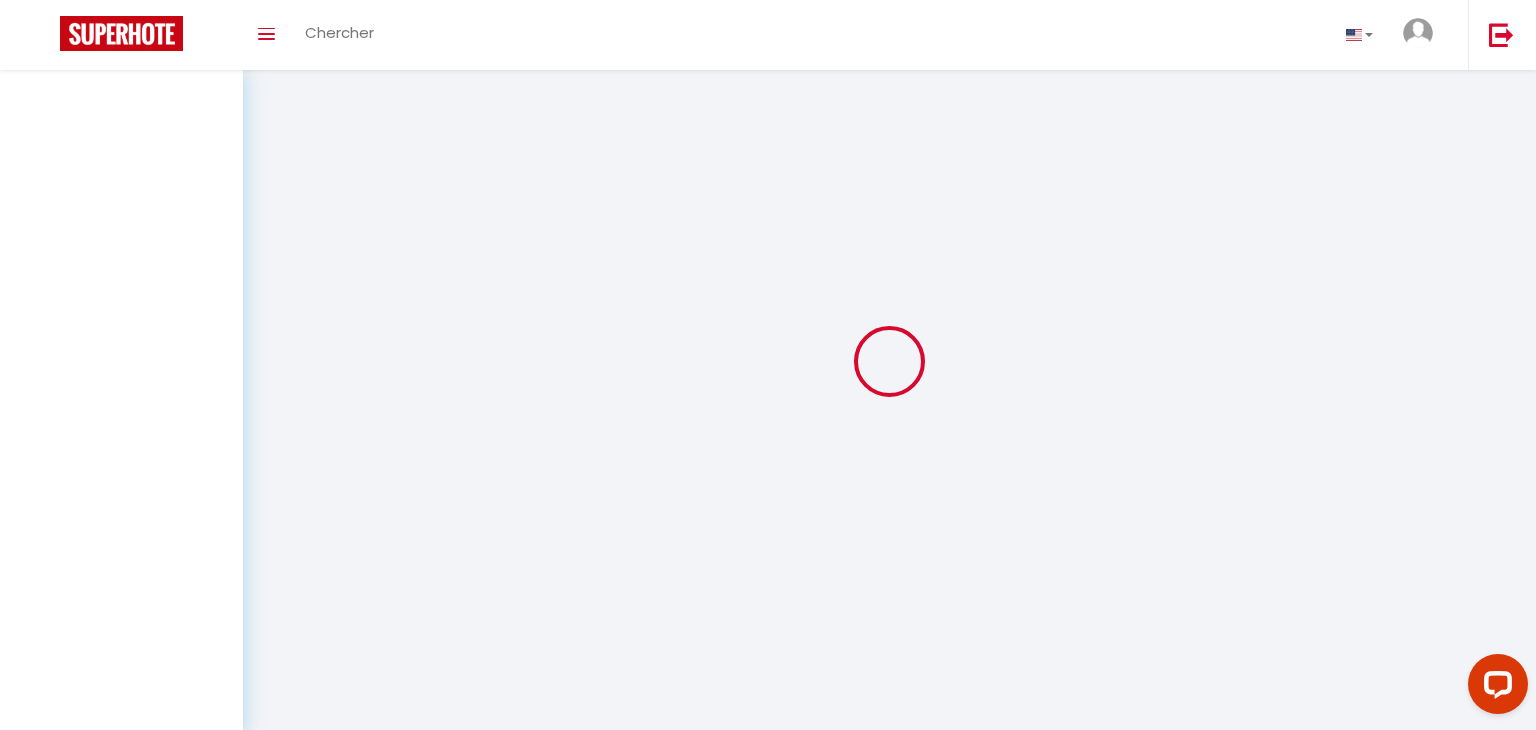 scroll, scrollTop: 0, scrollLeft: 0, axis: both 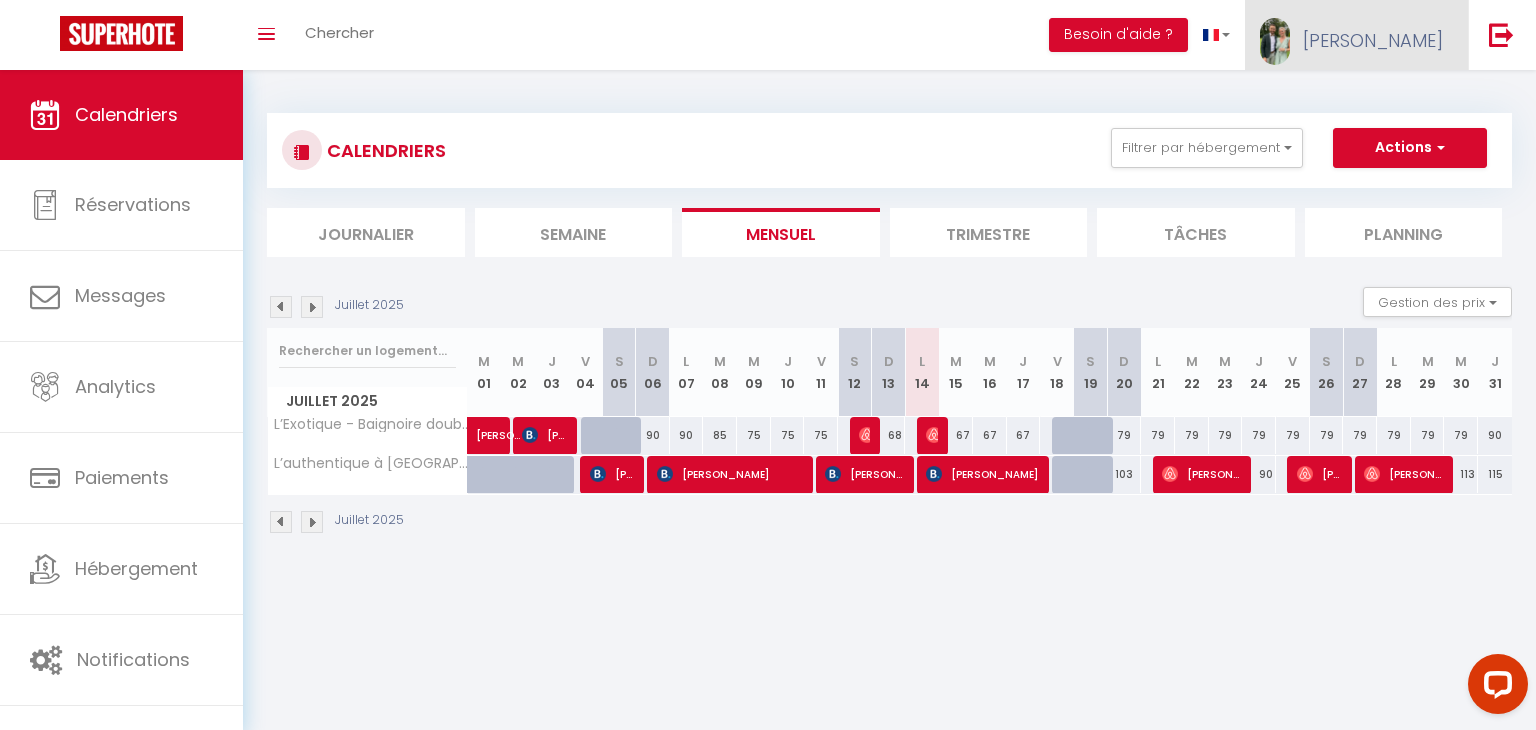 click on "[PERSON_NAME]" at bounding box center (1373, 40) 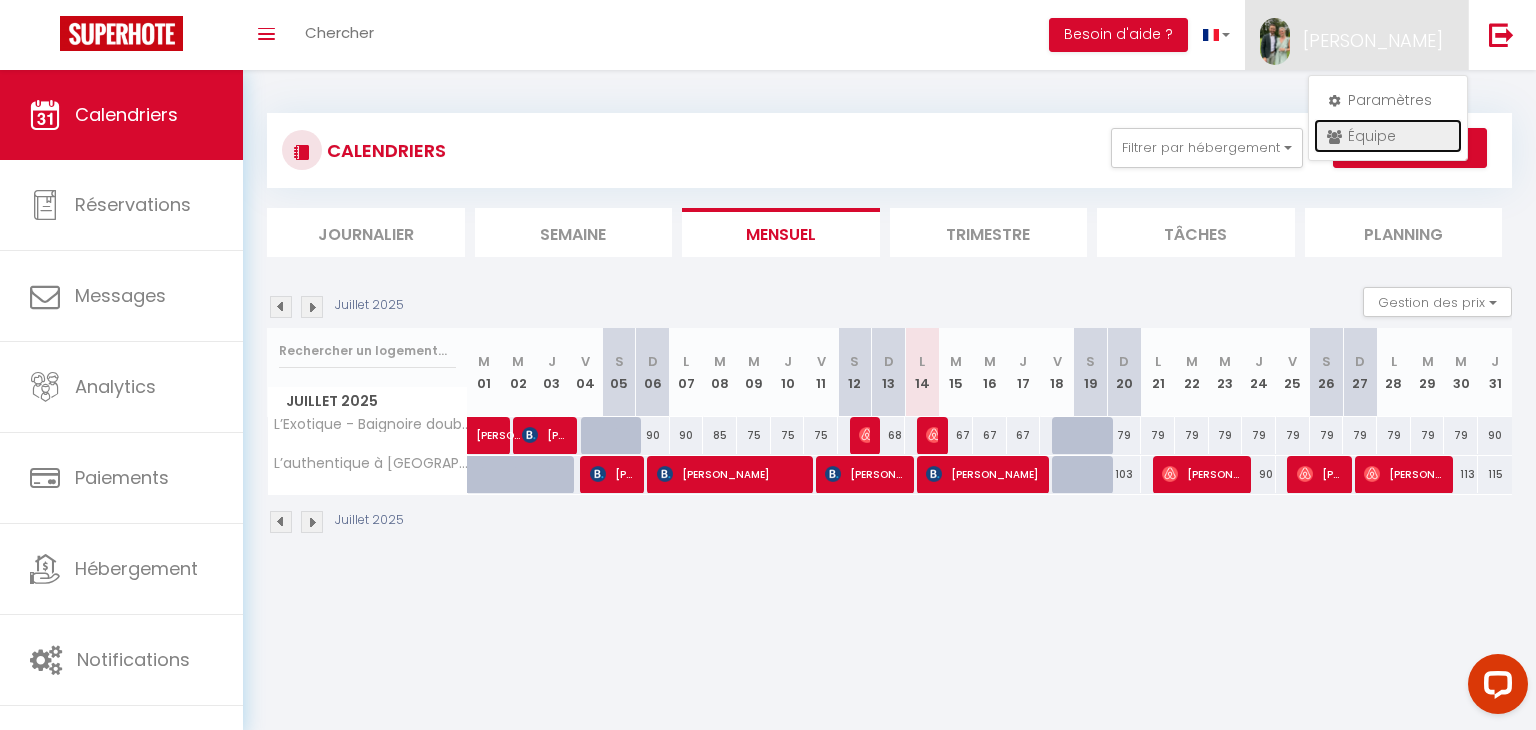 click on "Équipe" at bounding box center [1388, 136] 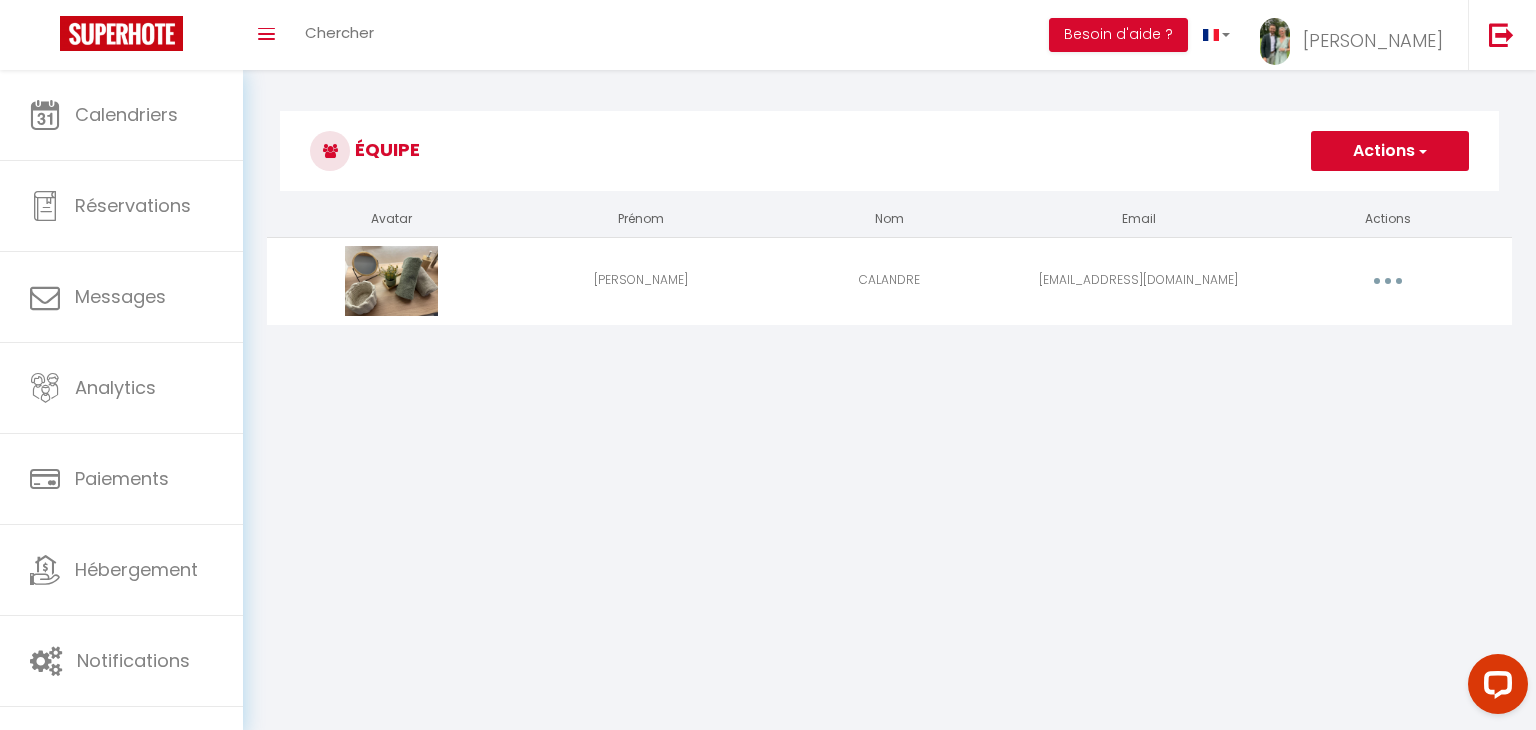 click at bounding box center [1388, 281] 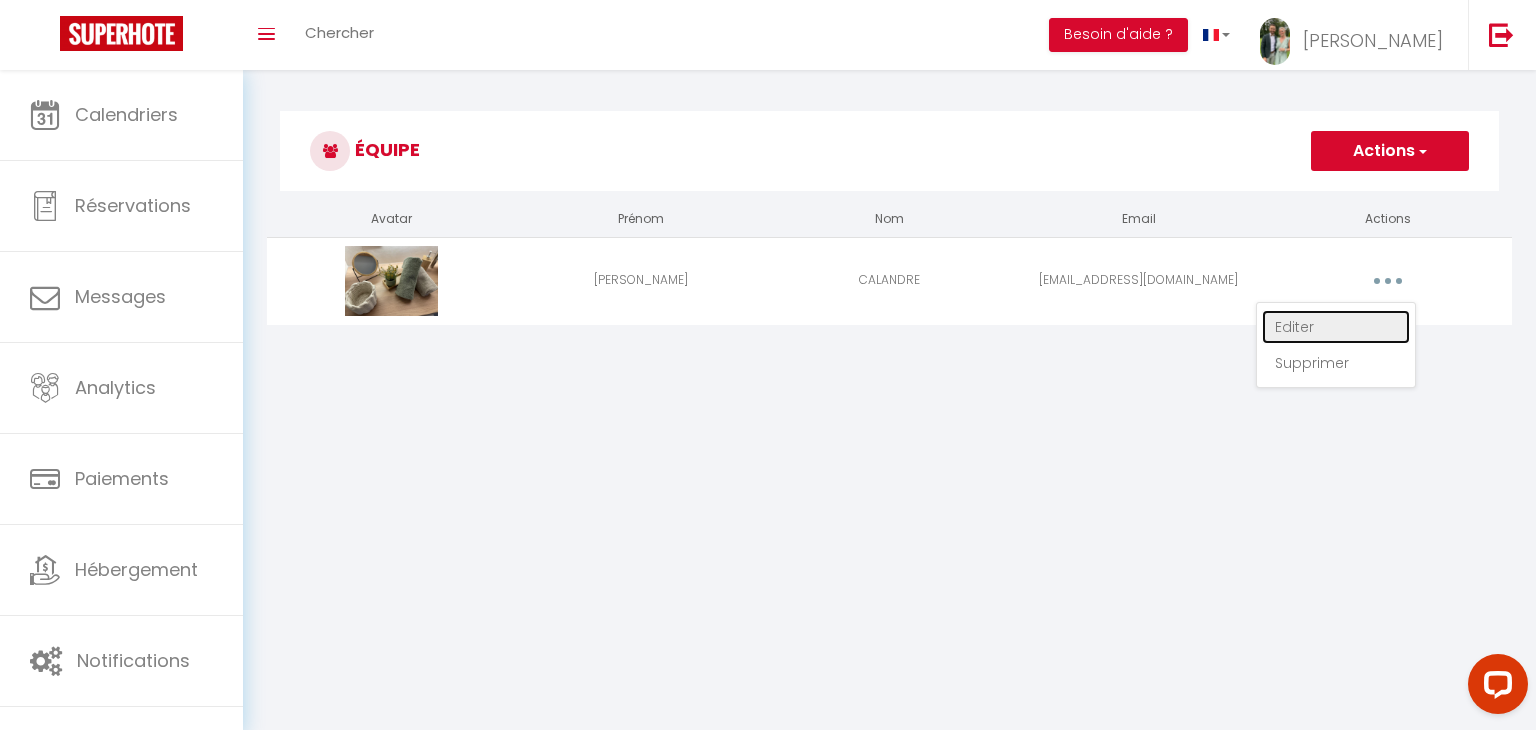 click on "Editer" at bounding box center (1336, 327) 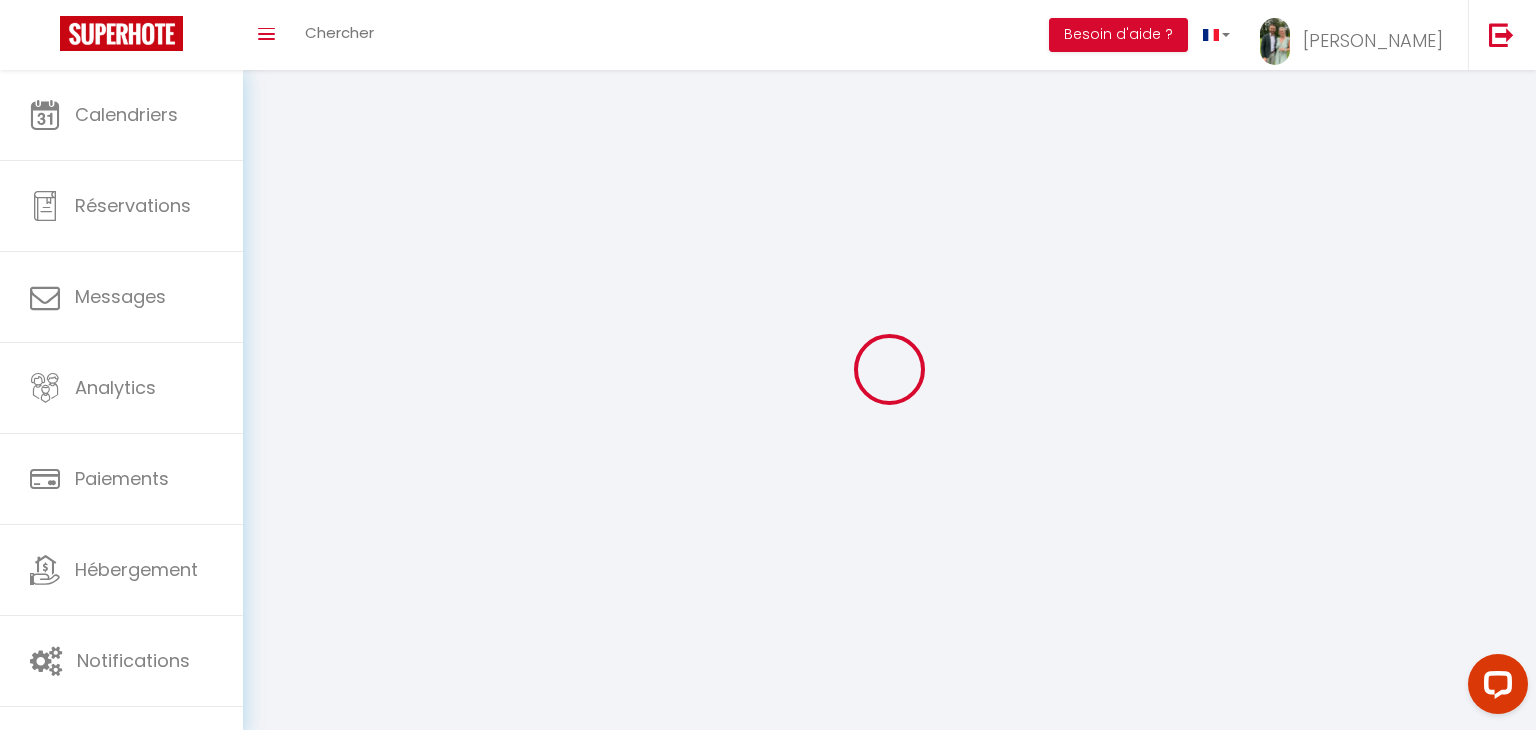 type on "[PERSON_NAME]" 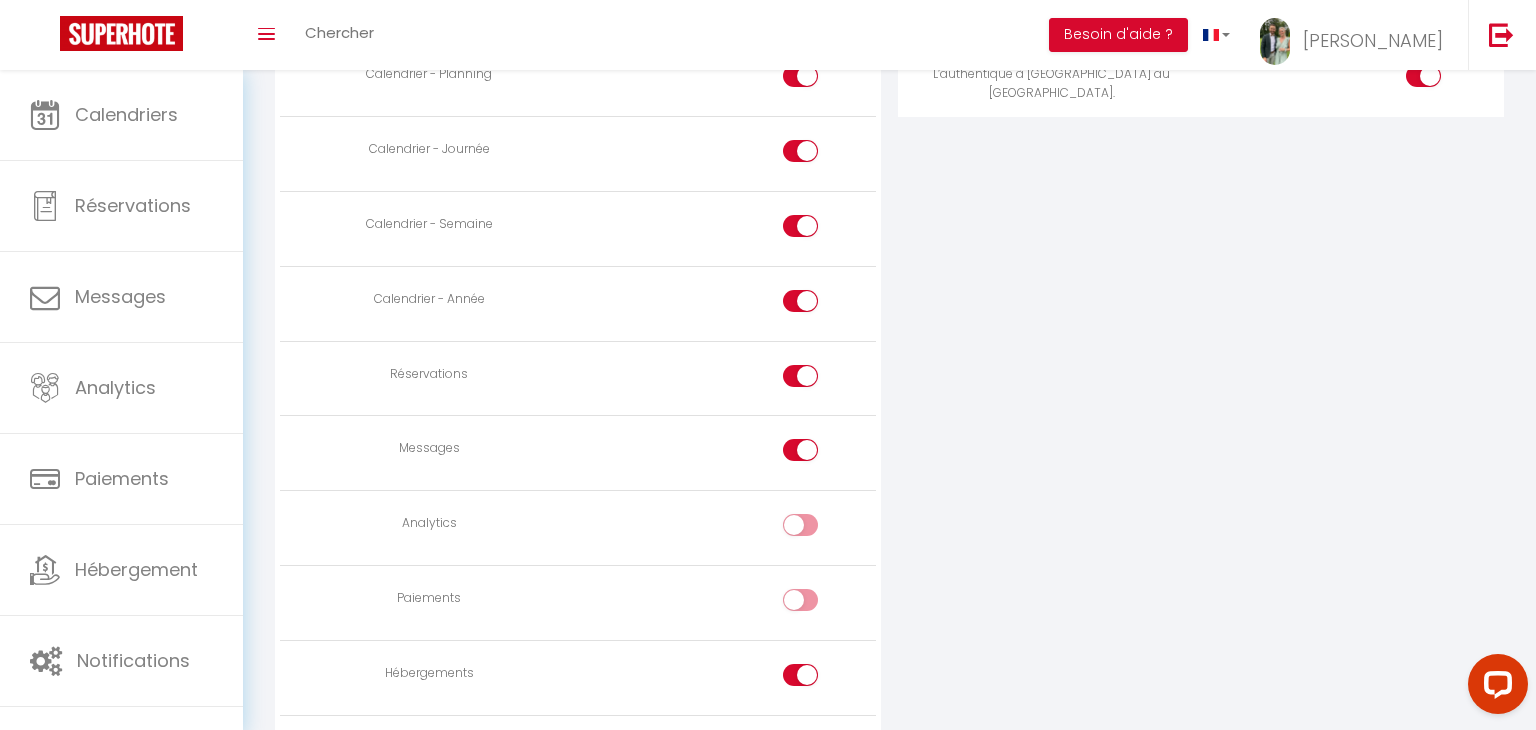 scroll, scrollTop: 1289, scrollLeft: 0, axis: vertical 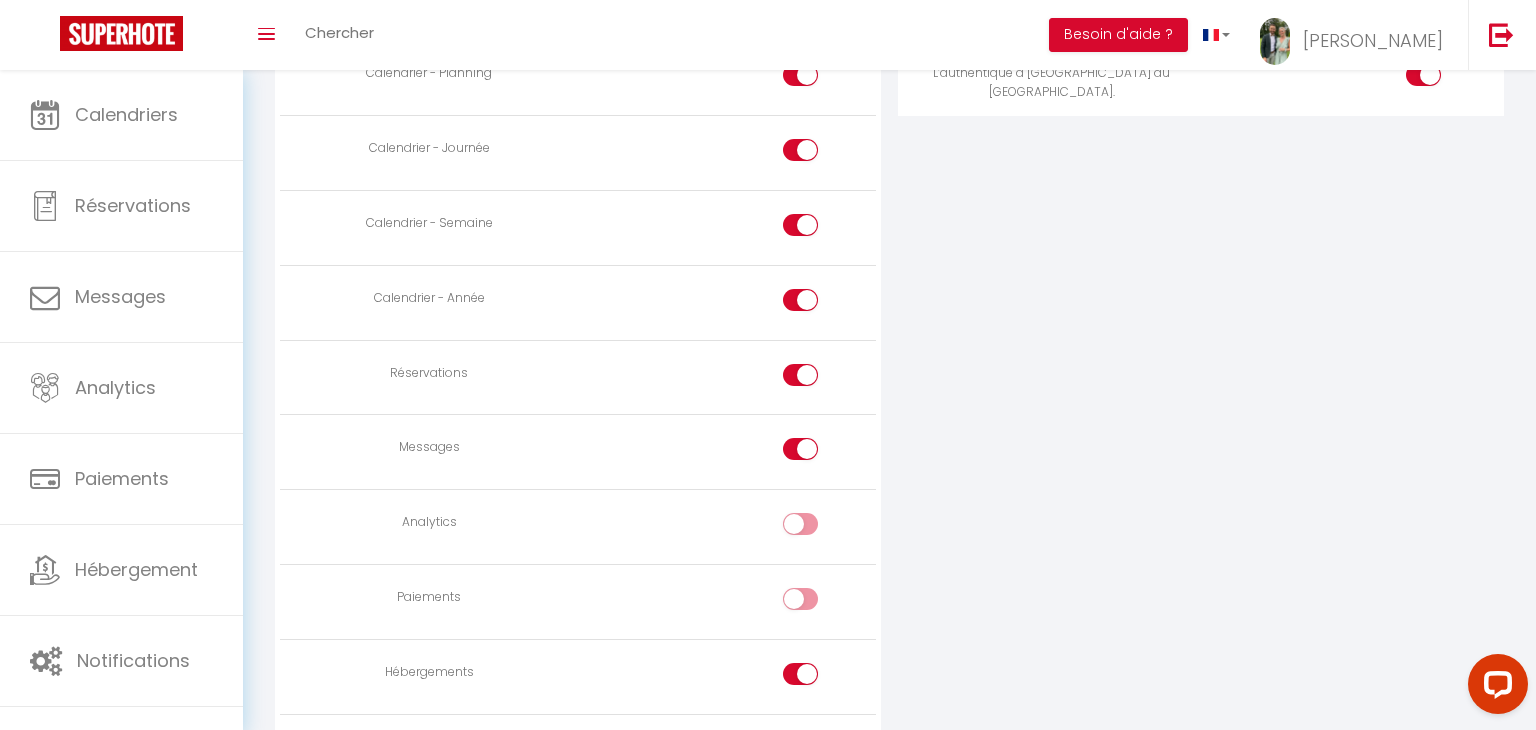 click at bounding box center (727, 676) 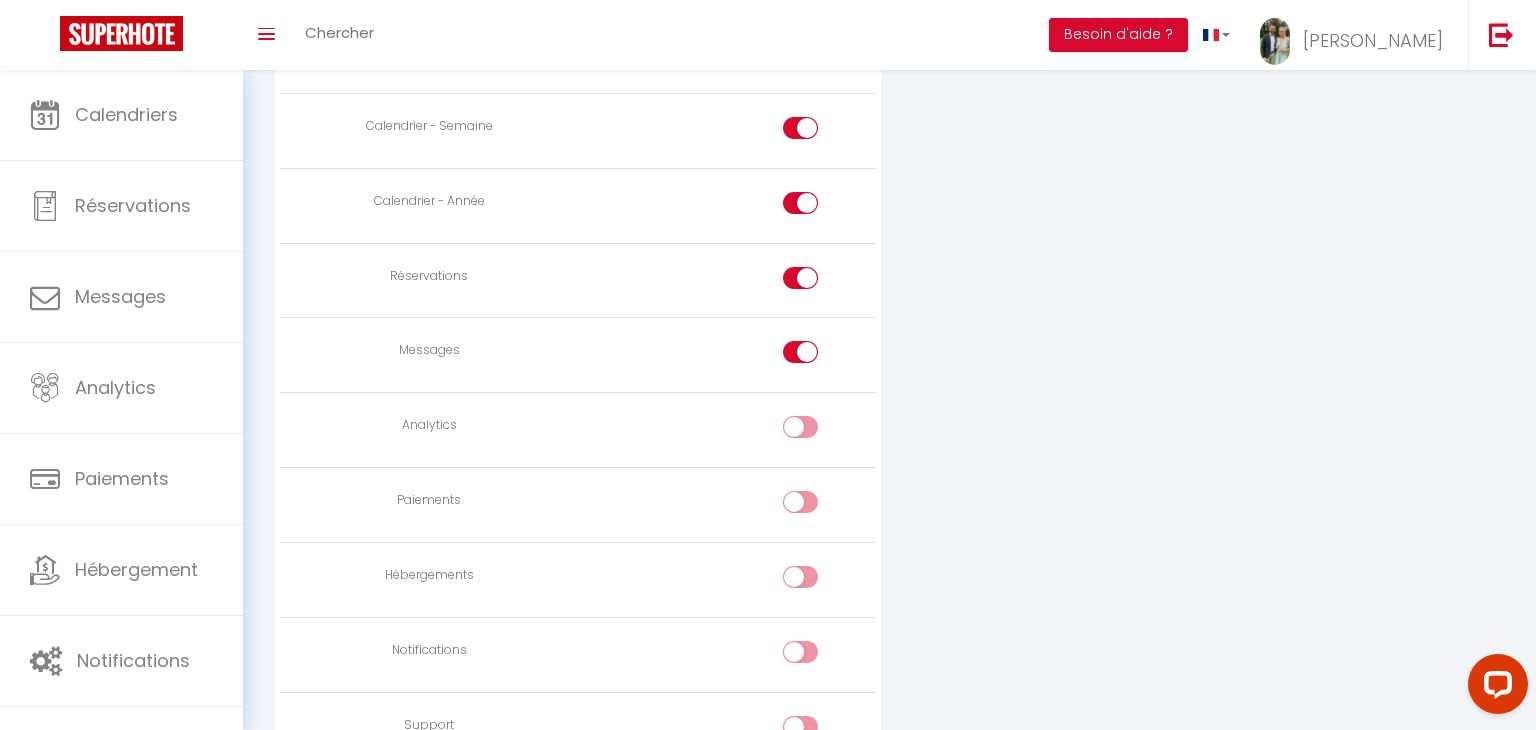 scroll, scrollTop: 1393, scrollLeft: 0, axis: vertical 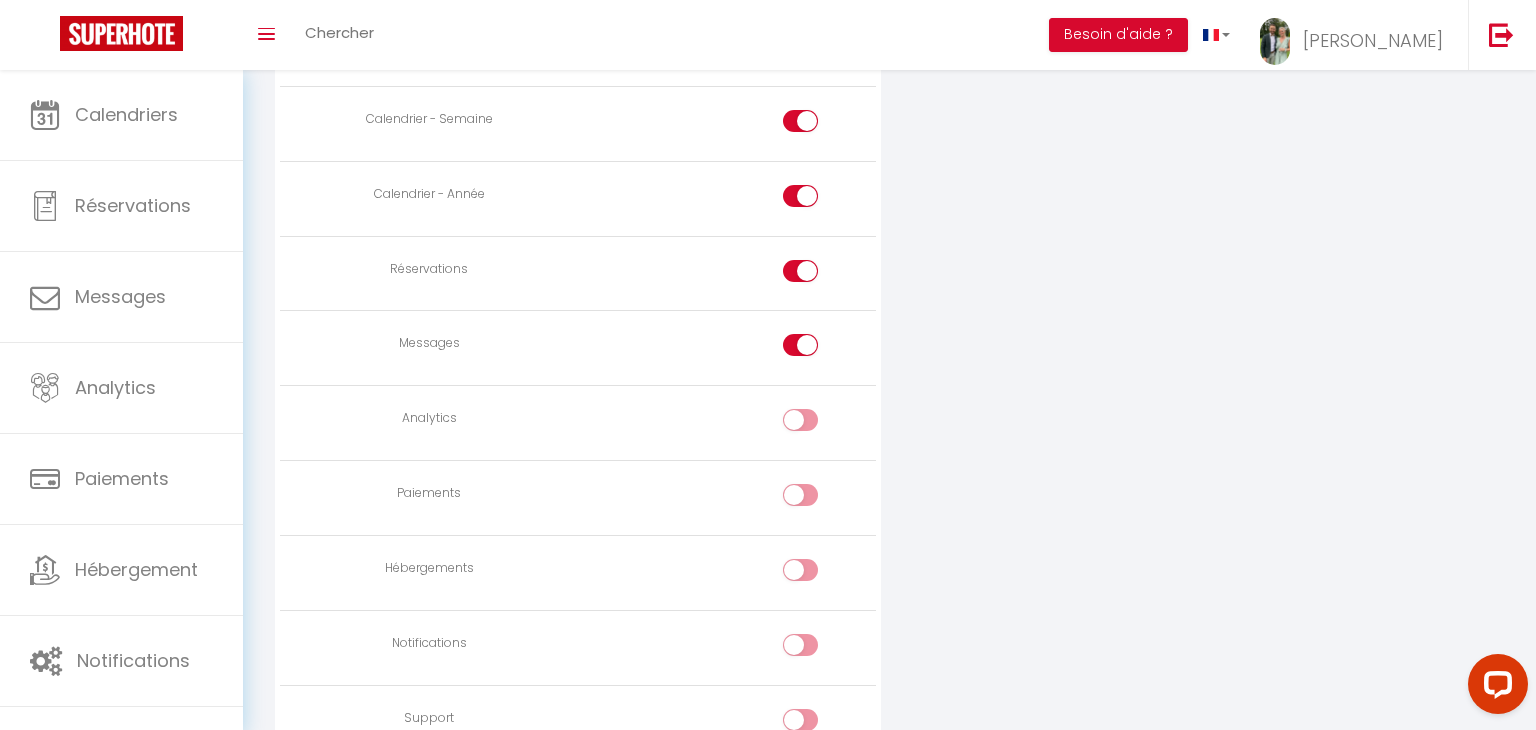 click at bounding box center (818, 349) 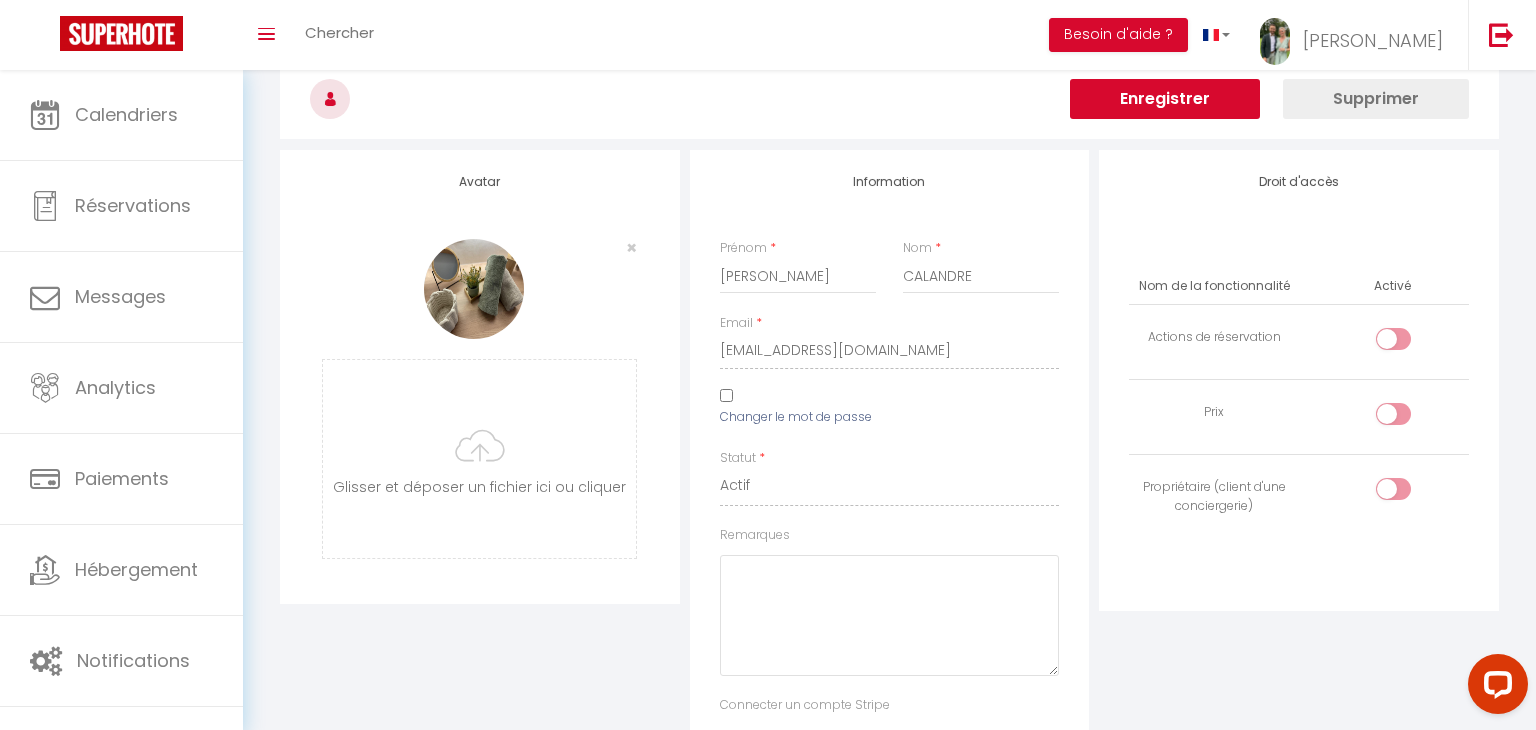scroll, scrollTop: 0, scrollLeft: 0, axis: both 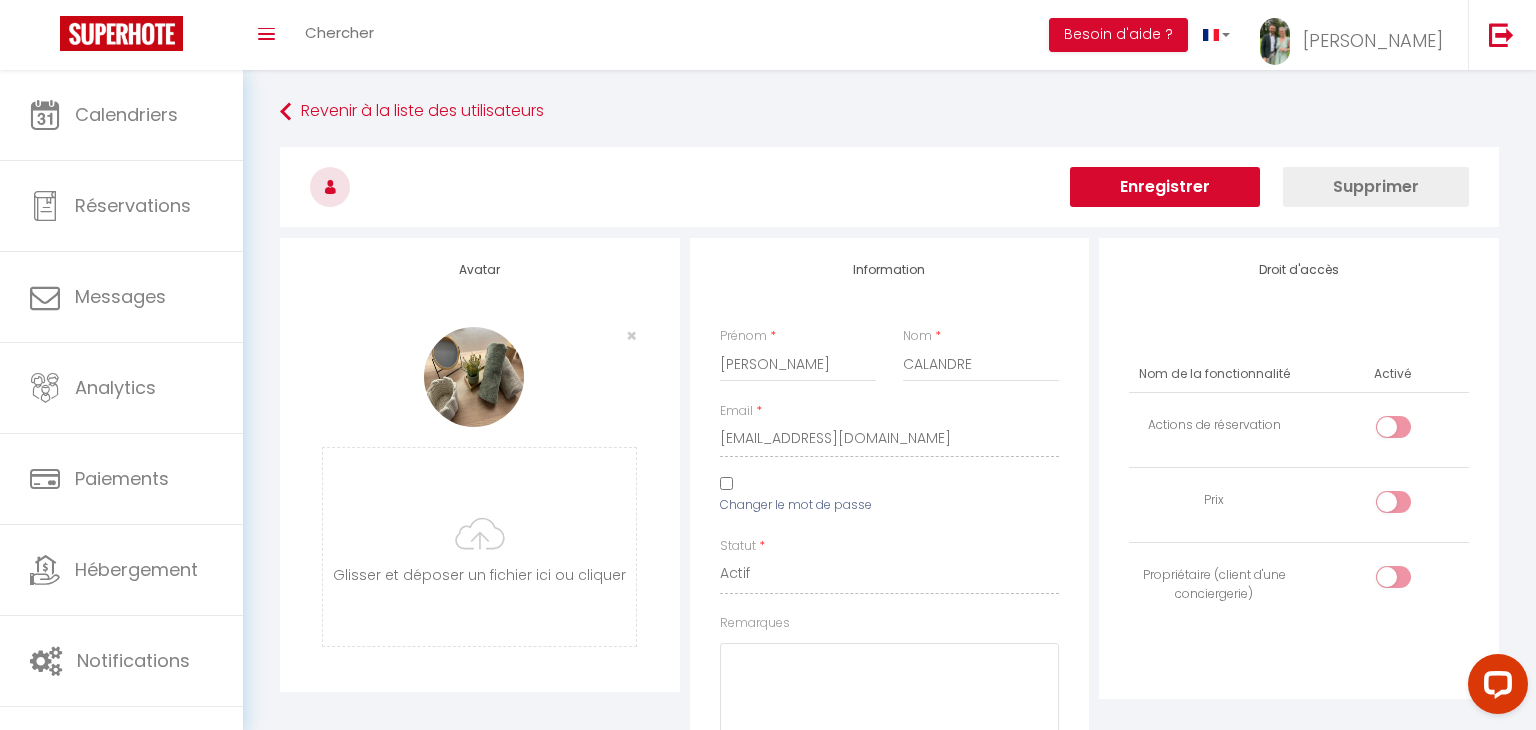 click on "Enregistrer" at bounding box center (1165, 187) 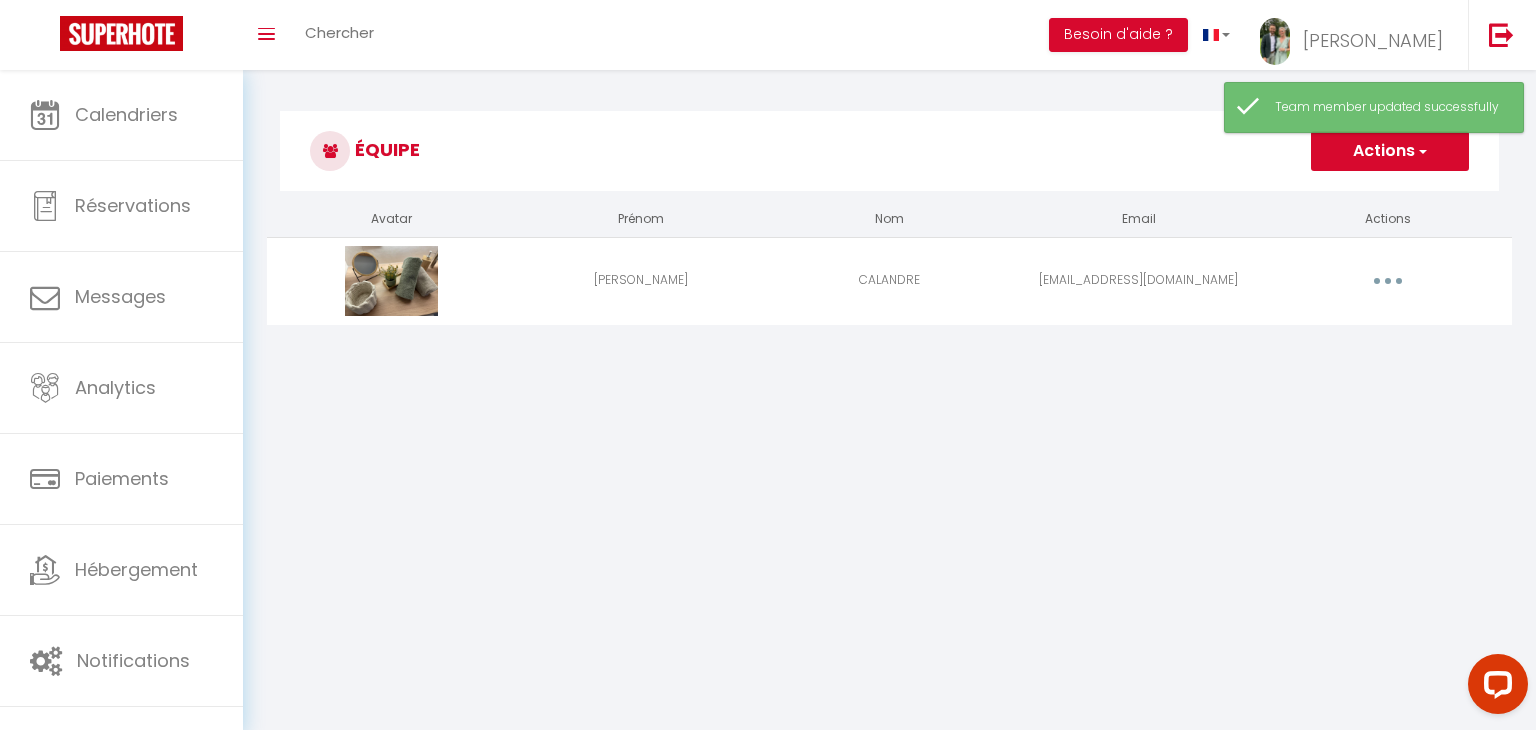 click on "Actions" at bounding box center [1390, 151] 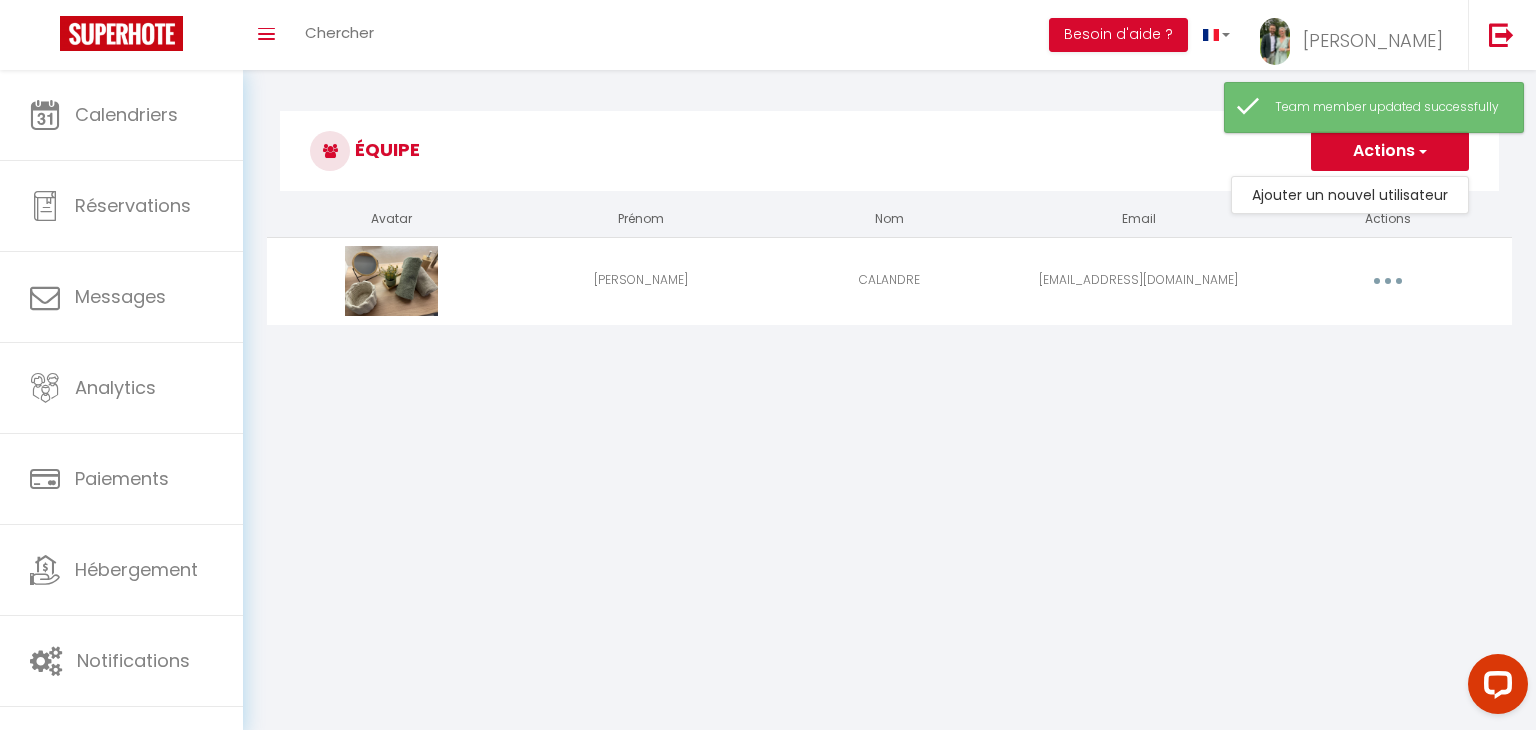 click on "Actions" at bounding box center [1390, 151] 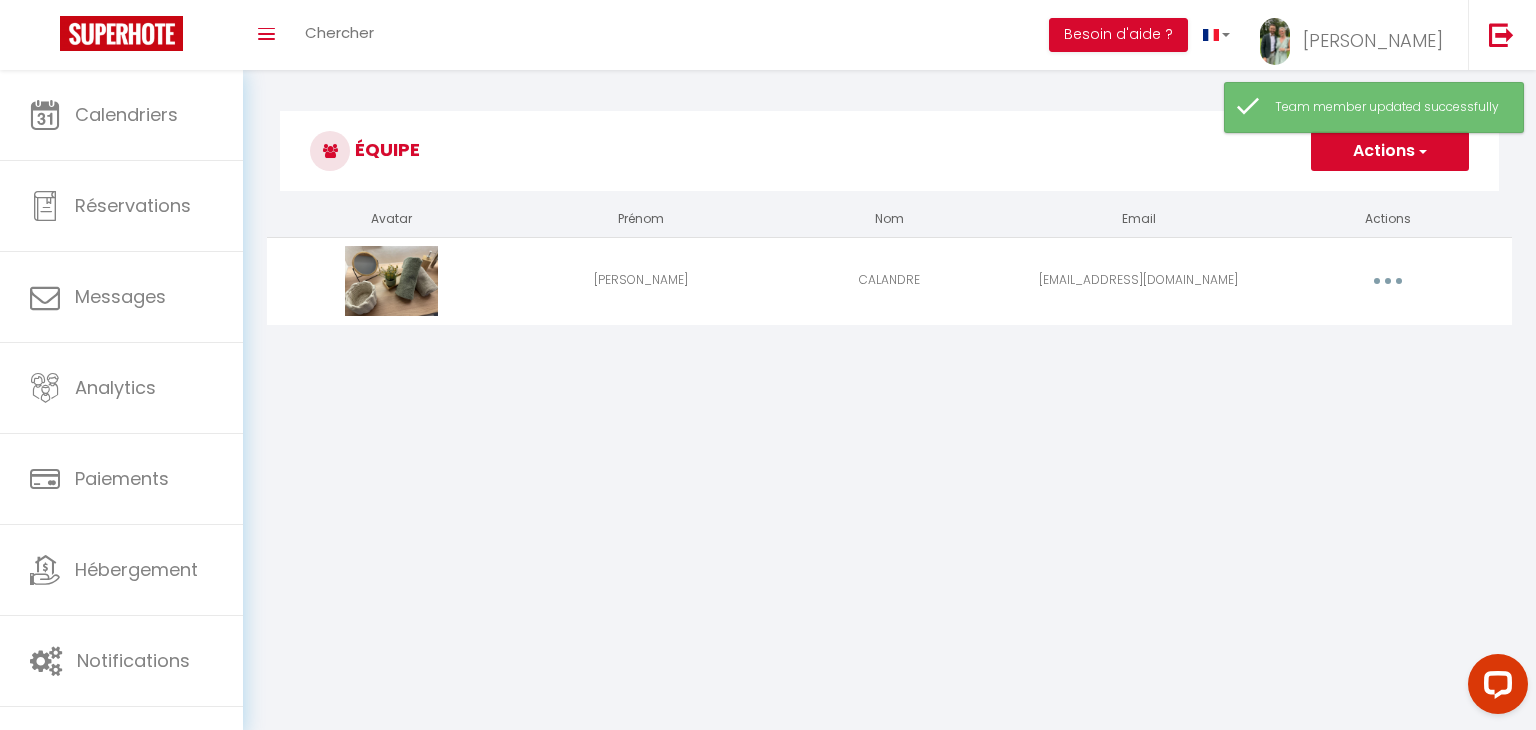 click on "Coaching SuperHote ce soir à 18h00, pour participer:  [URL][DOMAIN_NAME][SECURITY_DATA]   ×     Toggle navigation       Toggle Search     Toggle menubar     Chercher   BUTTON
Besoin d'aide ?
[PERSON_NAME]        Équipe     Résultat de la recherche   Aucun résultat     Calendriers     Réservations     Messages     Analytics      Paiements     Hébergement     Notifications                 Résultat de la recherche   Id   Appart   Voyageur    Checkin   Checkout   Nuits   Pers.   Plateforme   Statut     Résultat de la recherche   Aucun résultat       Équipe
Actions
Ajouter un nouvel utilisateur    Avatar   Prénom   Nom   Email   Actions     [PERSON_NAME]   [EMAIL_ADDRESS][DOMAIN_NAME]     Editer   Supprimer       Vous y êtes presque !     Pour garder vos informations en sécurité, un  e-mail de vérification a été envoyée à :   [EMAIL_ADDRESS][DOMAIN_NAME]      or      ×" at bounding box center [768, 435] 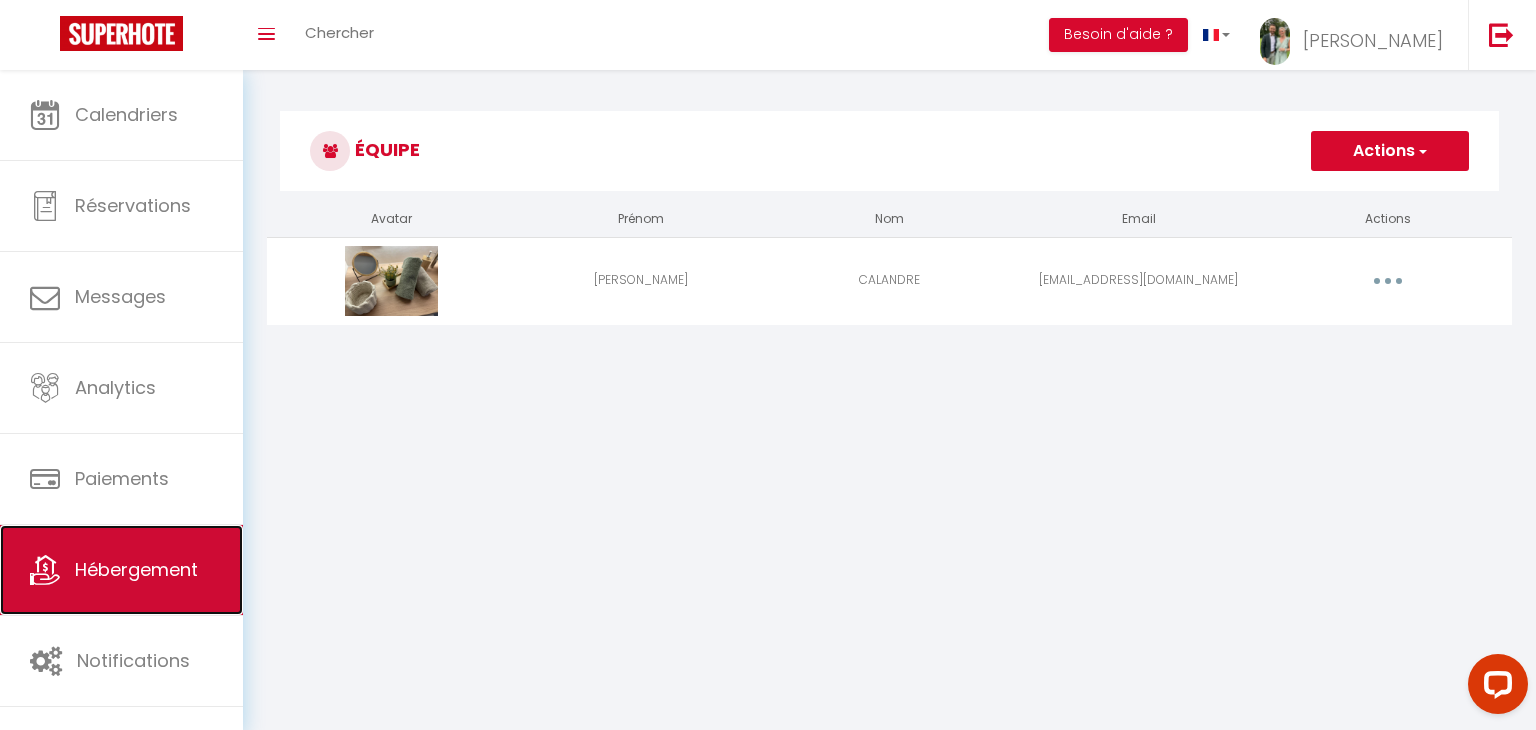 click on "Hébergement" at bounding box center [136, 569] 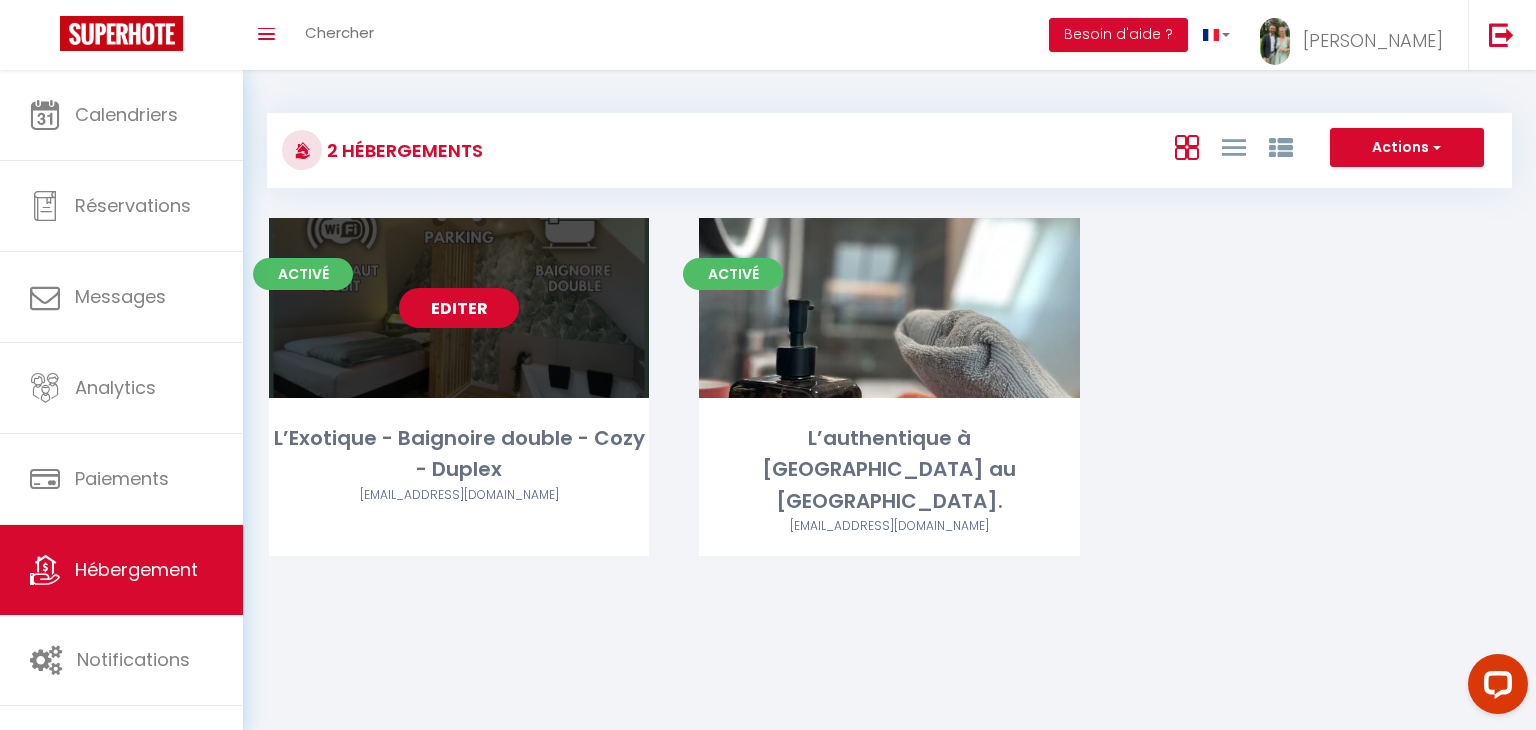 click on "Editer" at bounding box center [459, 308] 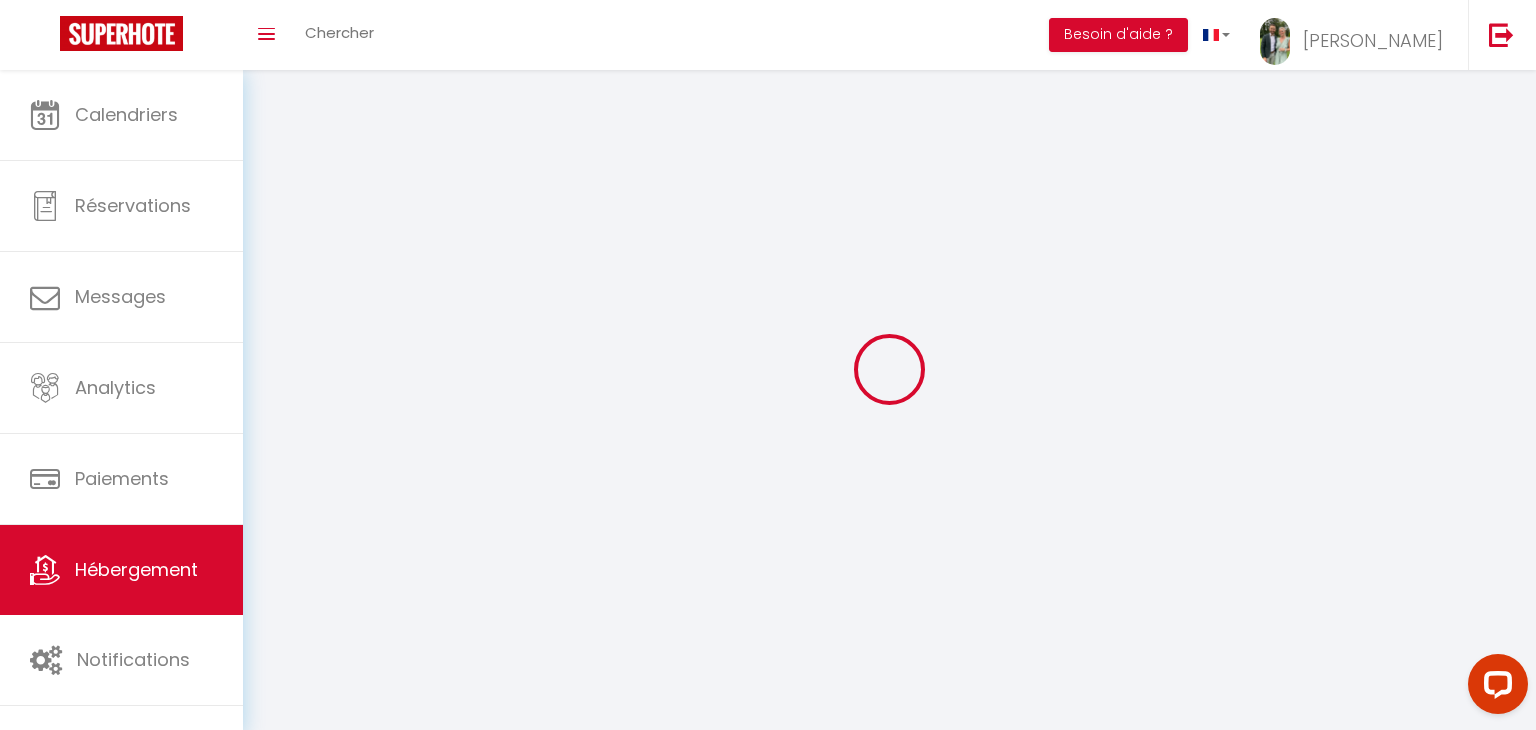 select 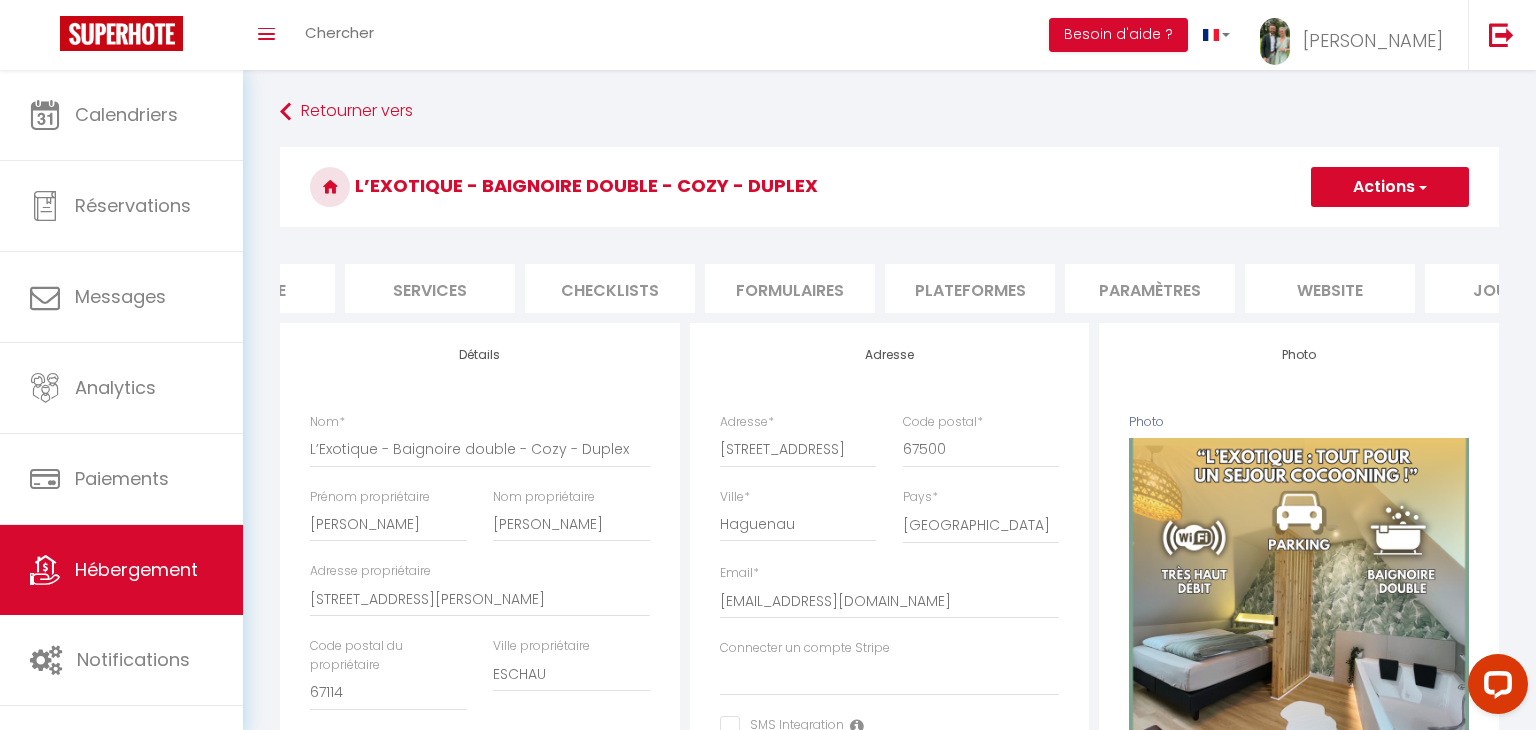 scroll, scrollTop: 0, scrollLeft: 468, axis: horizontal 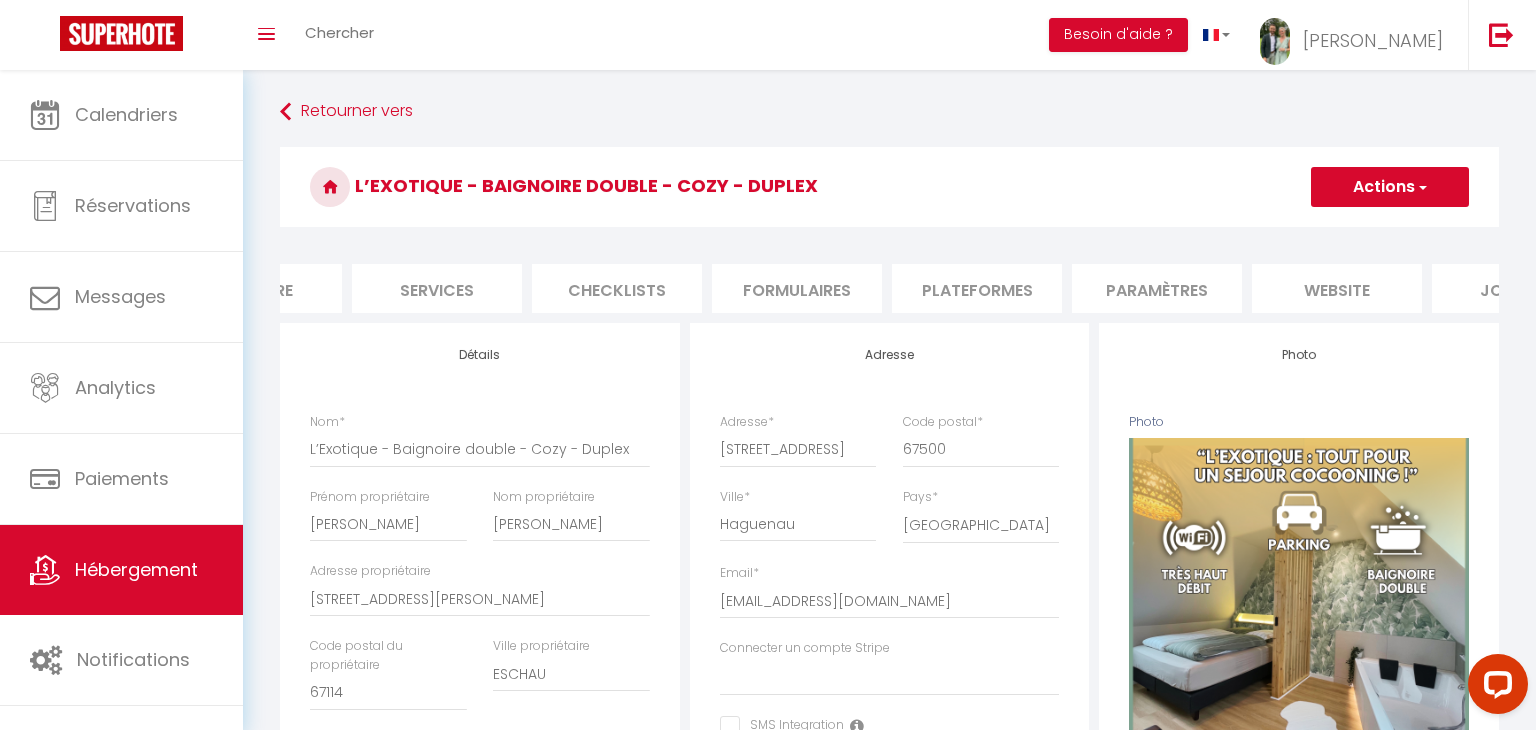 click on "Checklists" at bounding box center (617, 288) 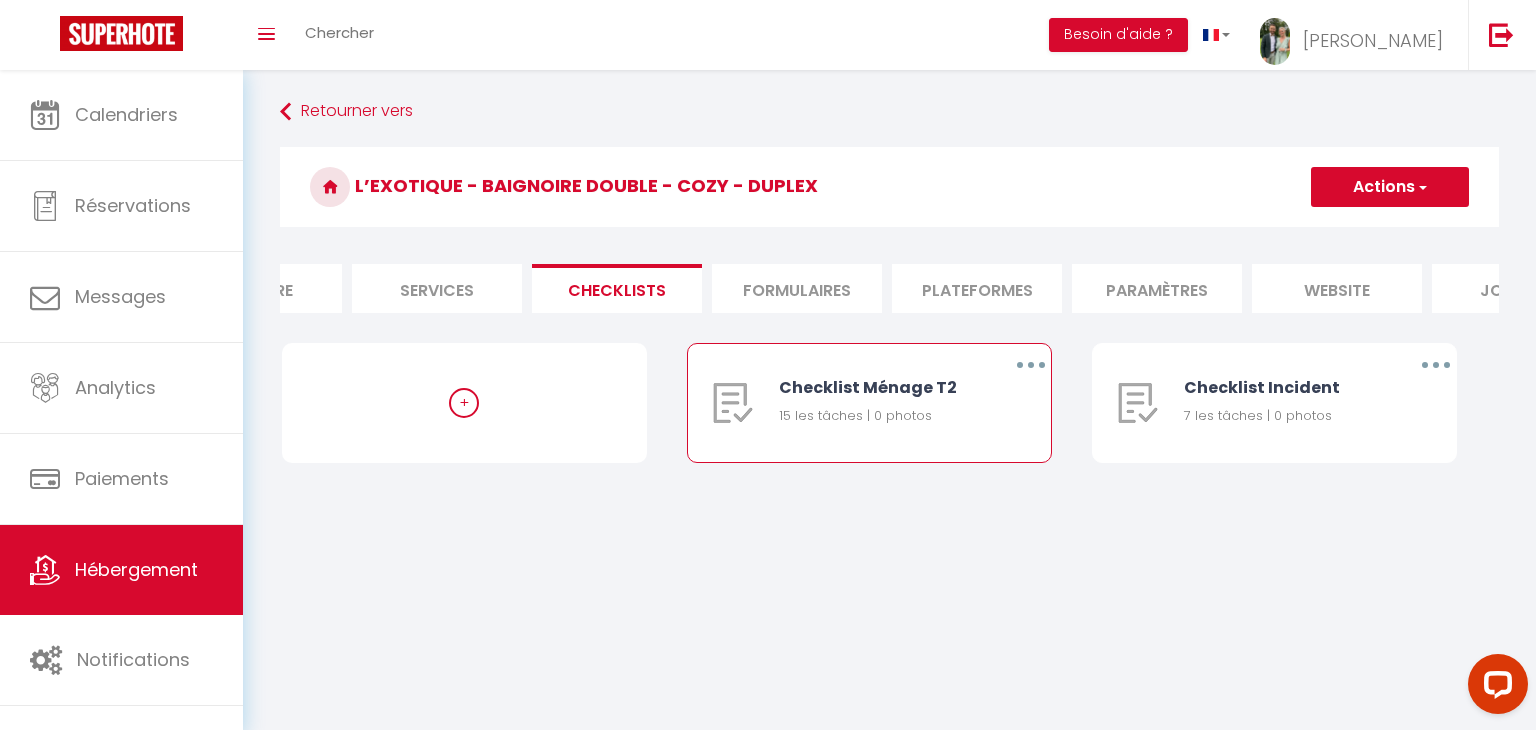 scroll, scrollTop: 70, scrollLeft: 0, axis: vertical 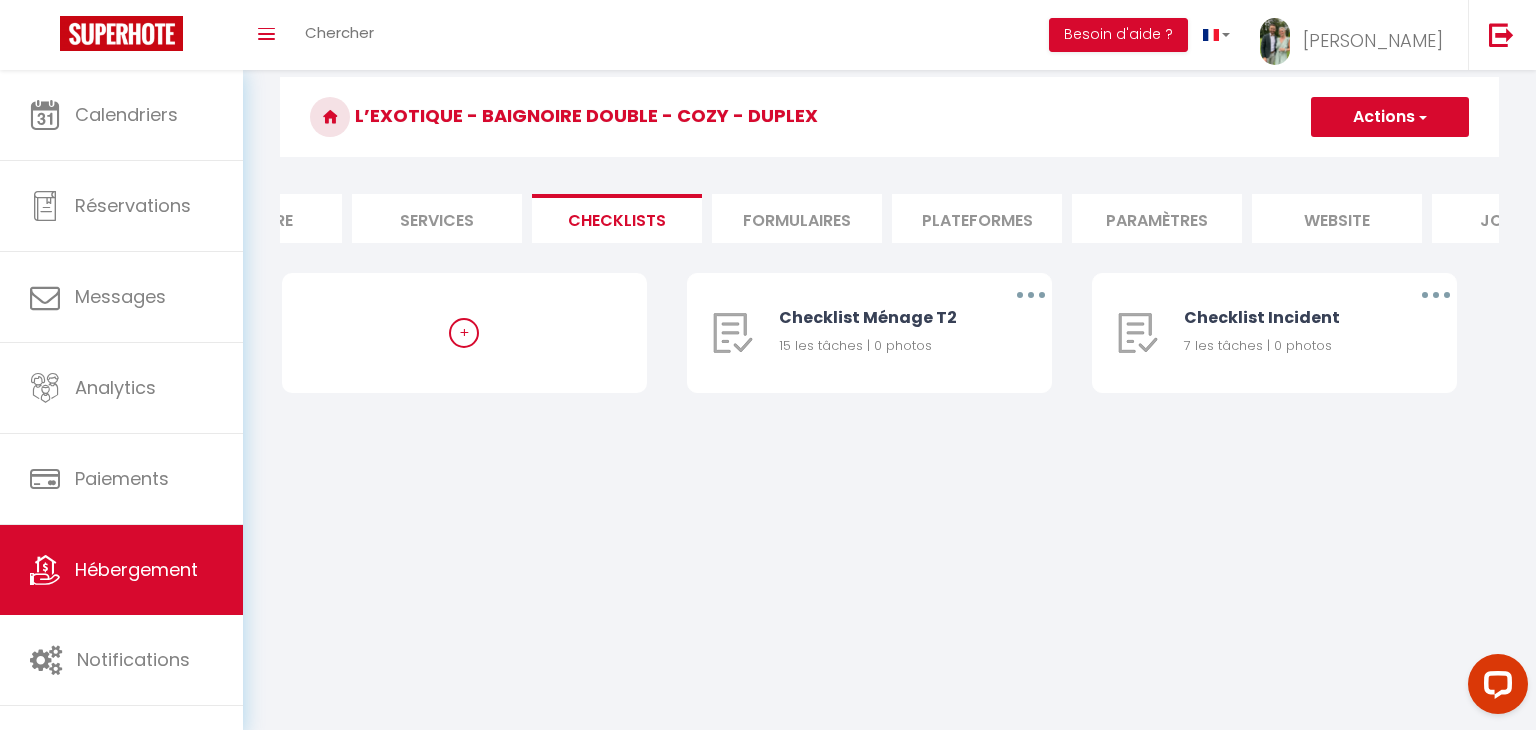 click at bounding box center (330, 117) 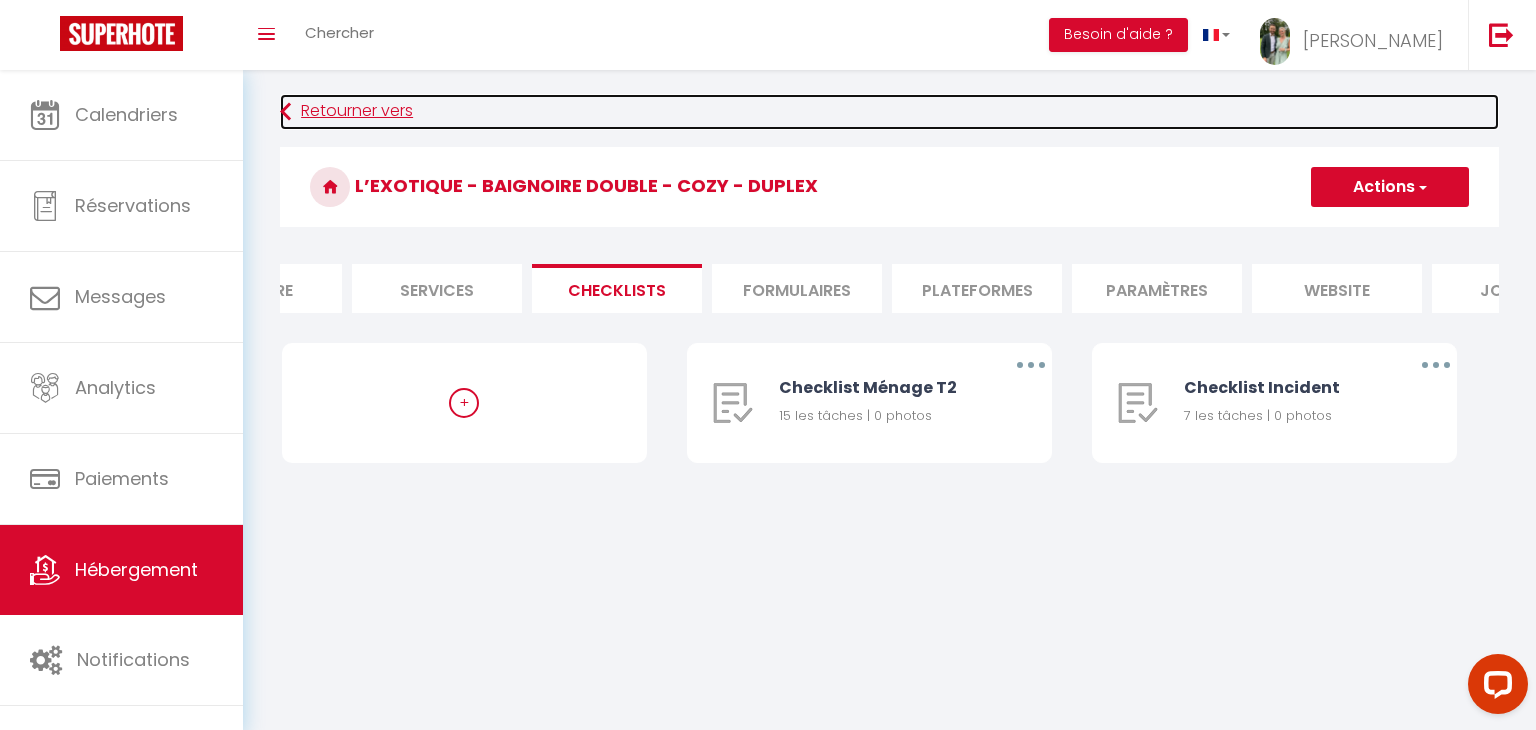 click on "Retourner vers" at bounding box center [889, 112] 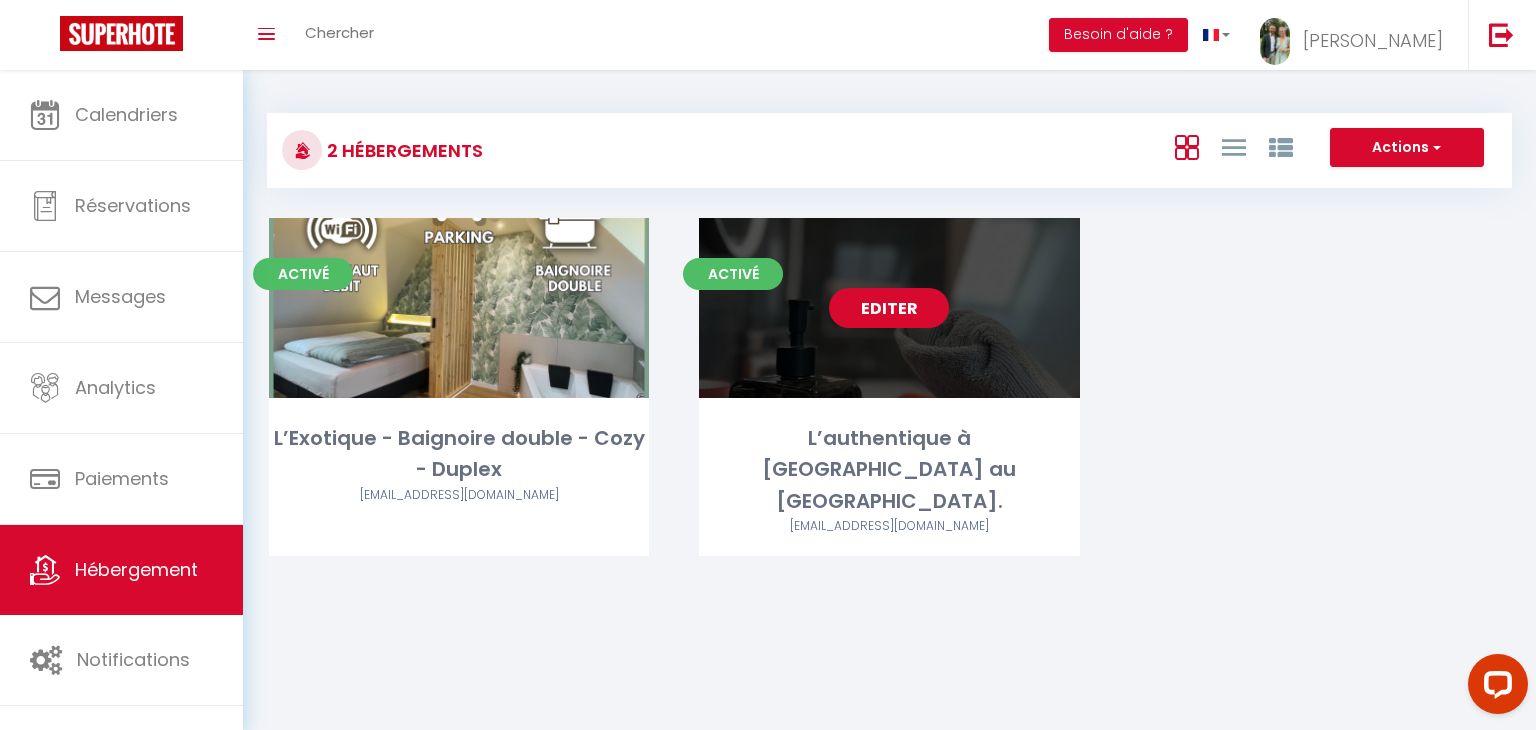 click on "Editer" at bounding box center [889, 308] 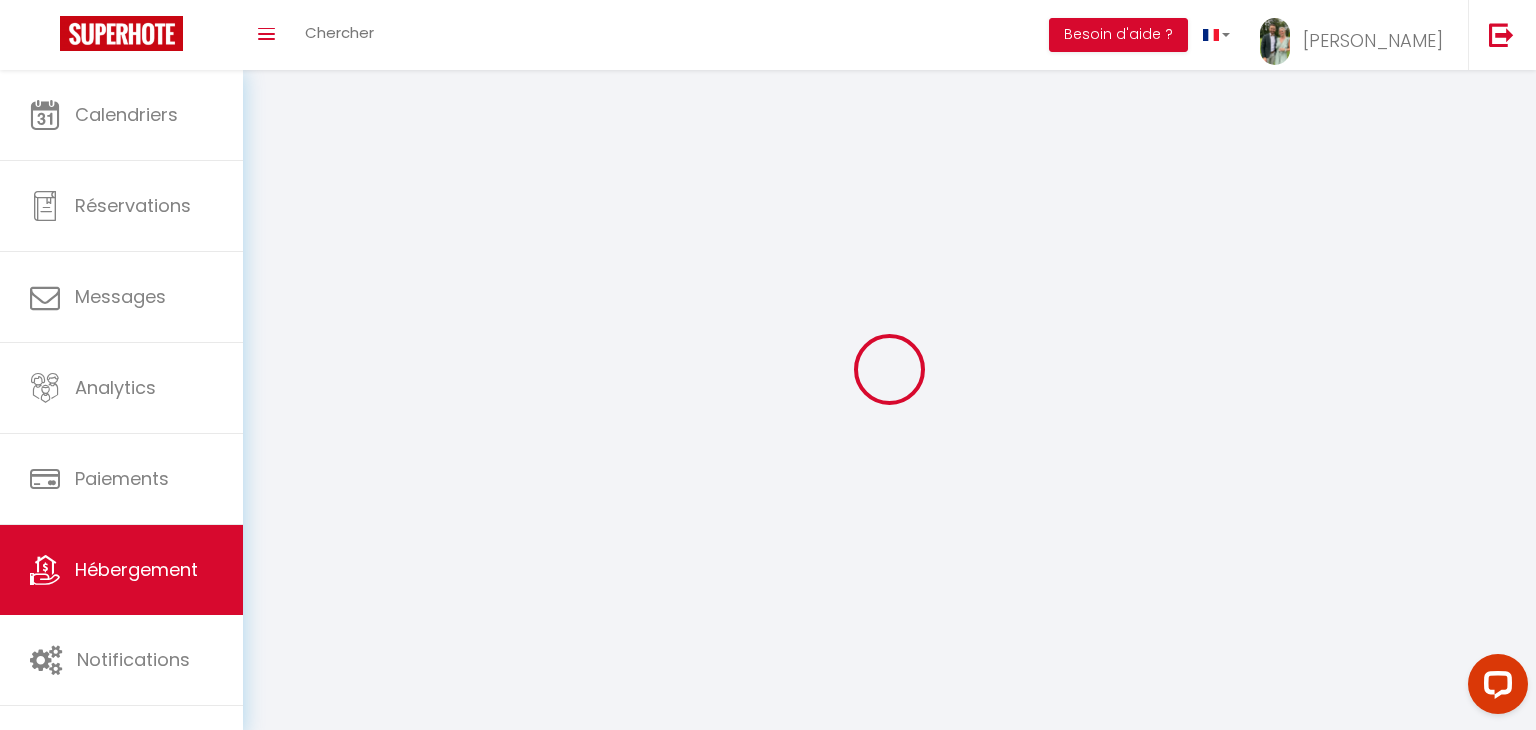 select 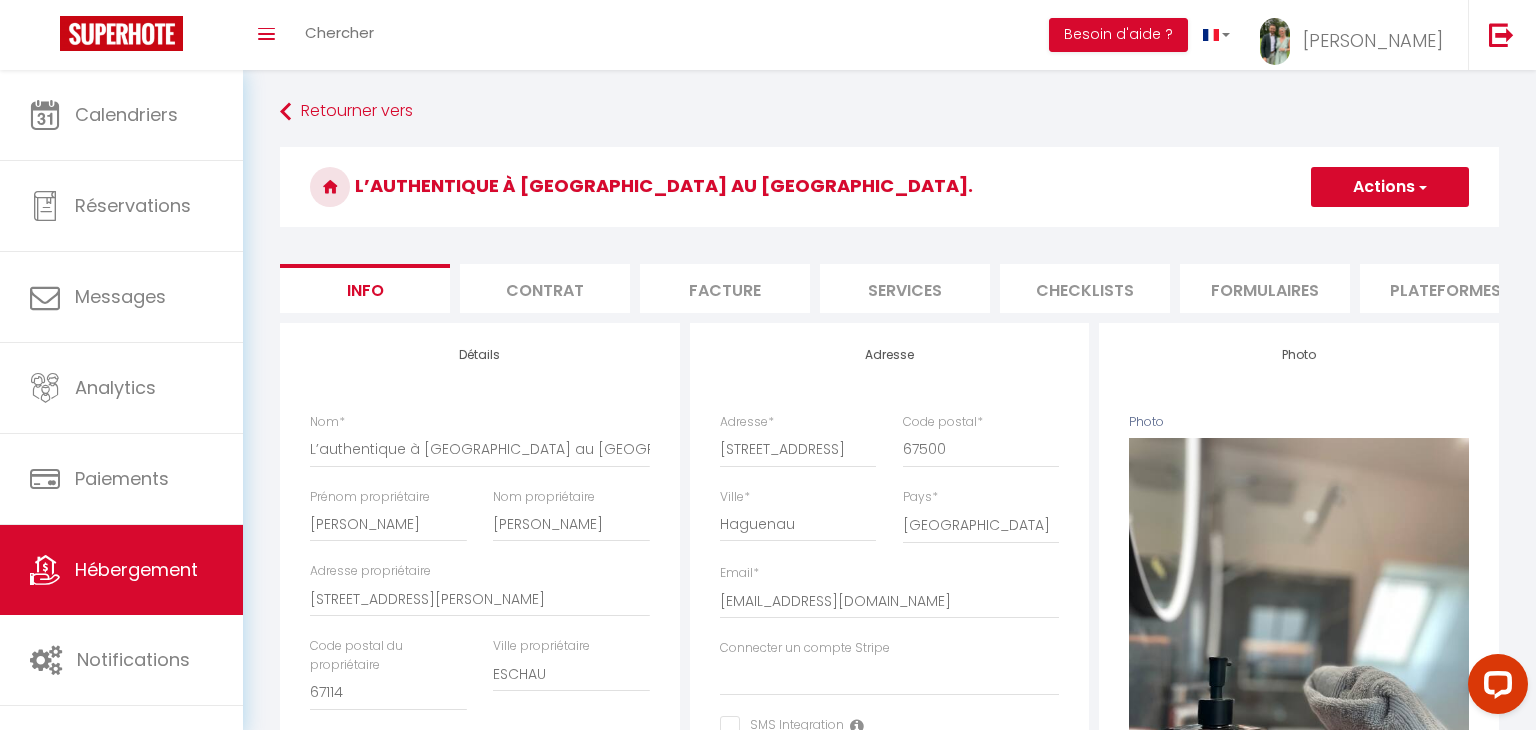 click on "Checklists" at bounding box center [1085, 288] 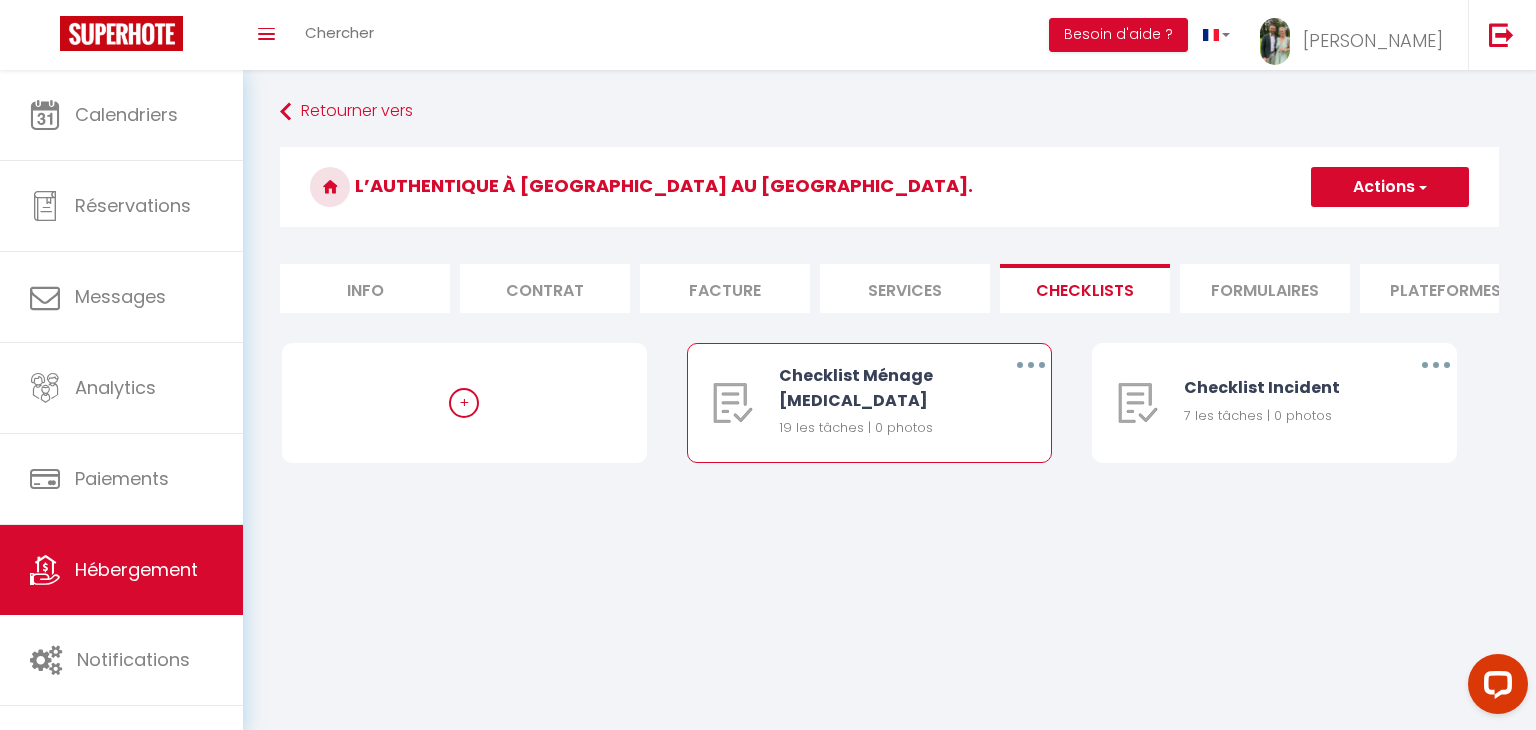 click at bounding box center [1031, 365] 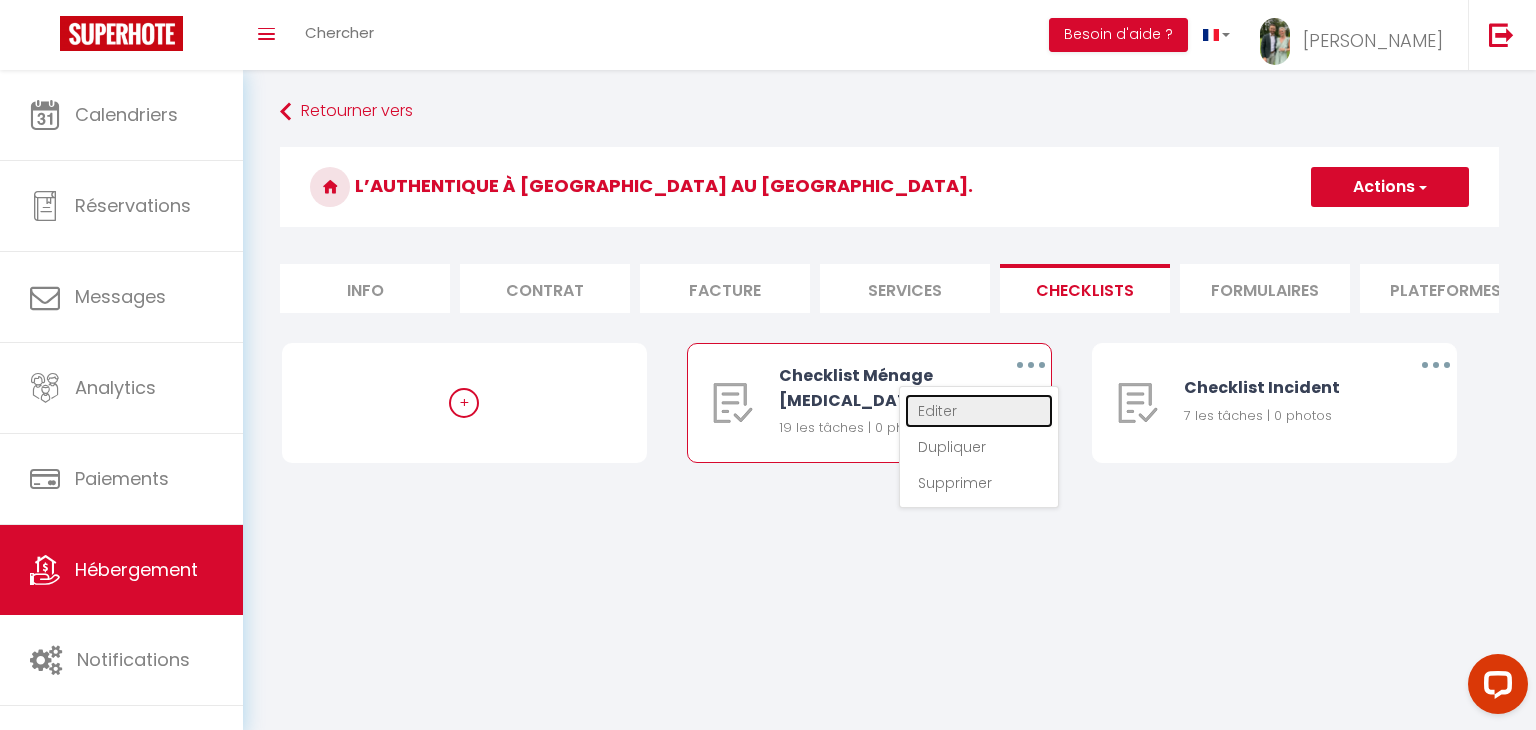 click on "Editer" at bounding box center [979, 411] 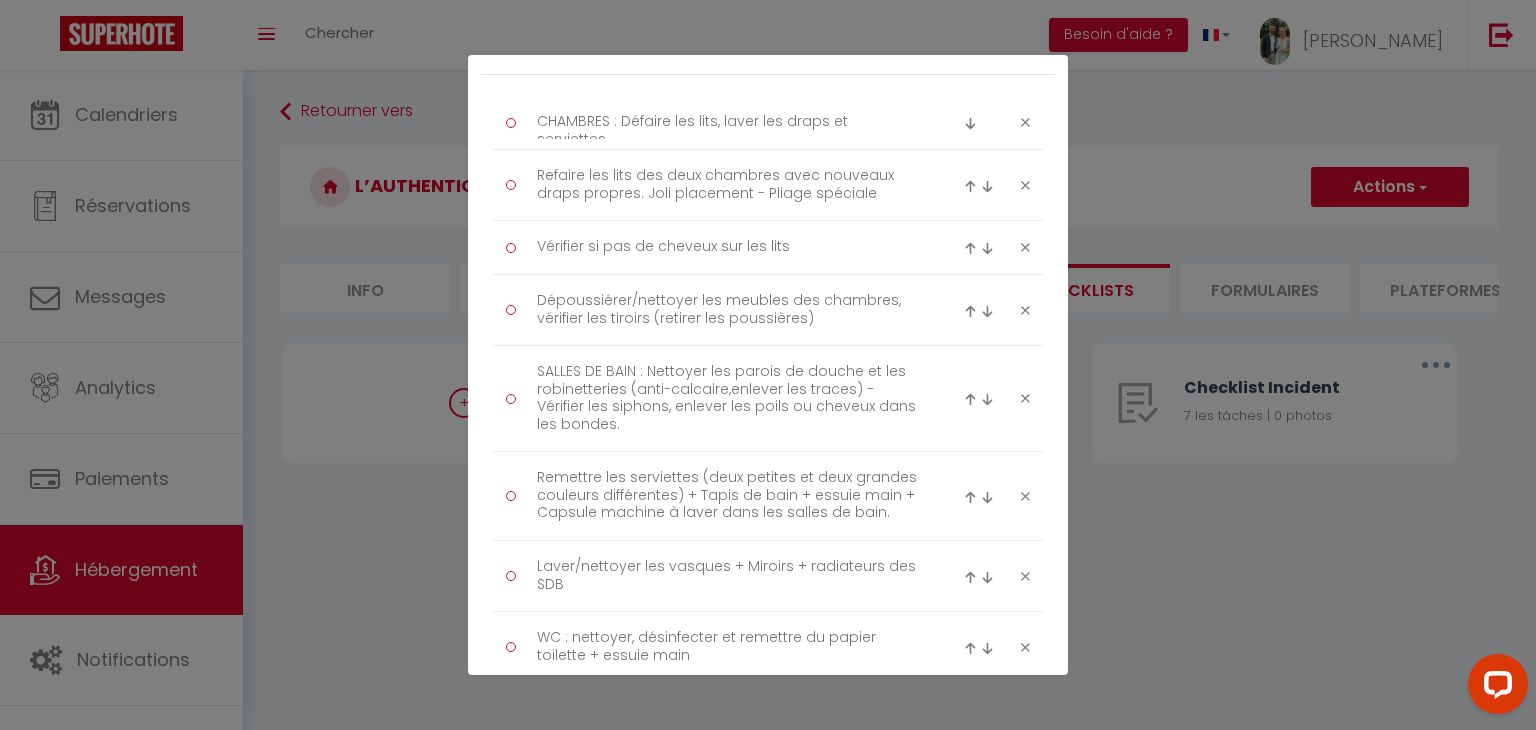 scroll, scrollTop: 280, scrollLeft: 0, axis: vertical 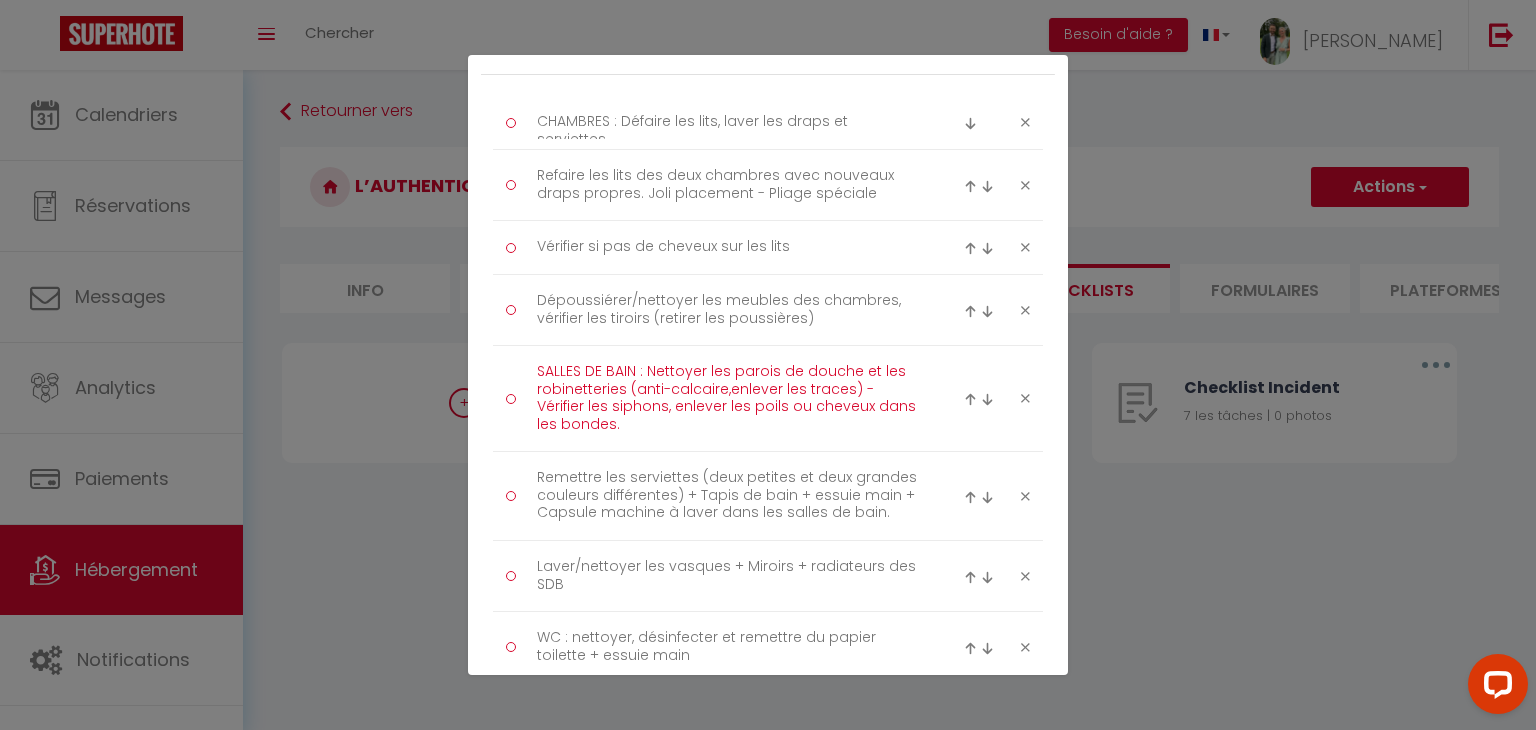 click on "SALLES DE BAIN : Nettoyer les parois de douche et les robinetteries (anti-calcaire,enlever les traces) - Vérifier les siphons, enlever les poils ou cheveux dans les bondes." at bounding box center [728, 398] 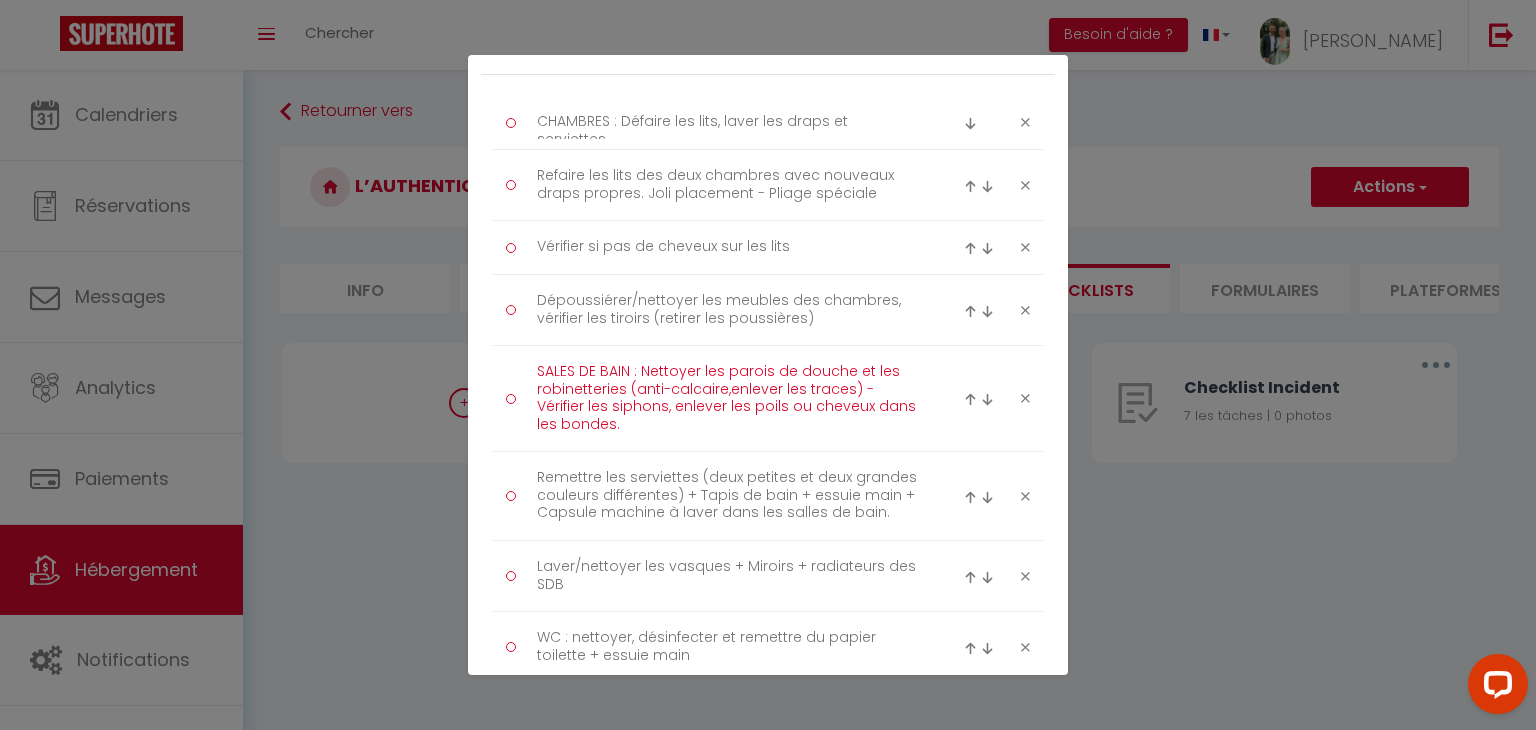 click on "SALES DE BAIN : Nettoyer les parois de douche et les robinetteries (anti-calcaire,enlever les traces) - Vérifier les siphons, enlever les poils ou cheveux dans les bondes." at bounding box center (728, 398) 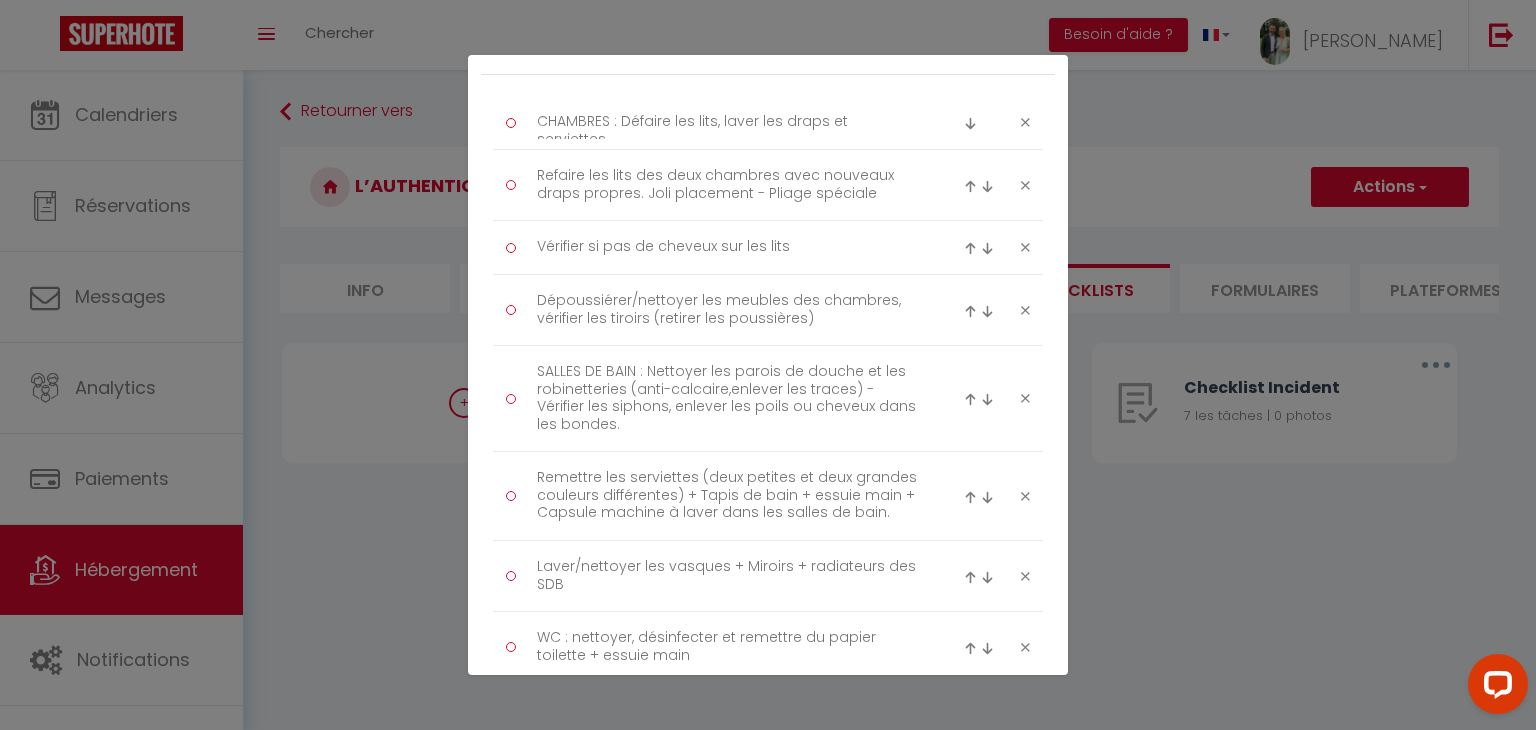 click on "Remettre les serviettes (deux petites et deux grandes couleurs différentes) + Tapis de bain + essuie main + Capsule machine à laver dans les salles de bain." at bounding box center (768, 496) 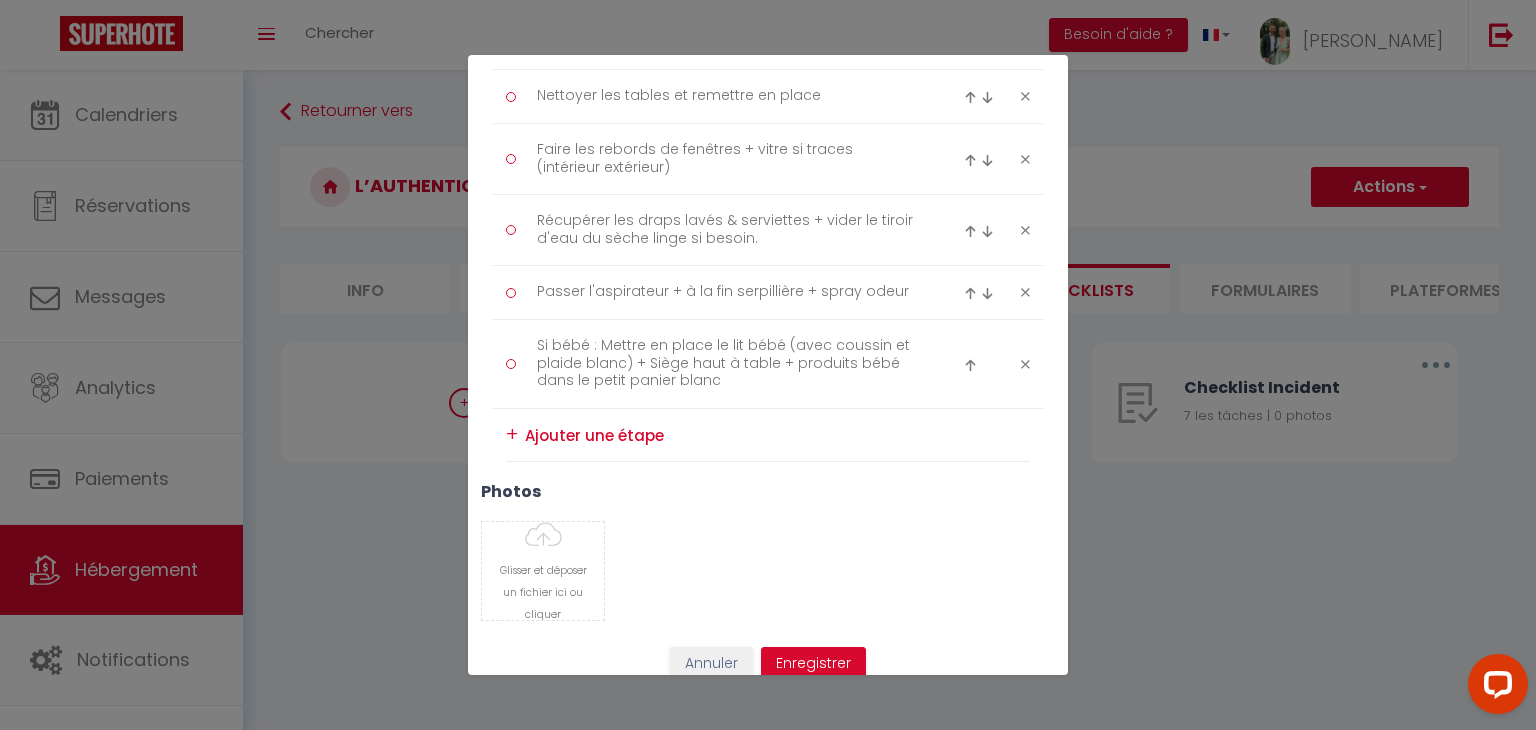 scroll, scrollTop: 1357, scrollLeft: 0, axis: vertical 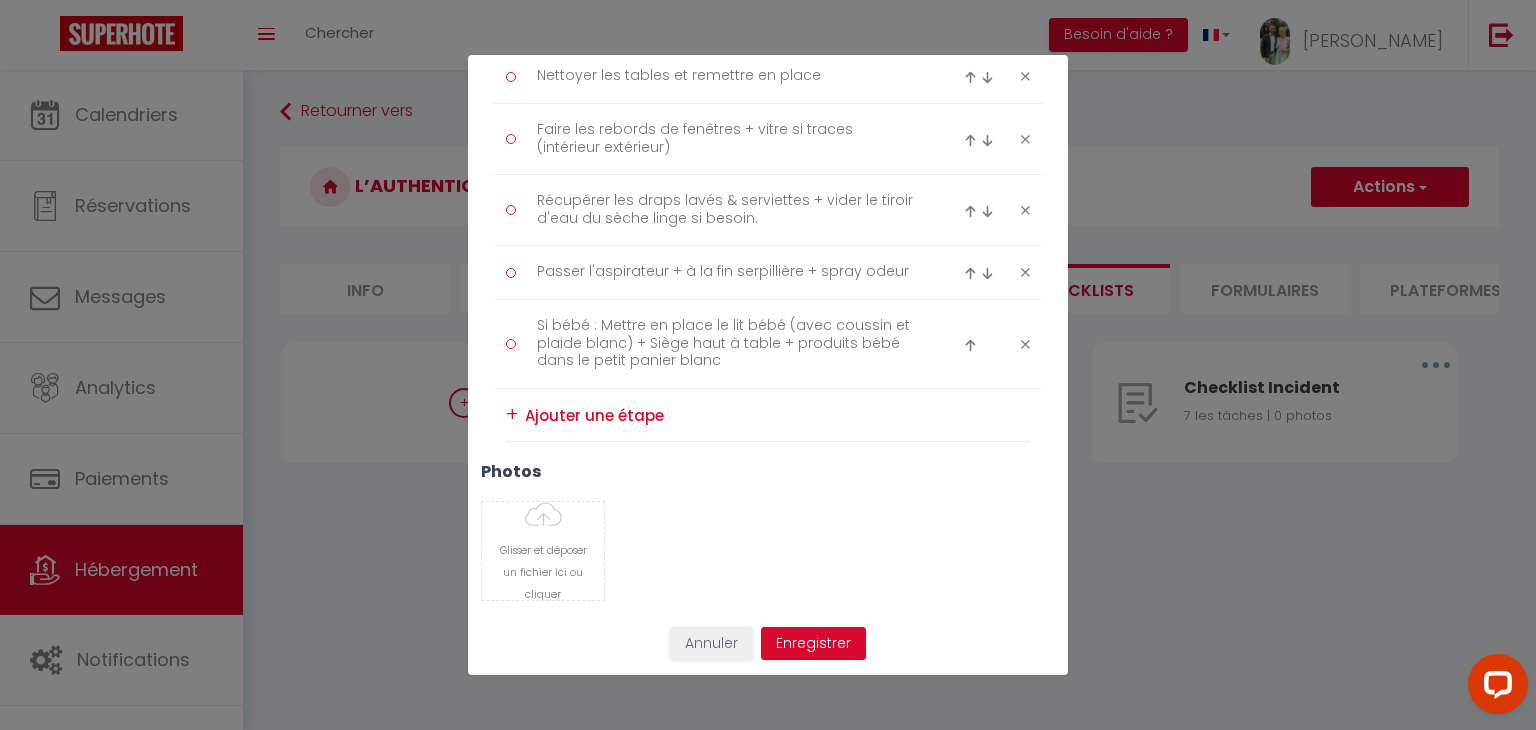 click on "Liste de checklist
×
Titre
*   Checklist Ménage [MEDICAL_DATA]
Description
*   A valider à la fin du ménage
Type
Ménage
Incident
Checkin
Checkout
CHAMBRES : Défaire les lits, laver les draps et serviettes         Refaire les lits des deux chambres avec nouveaux draps propres. Joli placement - Pliage spéciale         Vérifier si pas de cheveux sur les lits         Dépoussiérer/nettoyer les meubles des chambres, vérifier les tiroirs (retirer les poussières)" at bounding box center (768, 365) 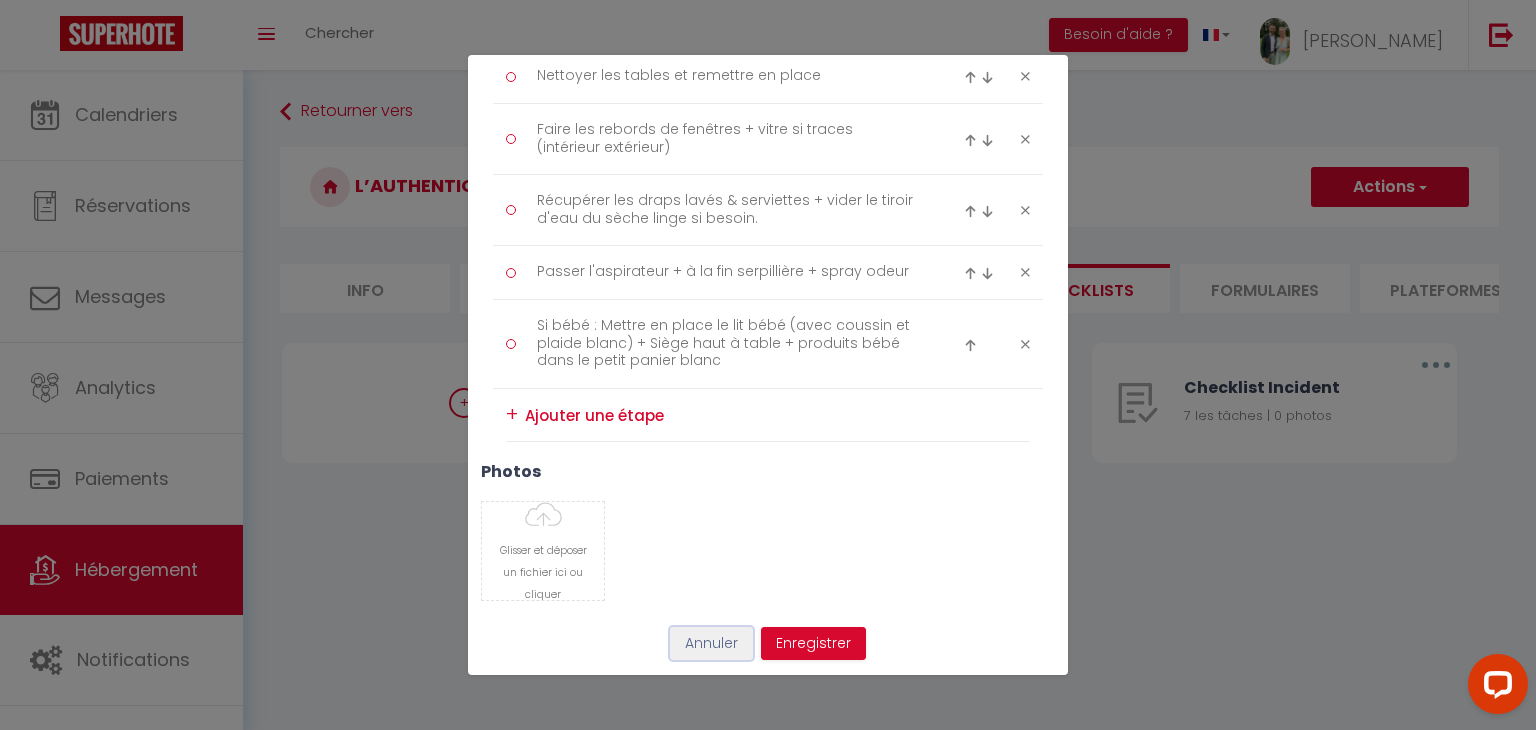 click on "Annuler" at bounding box center (711, 644) 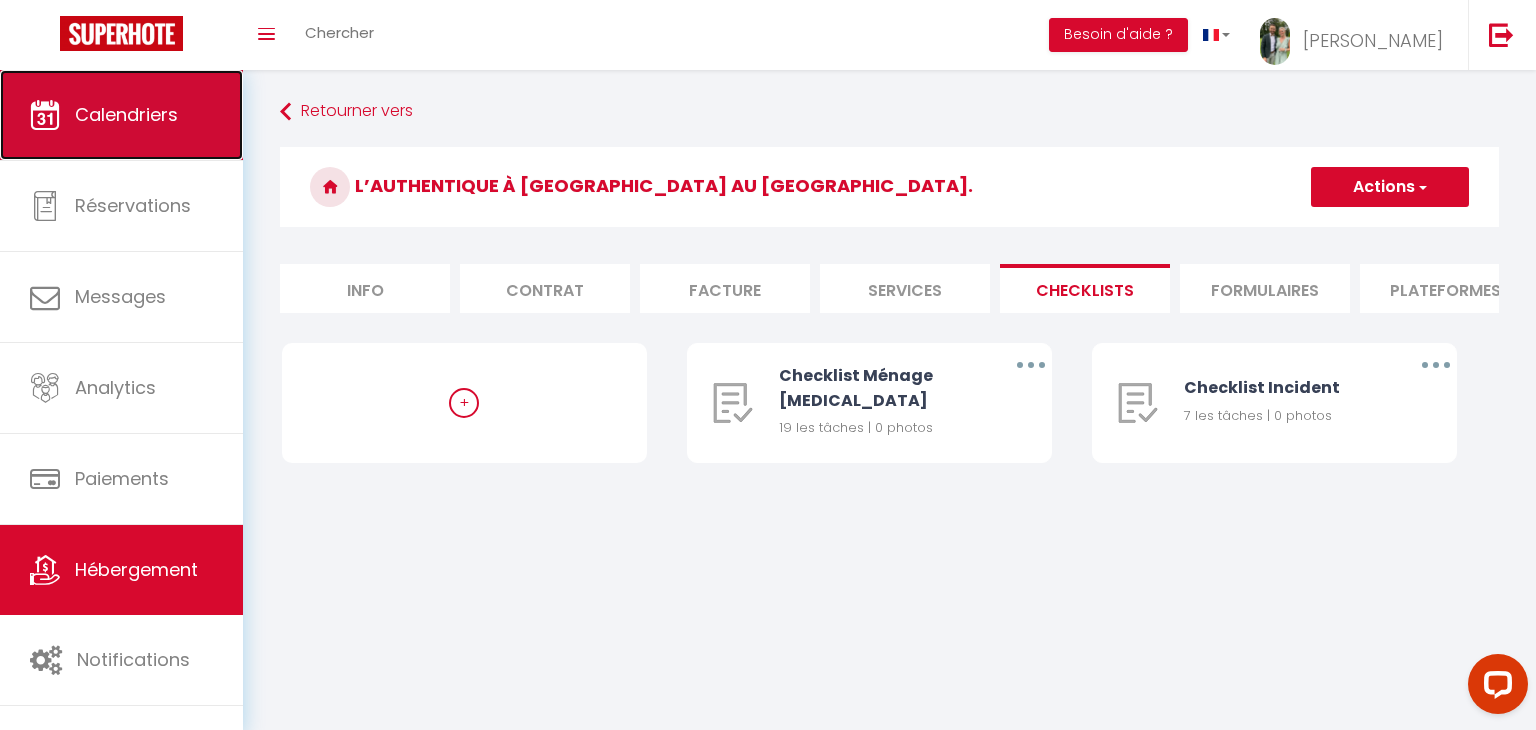 click on "Calendriers" at bounding box center [121, 115] 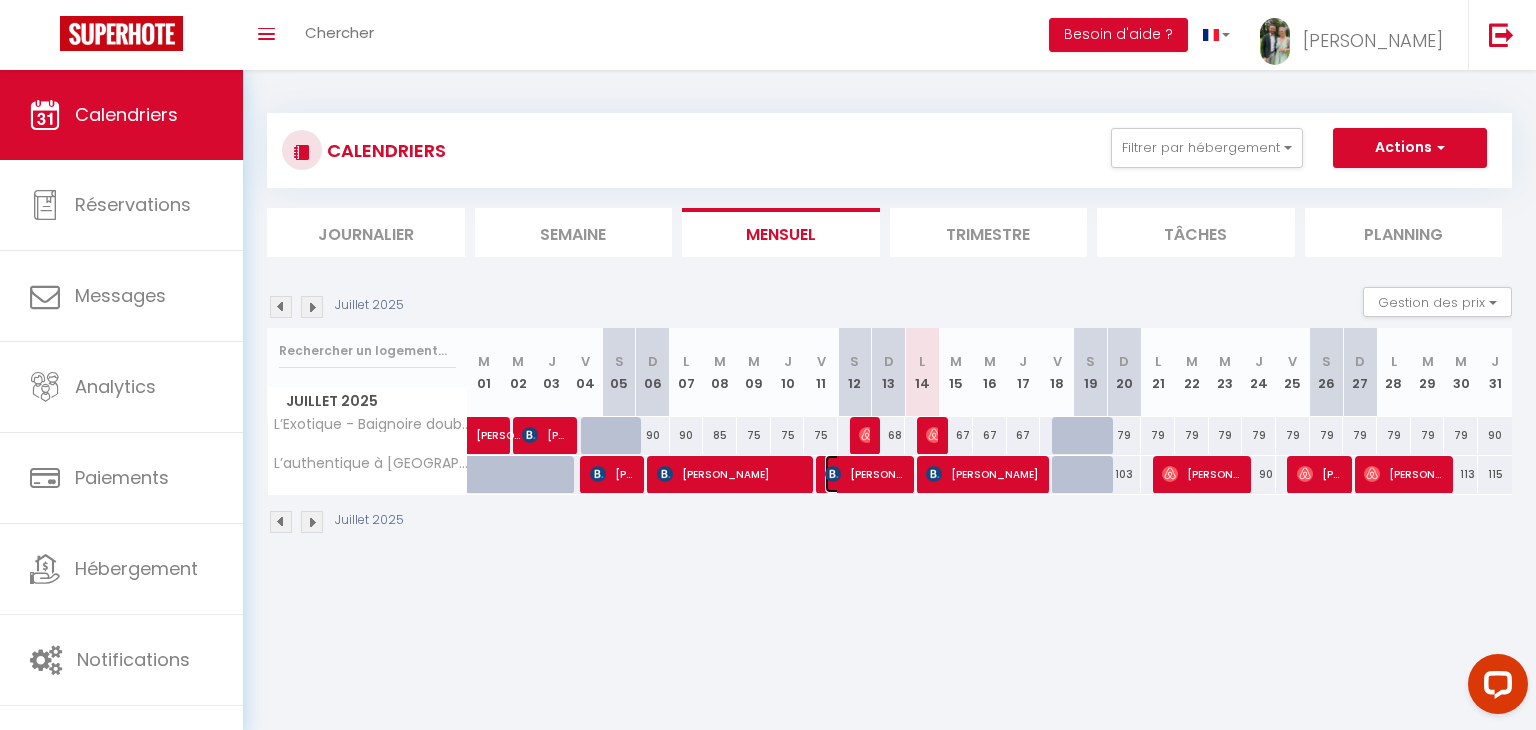 click on "[PERSON_NAME]" at bounding box center (864, 474) 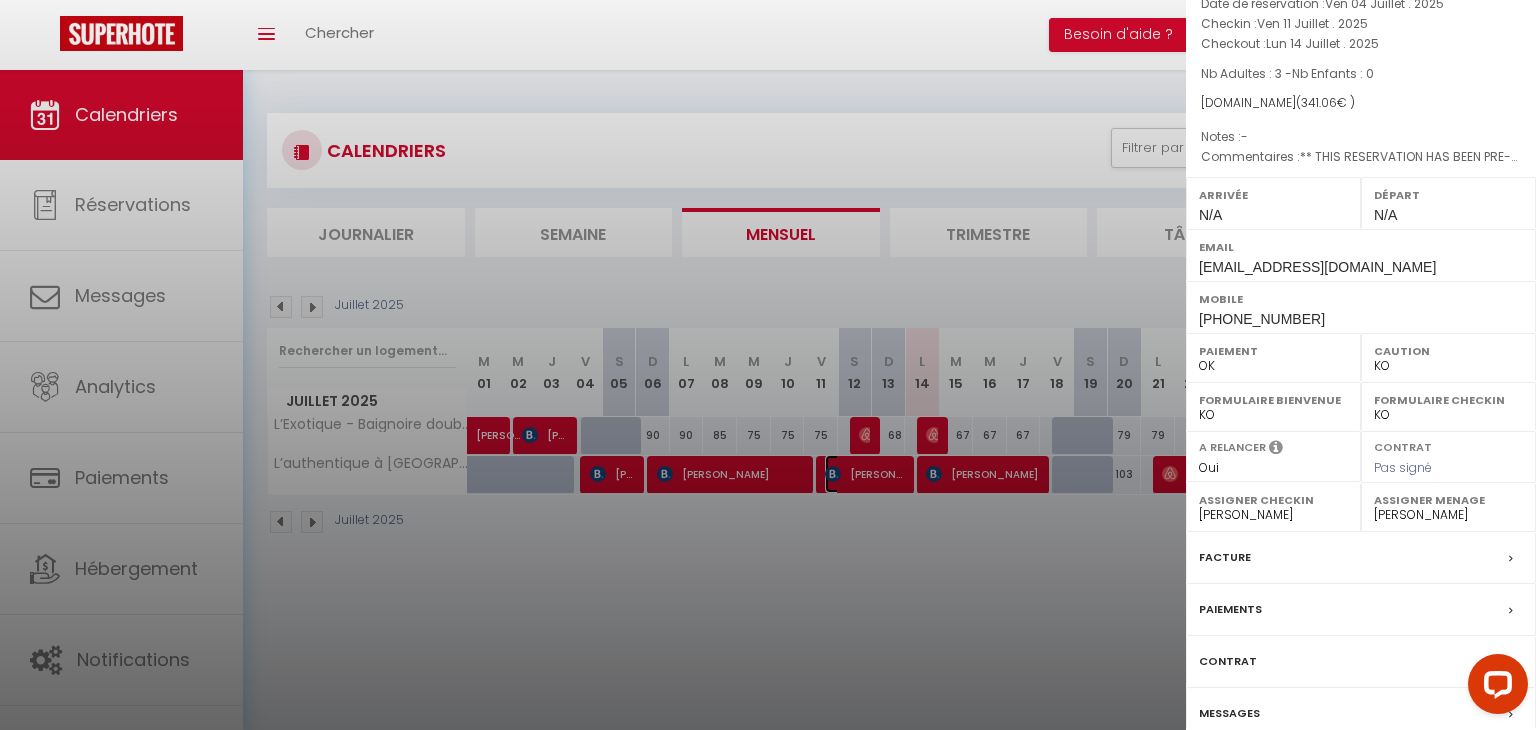 scroll, scrollTop: 135, scrollLeft: 0, axis: vertical 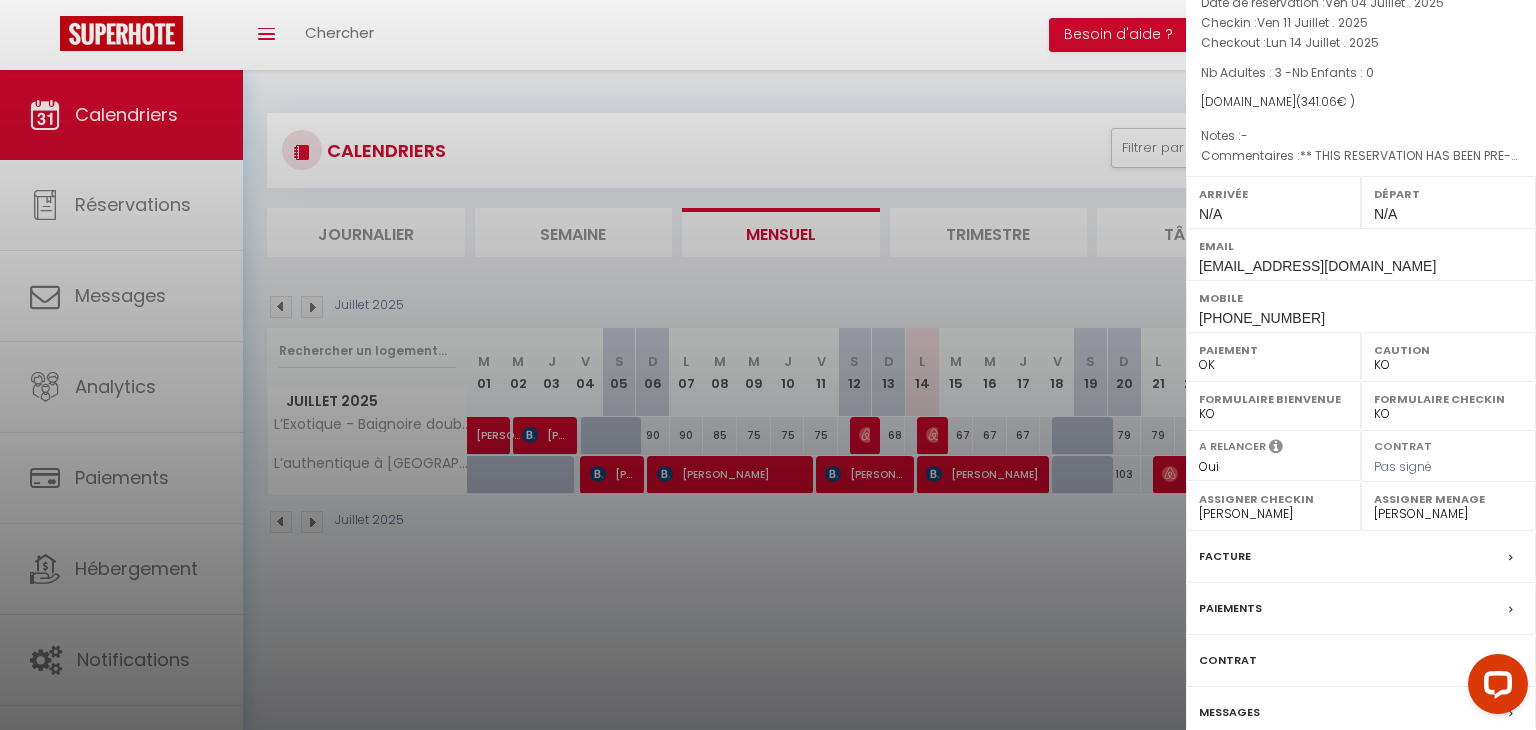 click on "OK   KO" at bounding box center [1273, 414] 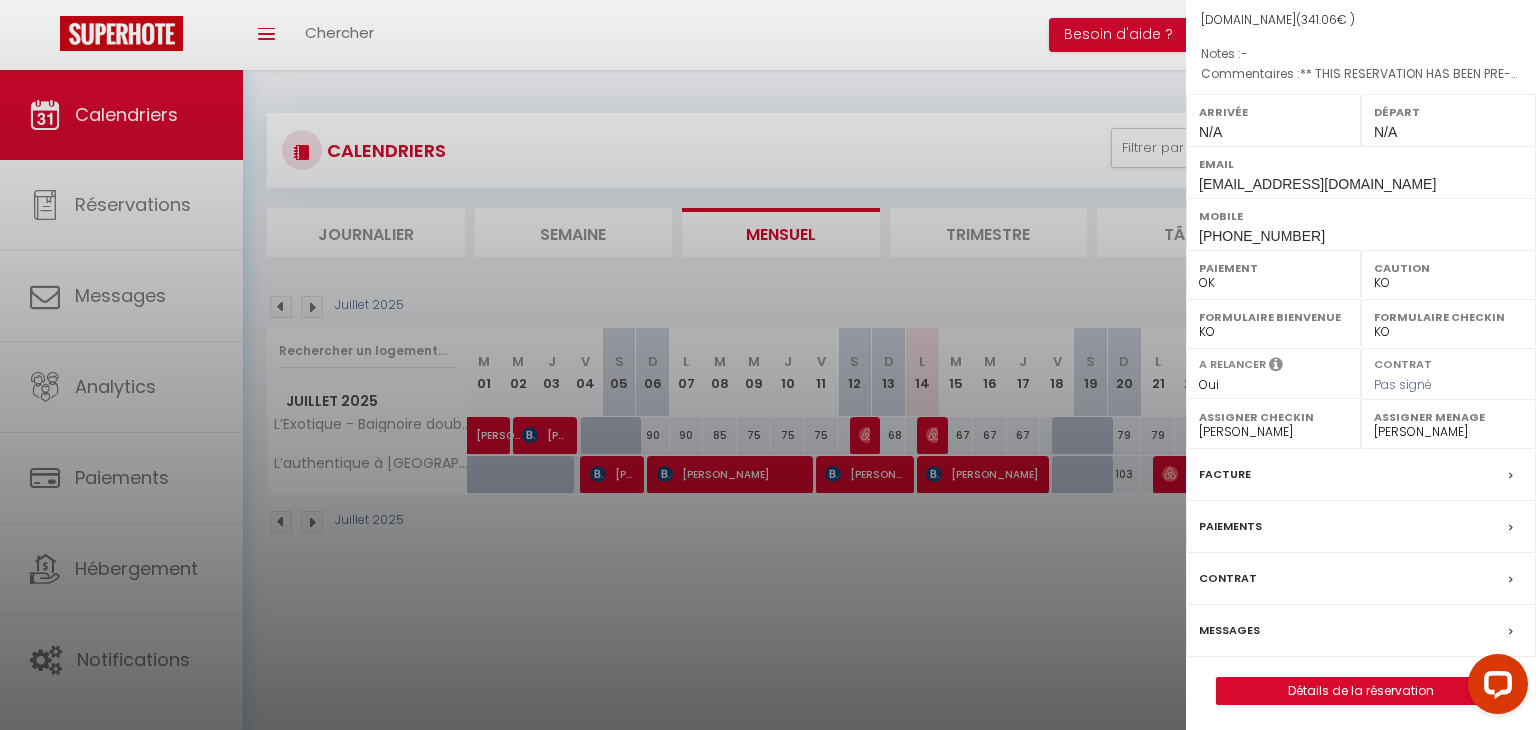 scroll, scrollTop: 218, scrollLeft: 0, axis: vertical 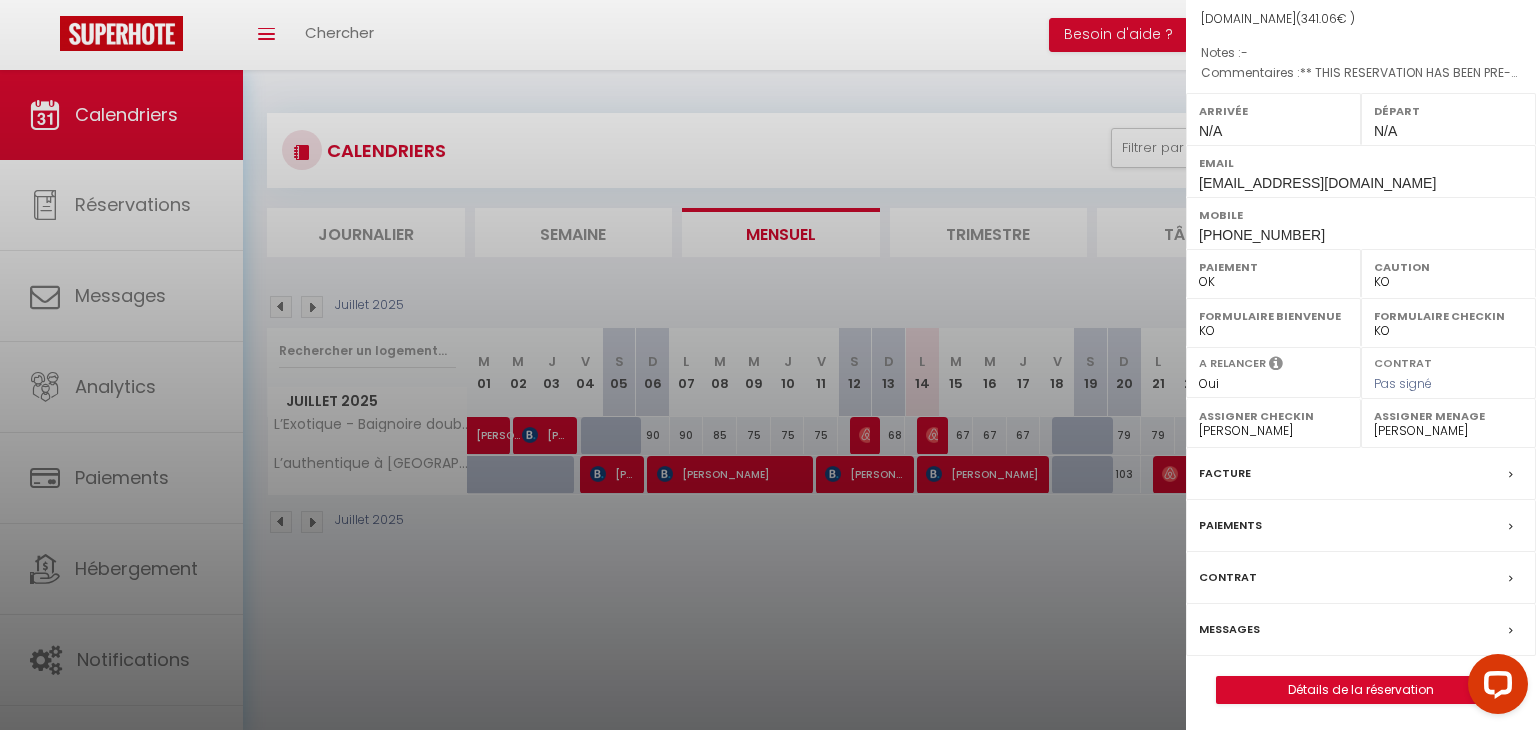 click at bounding box center (768, 365) 